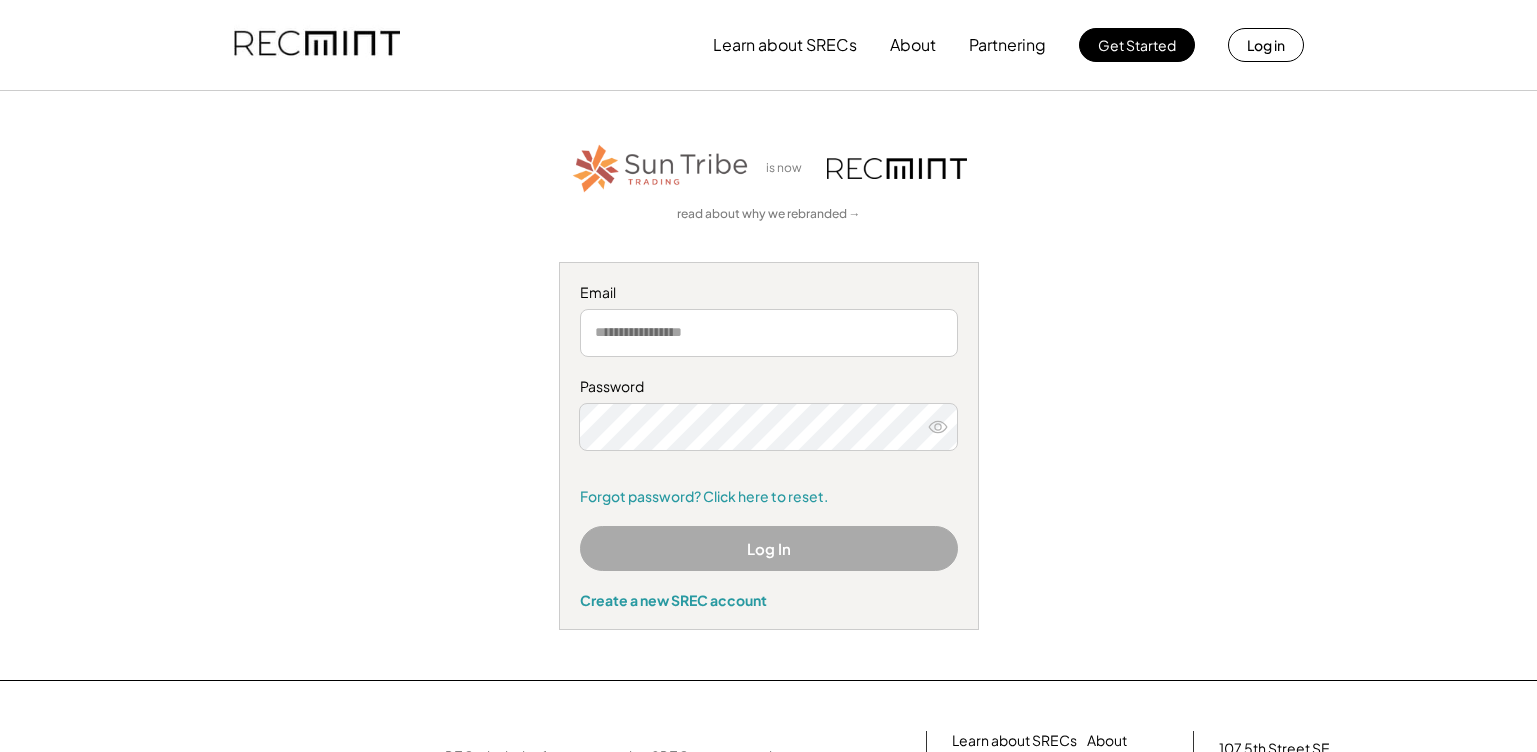 scroll, scrollTop: 0, scrollLeft: 0, axis: both 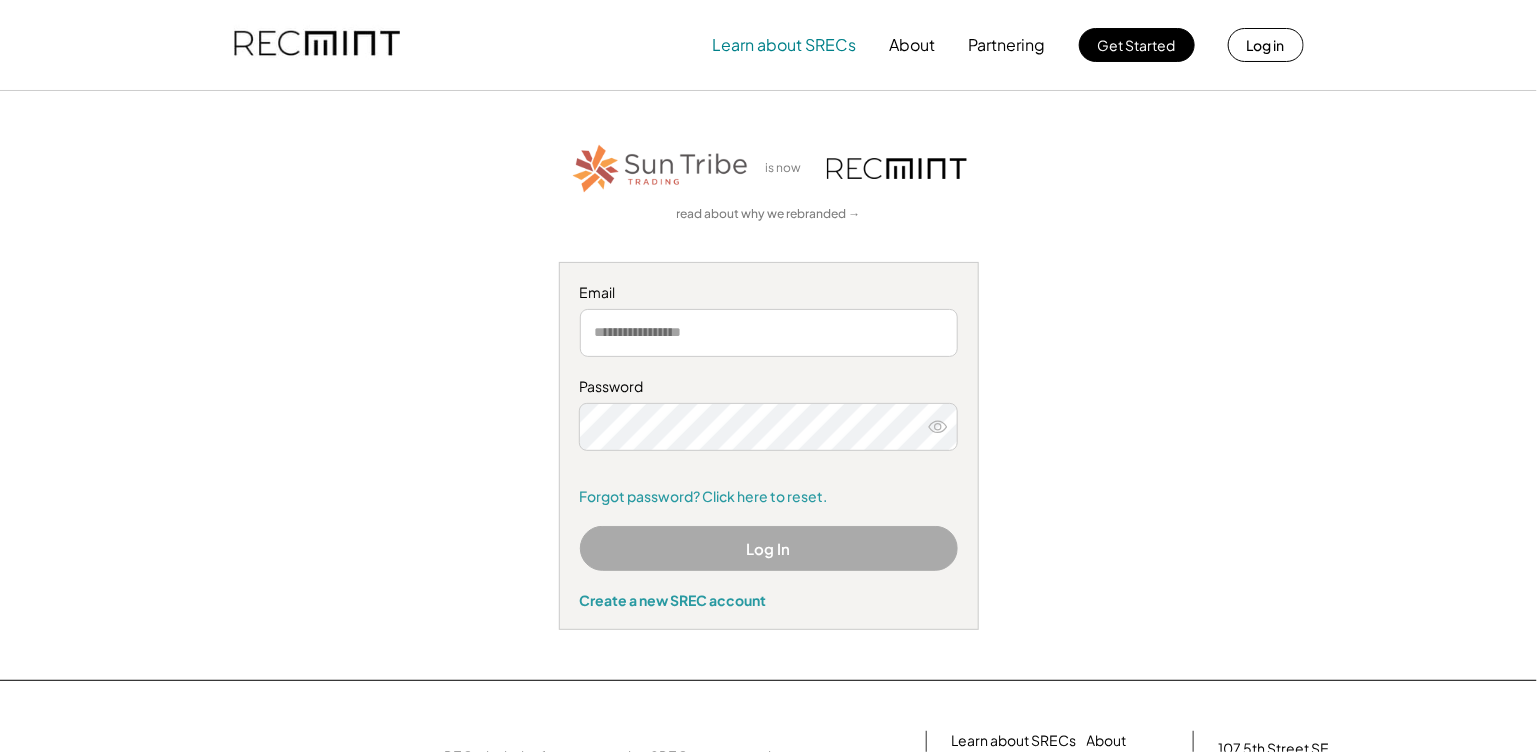click on "Learn about SRECs" at bounding box center (785, 45) 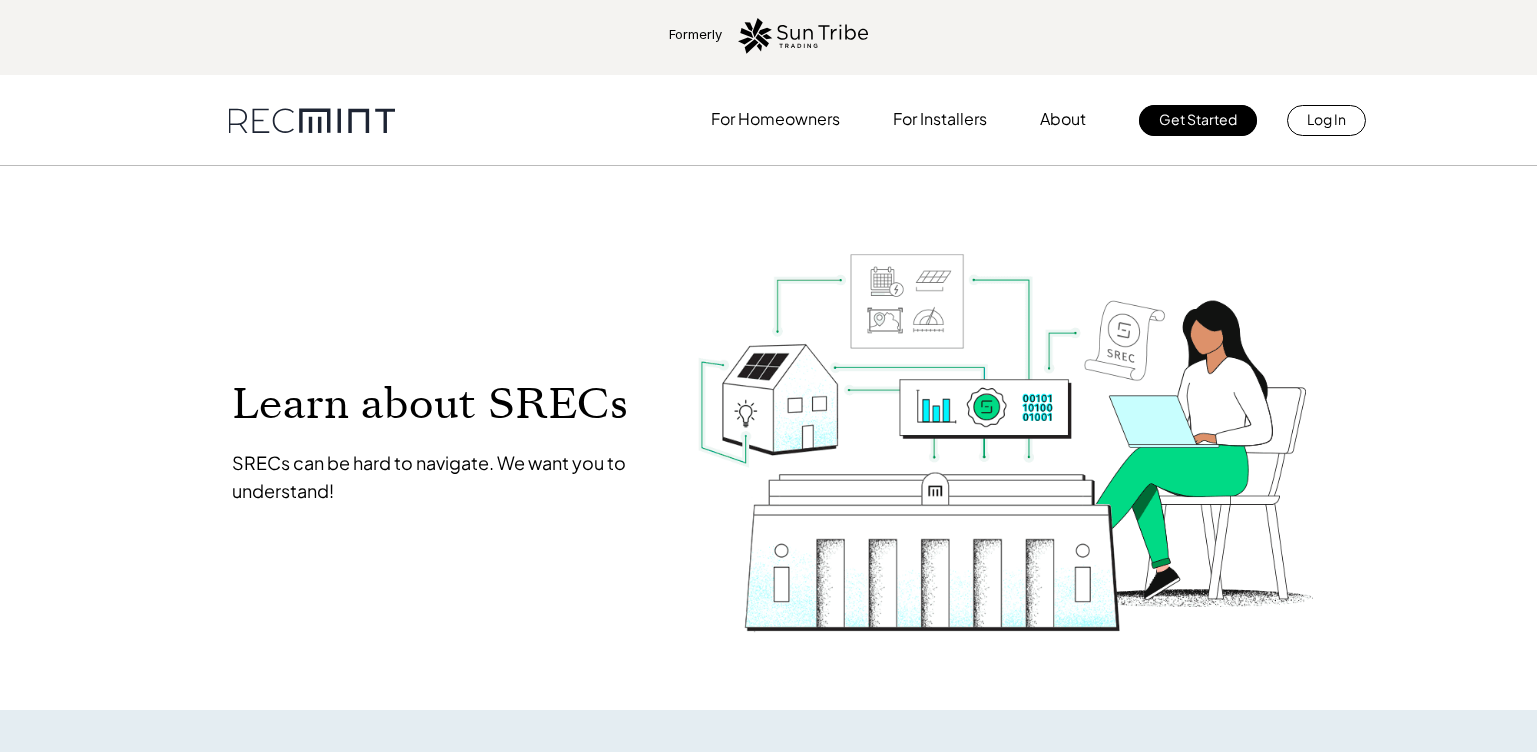 scroll, scrollTop: 0, scrollLeft: 0, axis: both 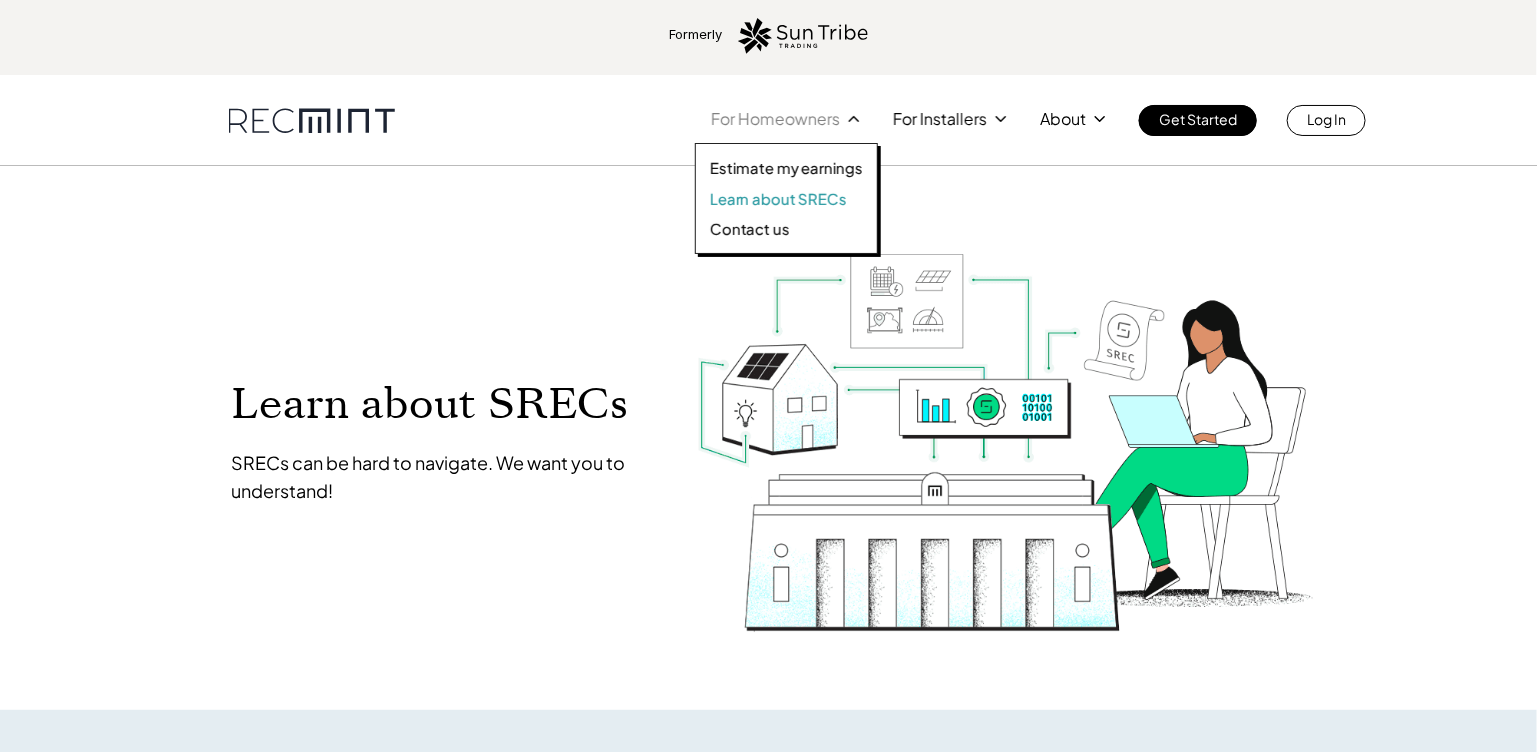 click on "Learn about SRECs" at bounding box center (778, 198) 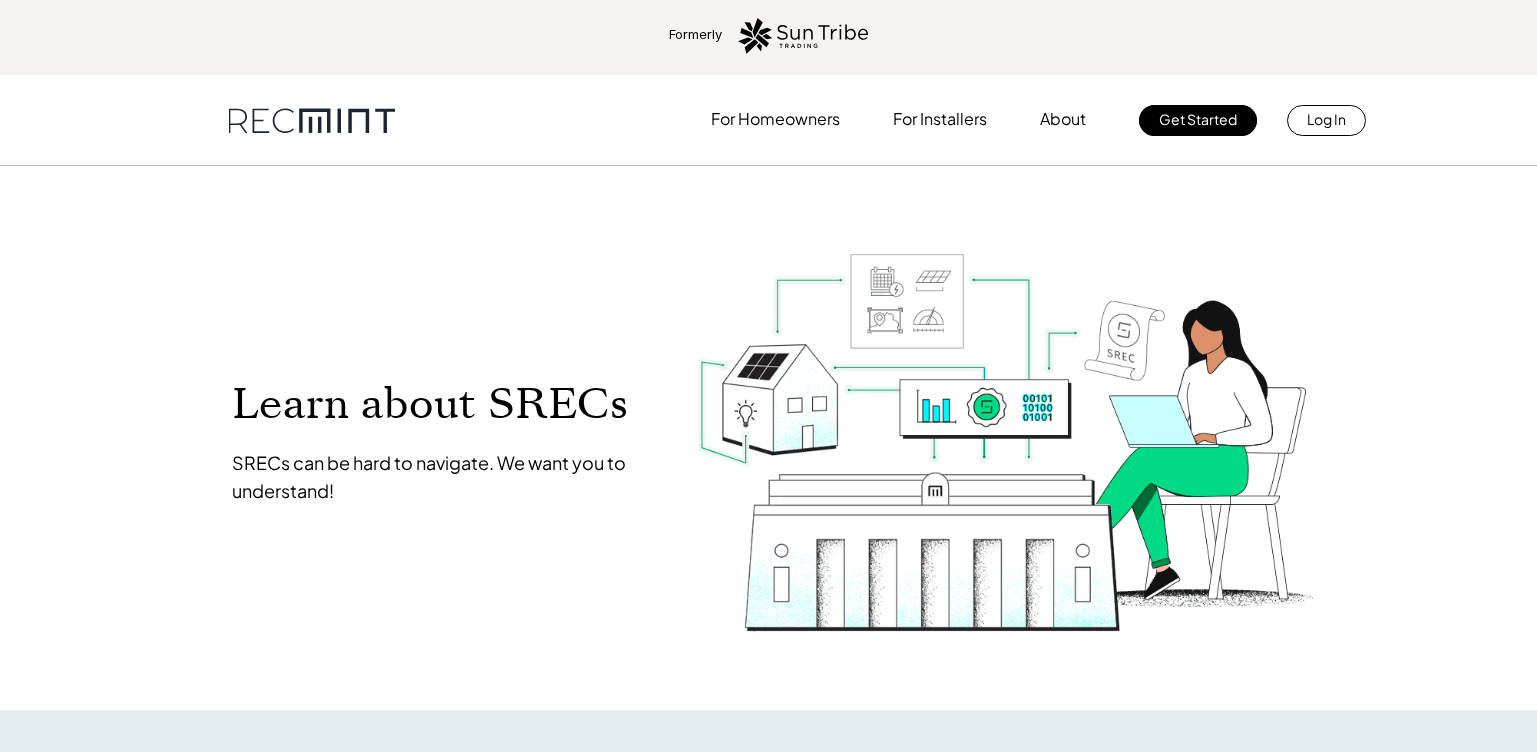 scroll, scrollTop: 0, scrollLeft: 0, axis: both 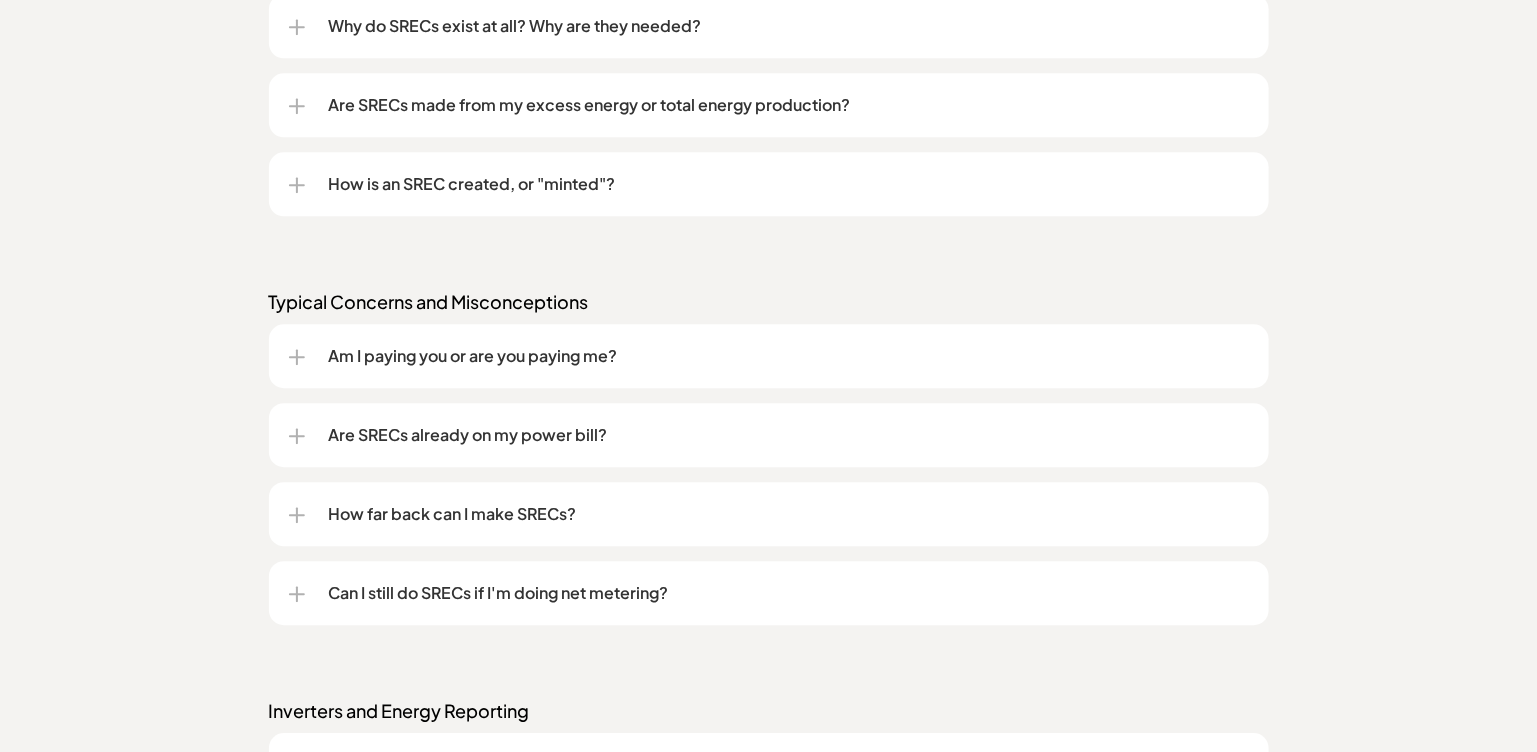 click on "How is an SREC created, or "minted"?" at bounding box center (789, 184) 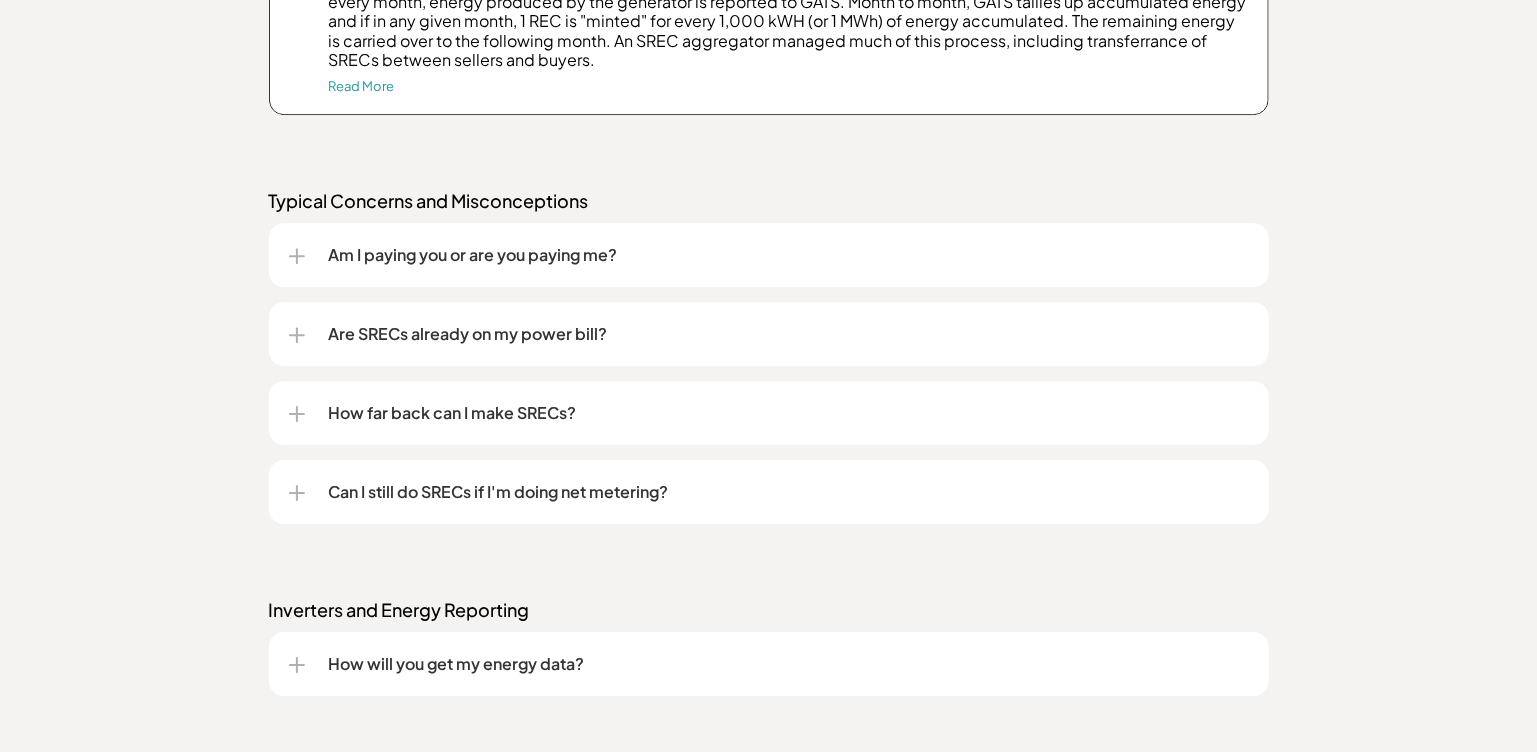 scroll, scrollTop: 2300, scrollLeft: 0, axis: vertical 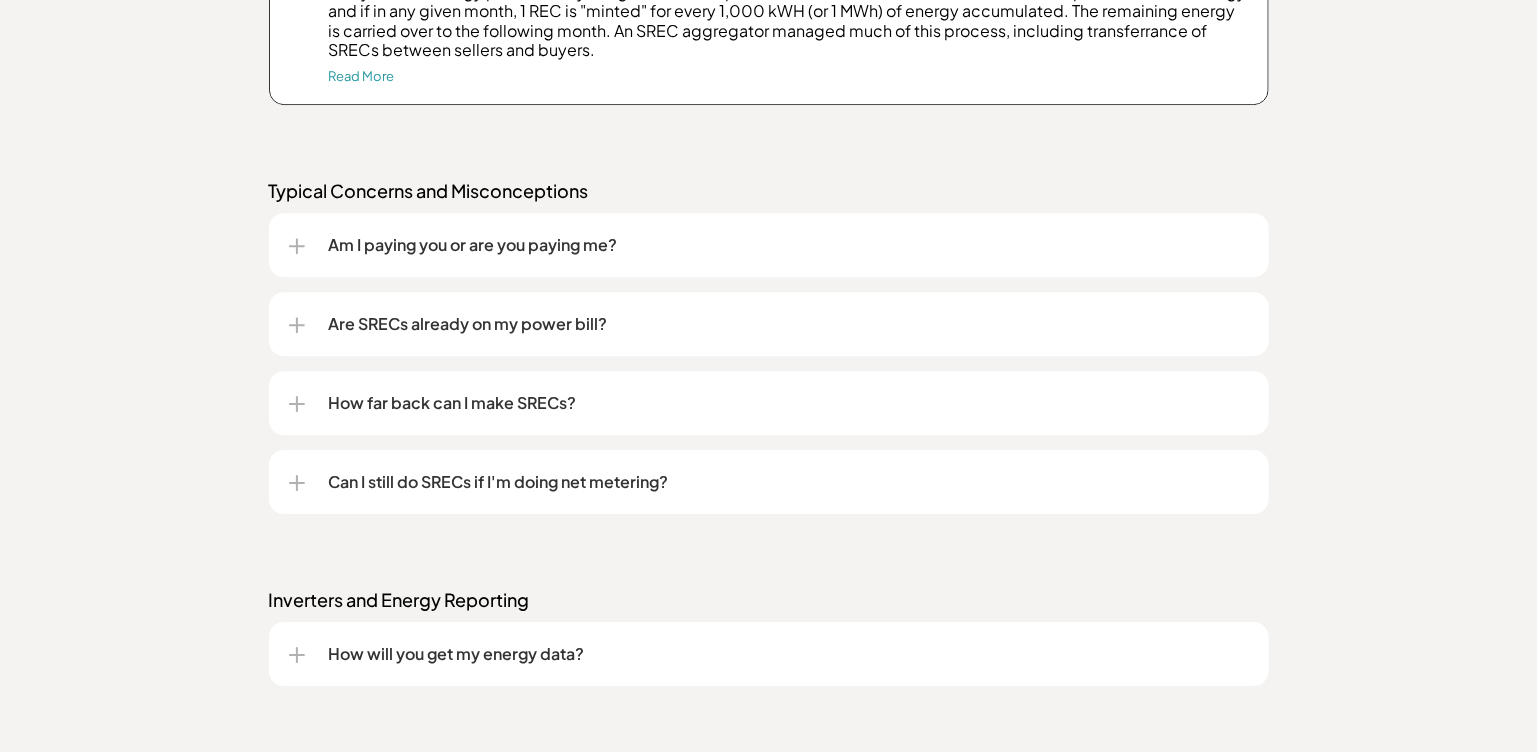 click on "Am I paying you or are you paying me?" at bounding box center [789, 245] 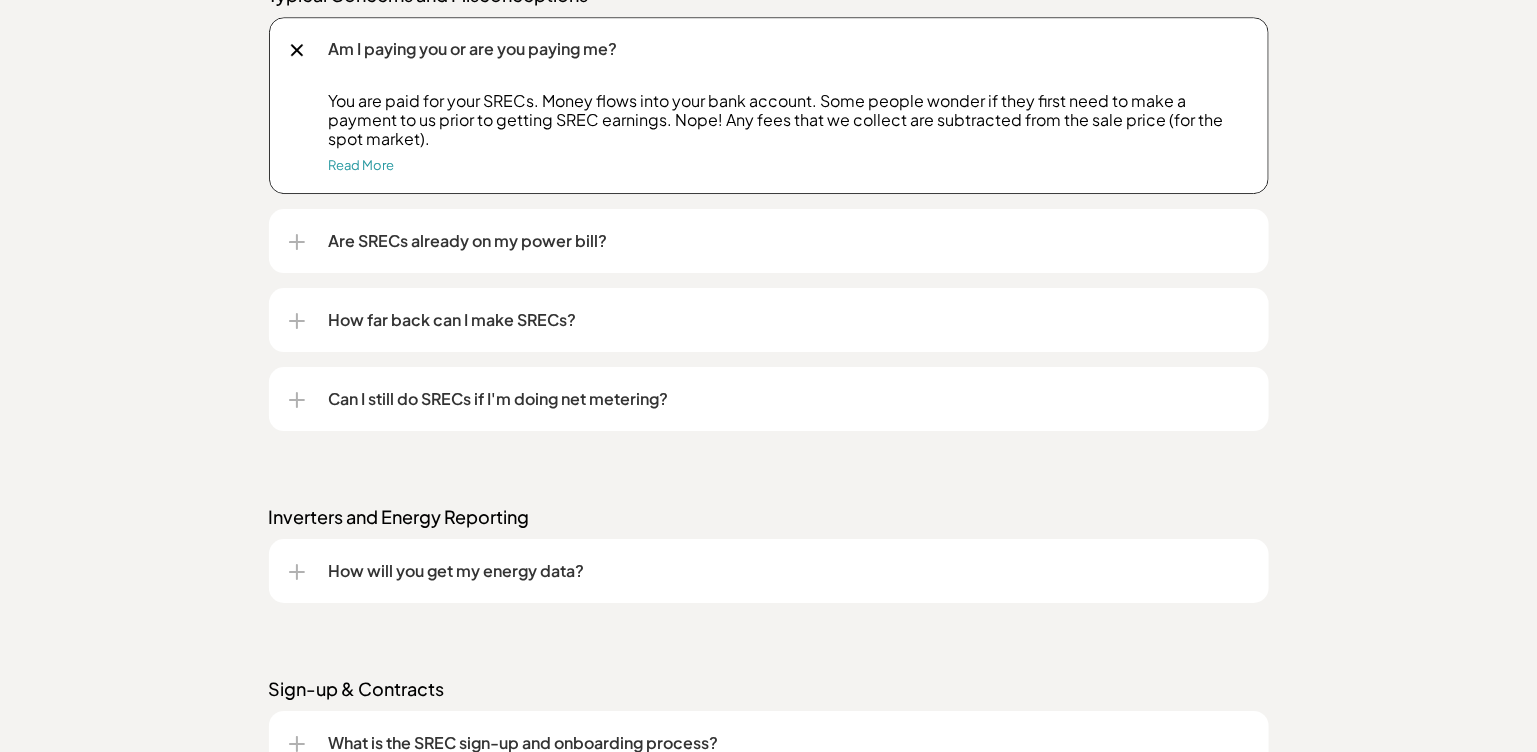 scroll, scrollTop: 2500, scrollLeft: 0, axis: vertical 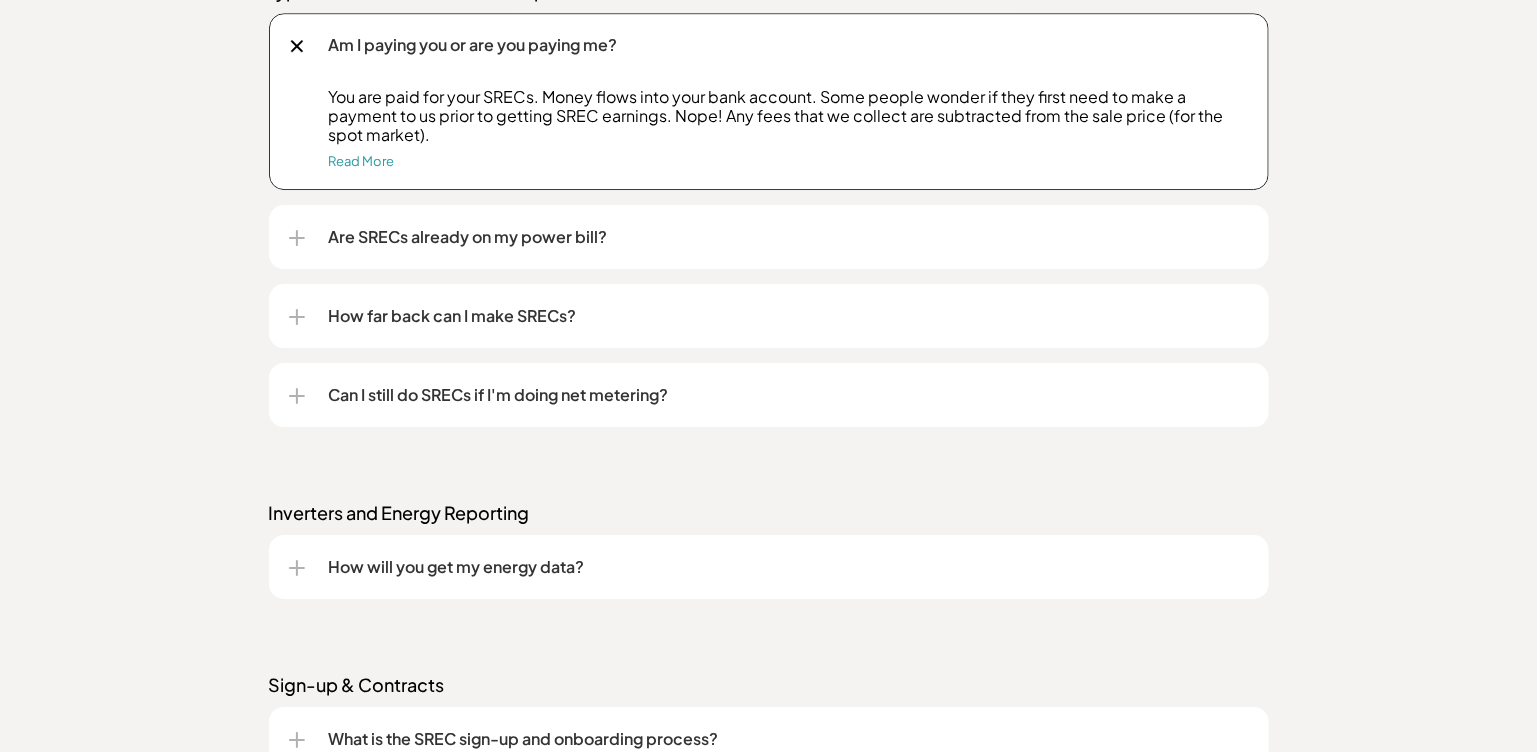 click at bounding box center (297, 238) 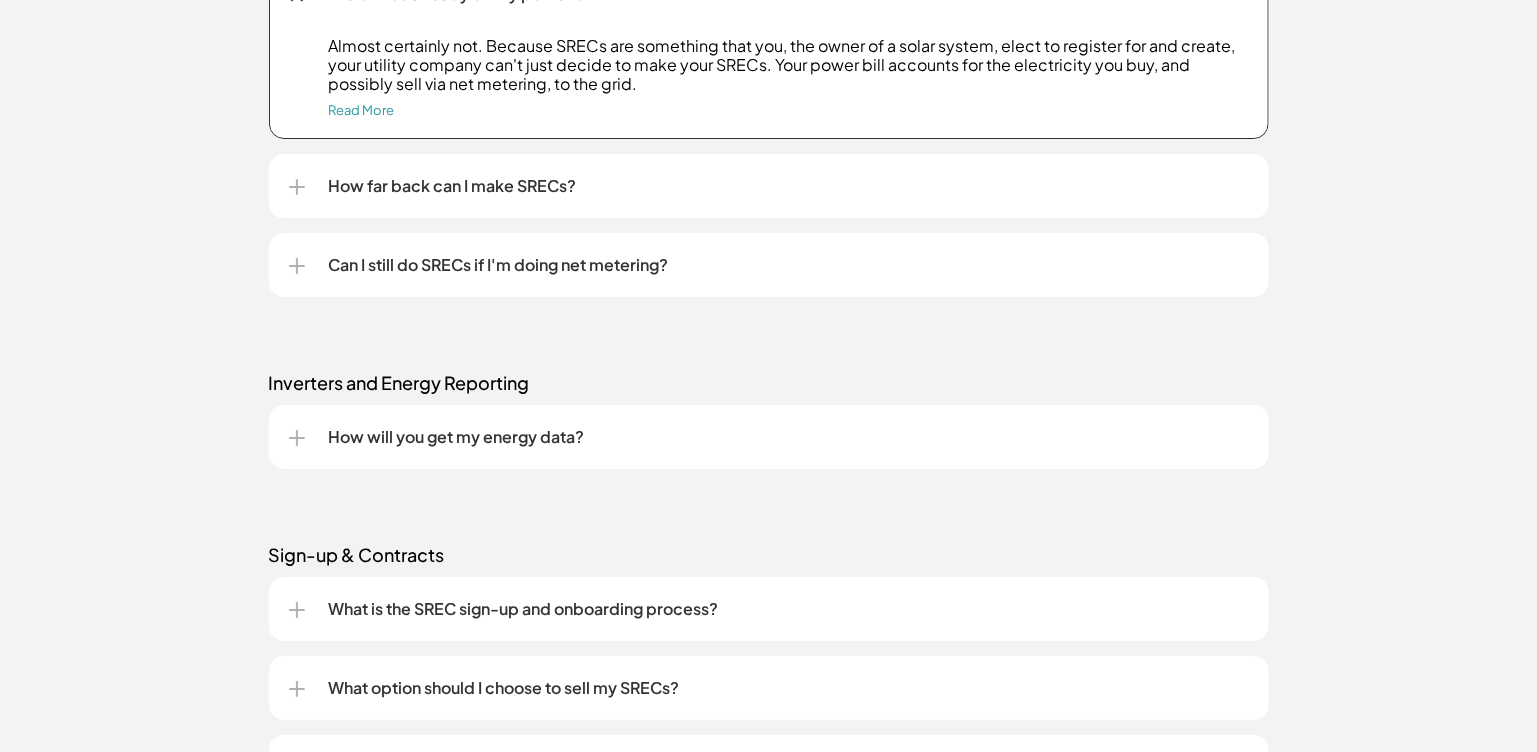 scroll, scrollTop: 2800, scrollLeft: 0, axis: vertical 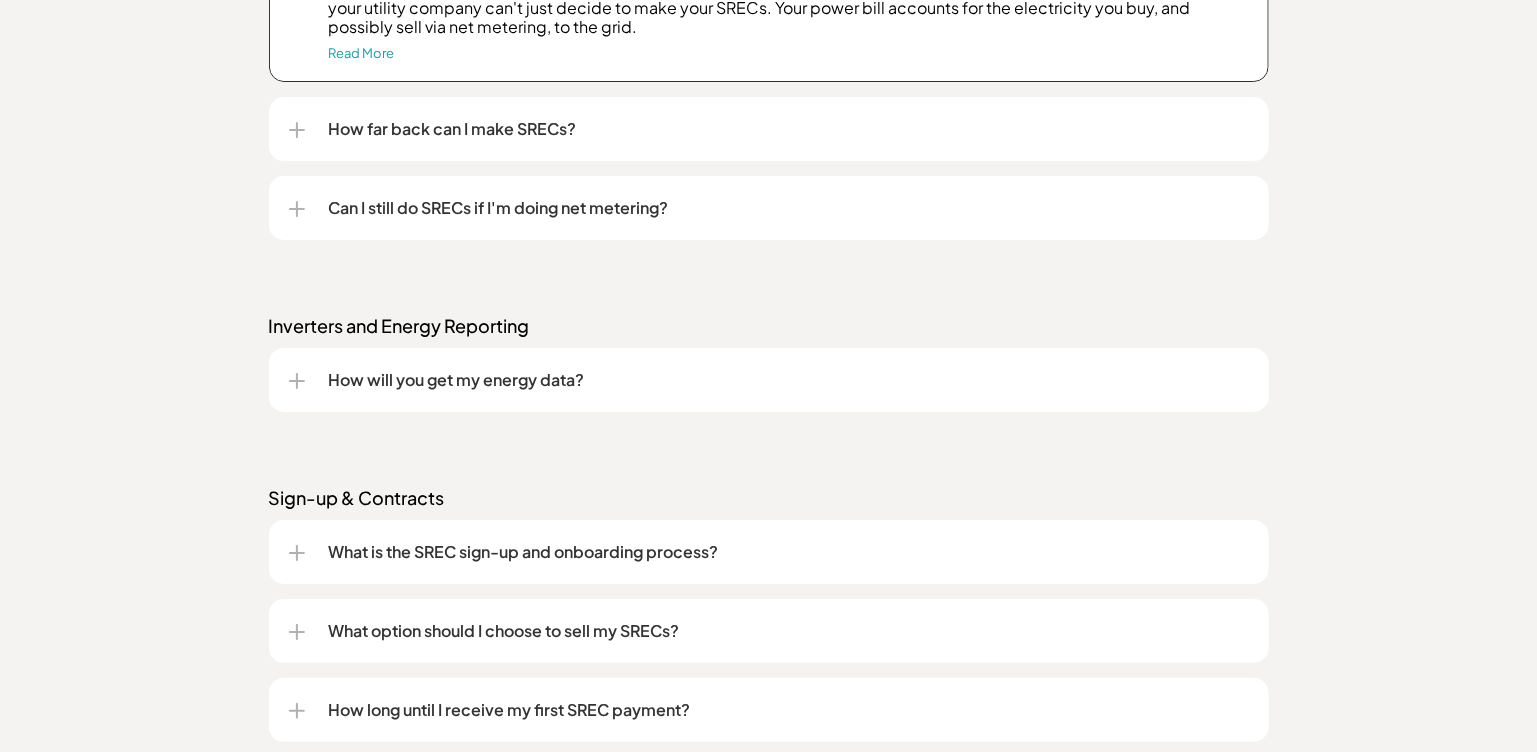 click at bounding box center (297, 381) 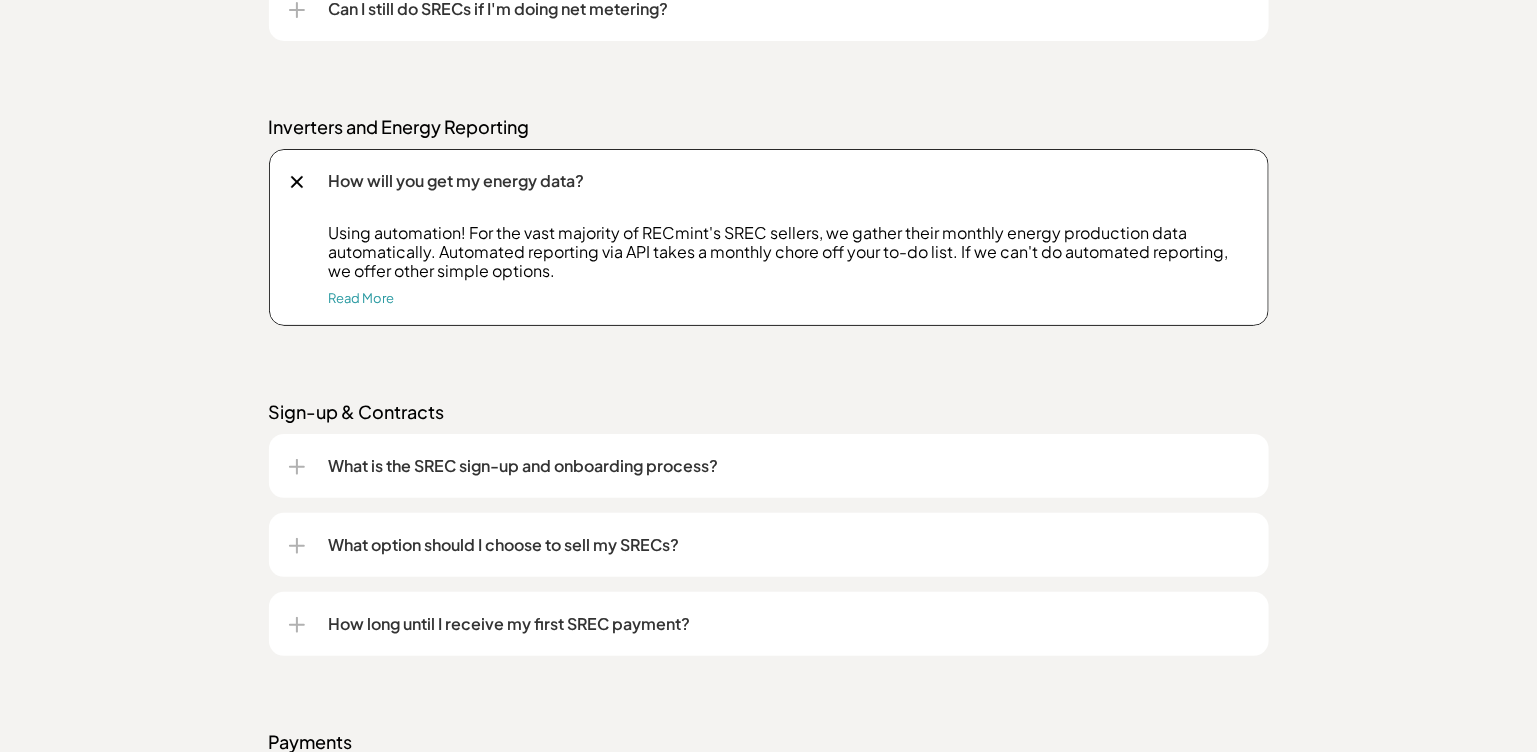 scroll, scrollTop: 3000, scrollLeft: 0, axis: vertical 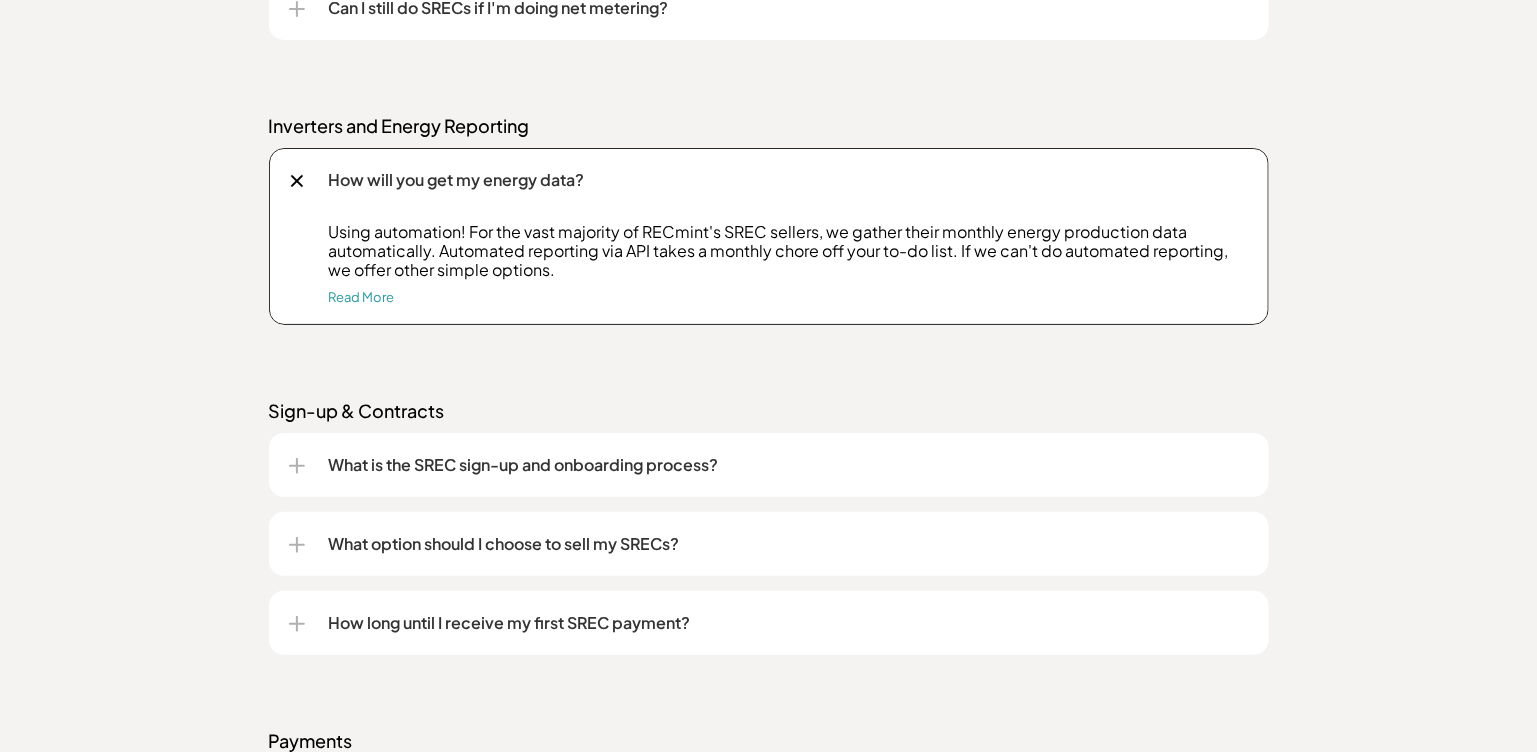 click on "What is the SREC sign-up and onboarding process?" at bounding box center [789, 465] 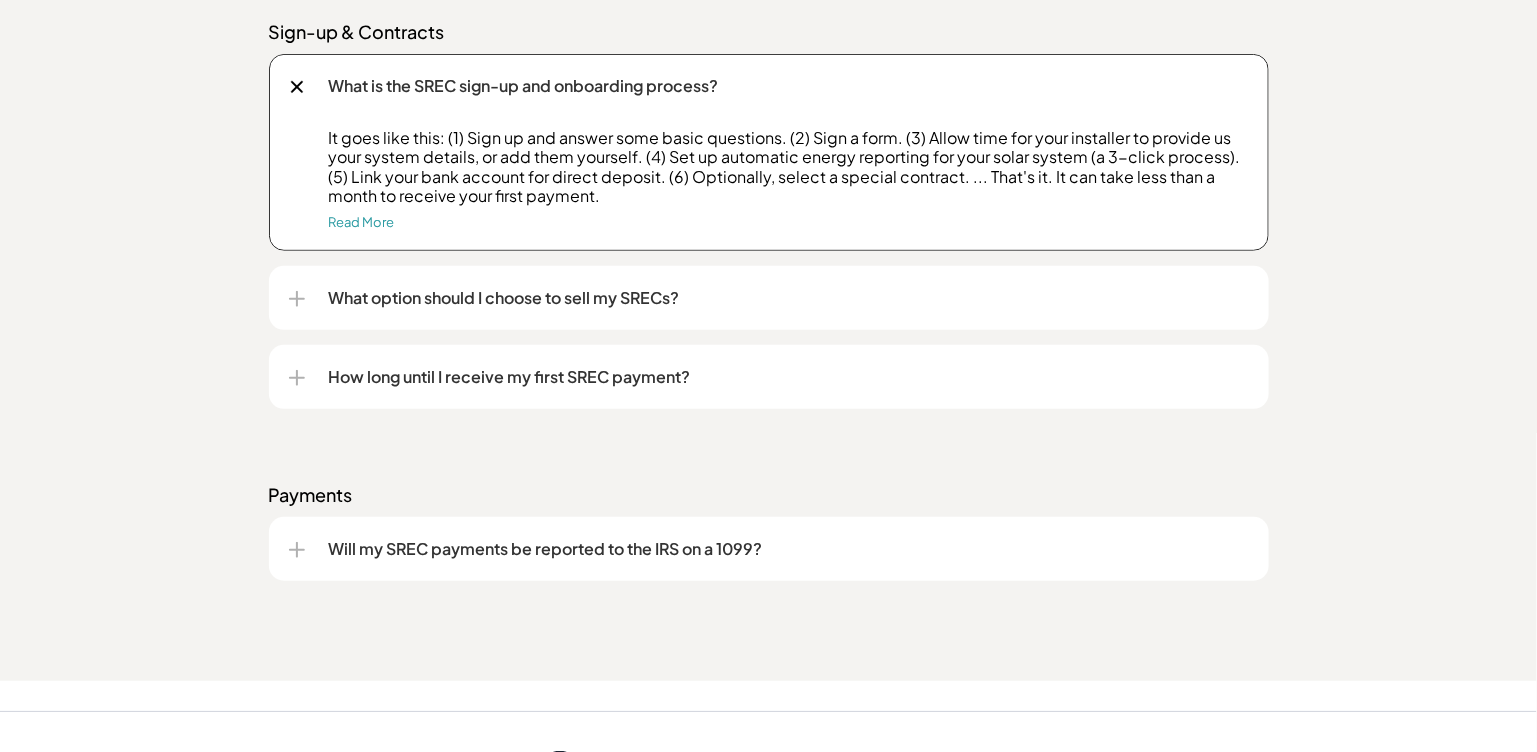 scroll, scrollTop: 3399, scrollLeft: 0, axis: vertical 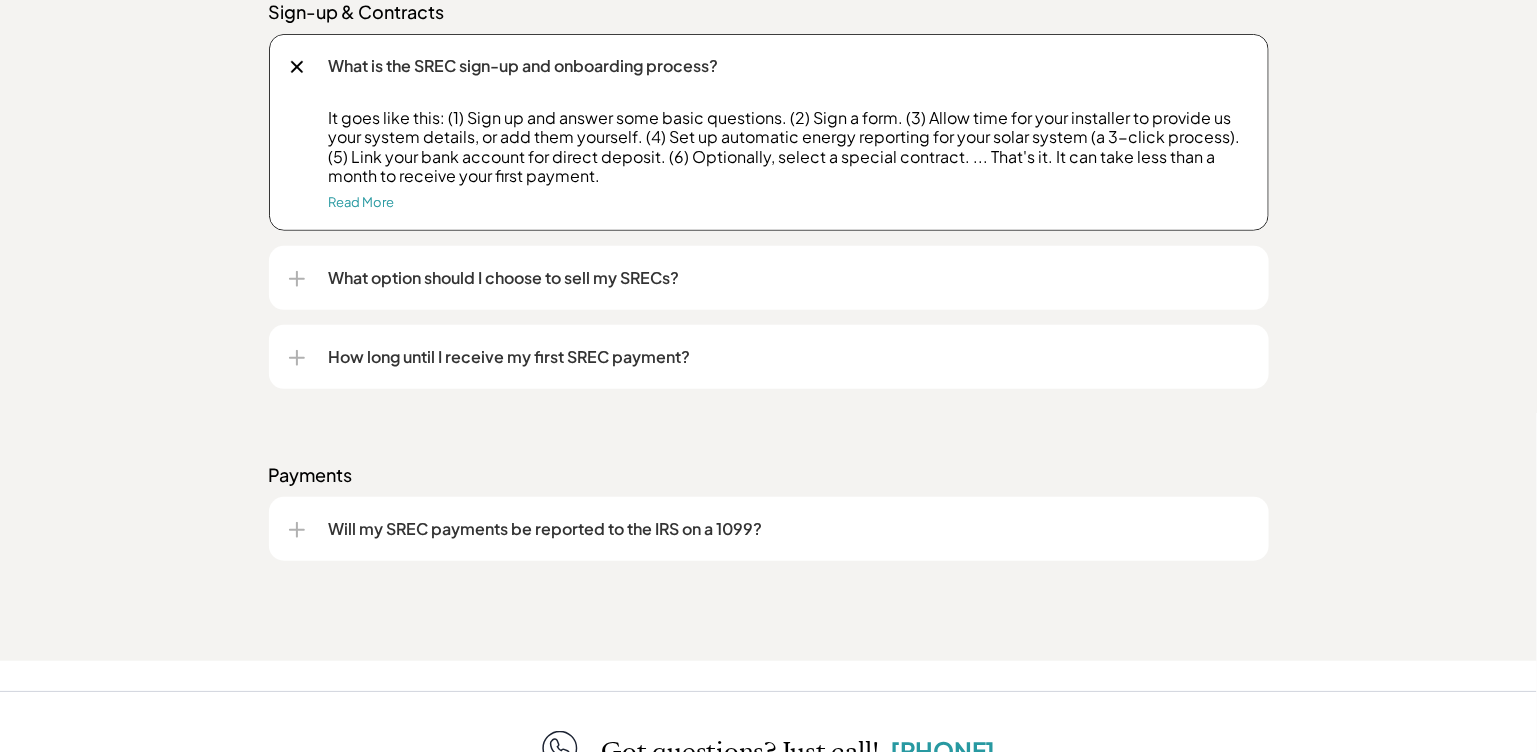 click at bounding box center [297, 279] 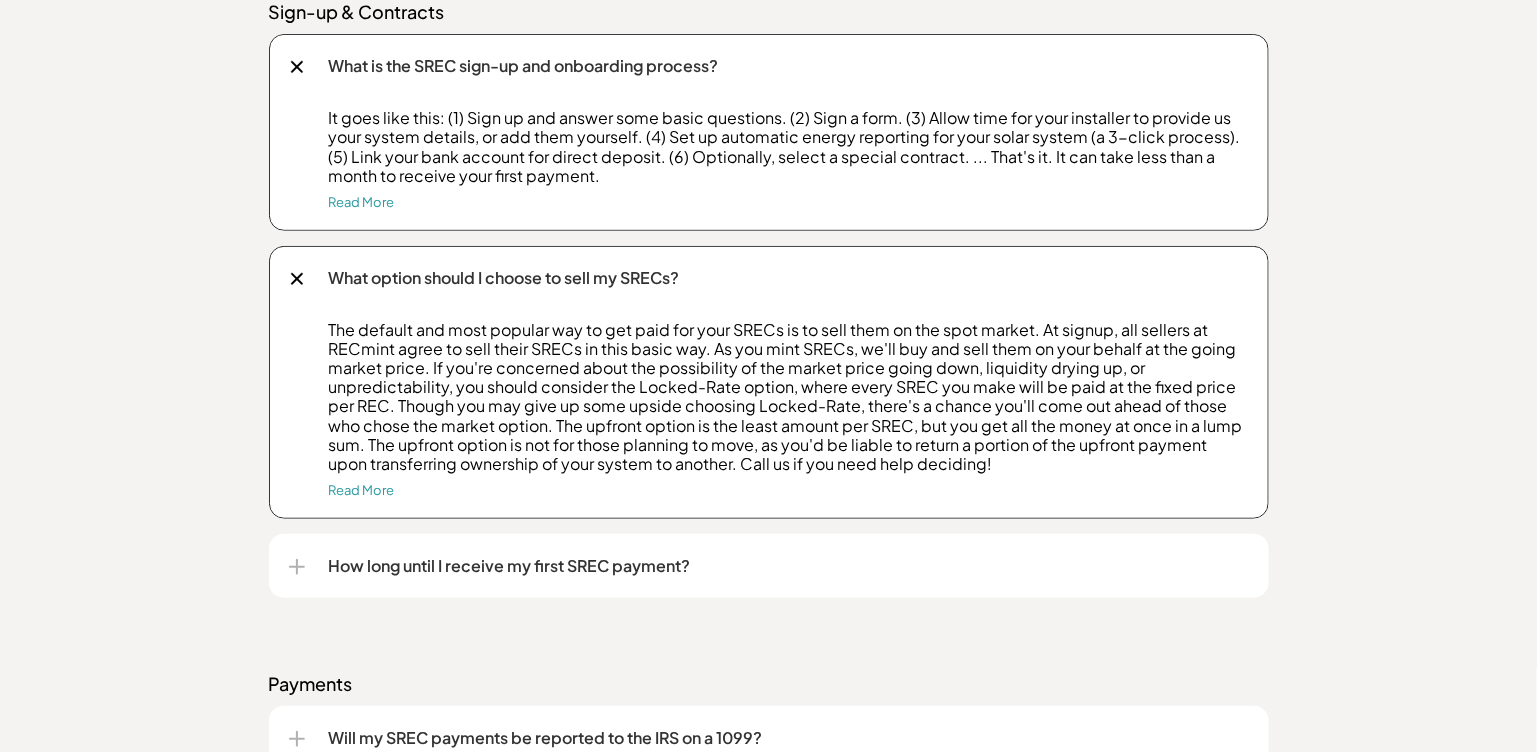 click at bounding box center (297, 567) 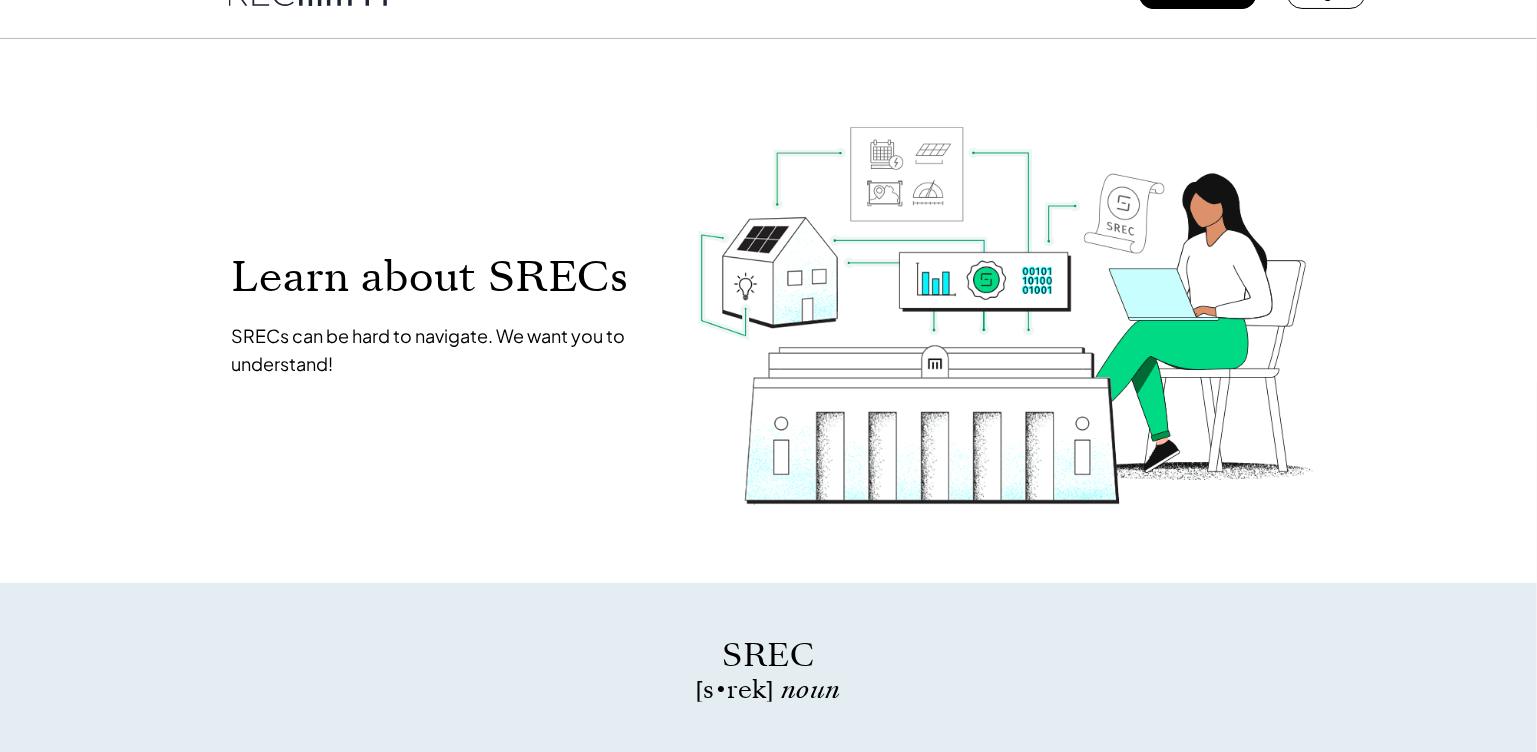 scroll, scrollTop: 0, scrollLeft: 0, axis: both 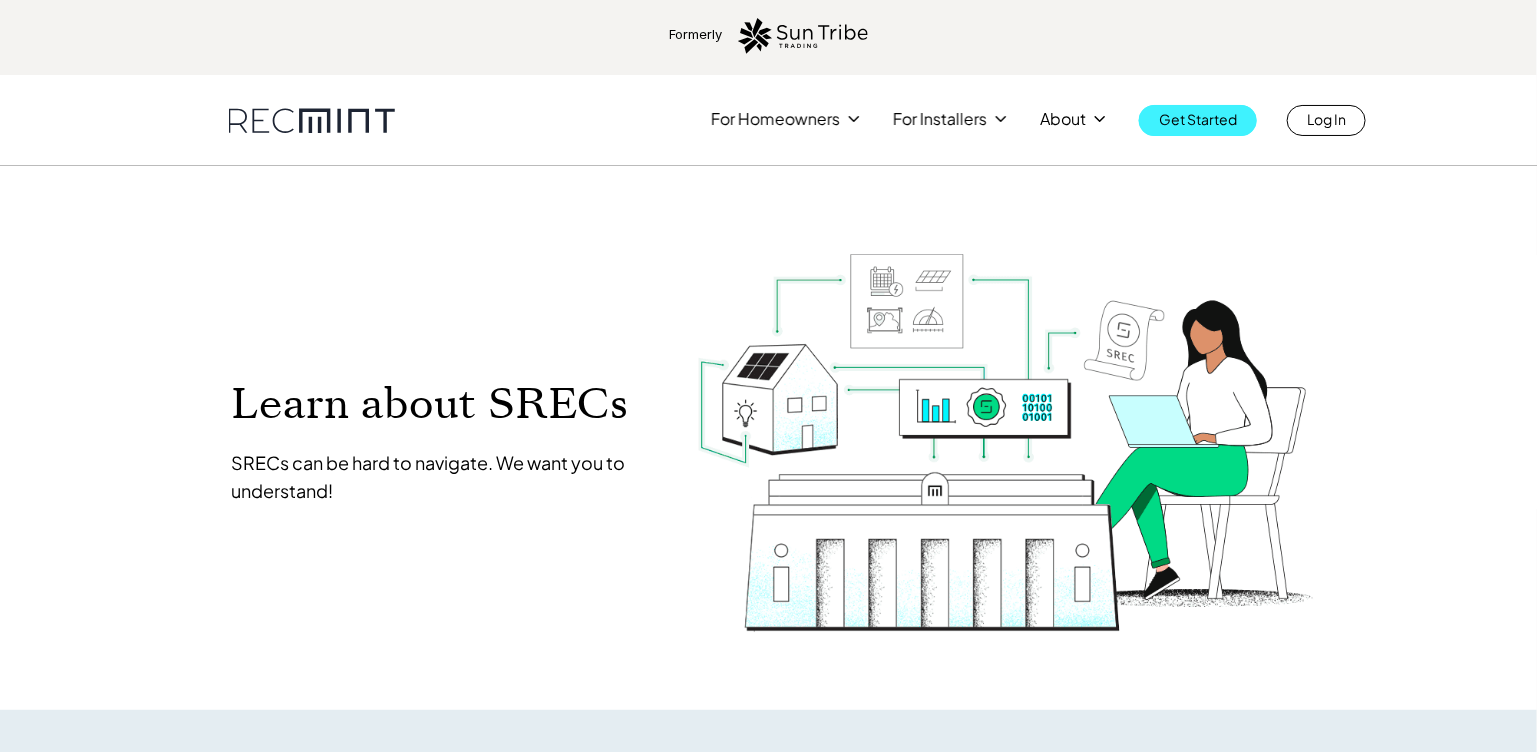 click on "Get Started" at bounding box center [1198, 119] 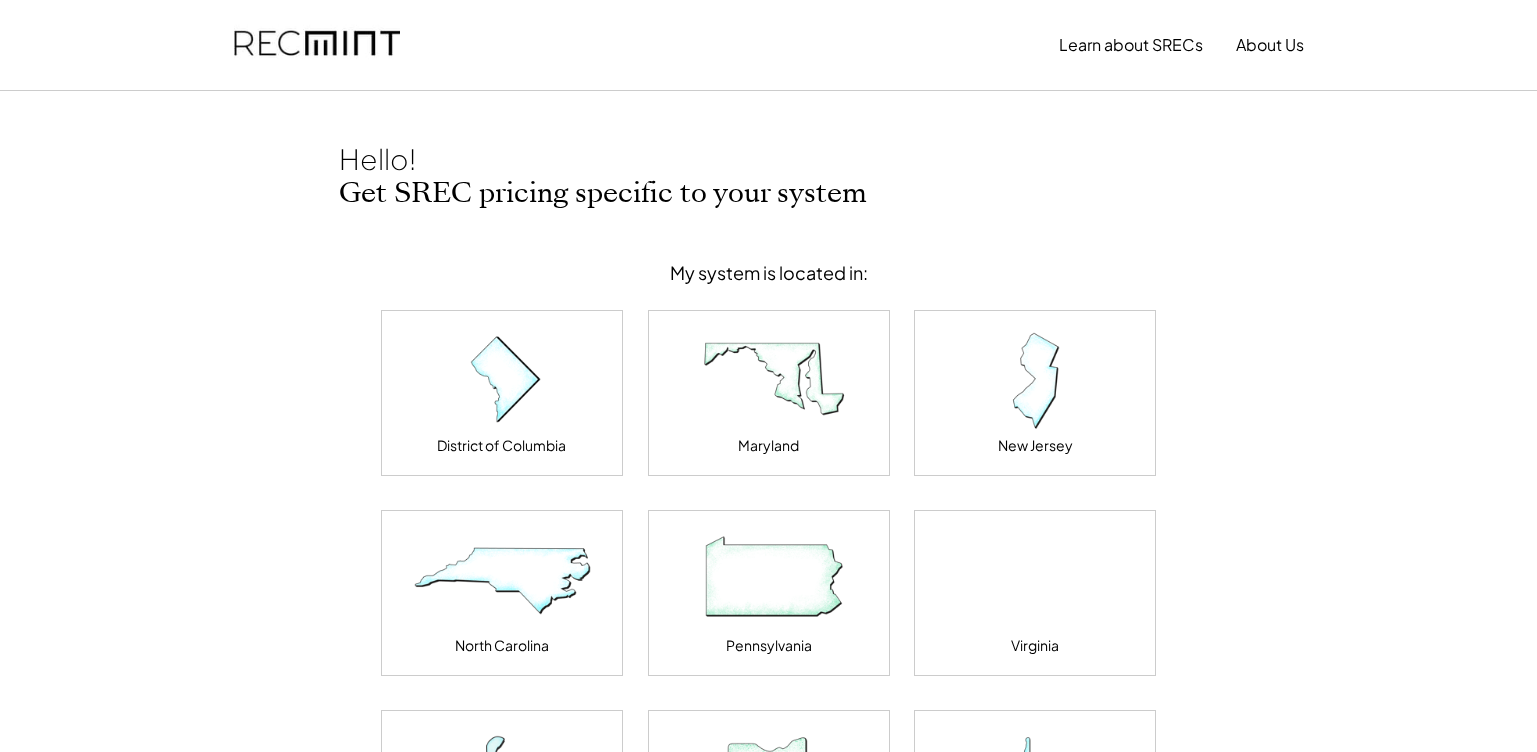 scroll, scrollTop: 0, scrollLeft: 0, axis: both 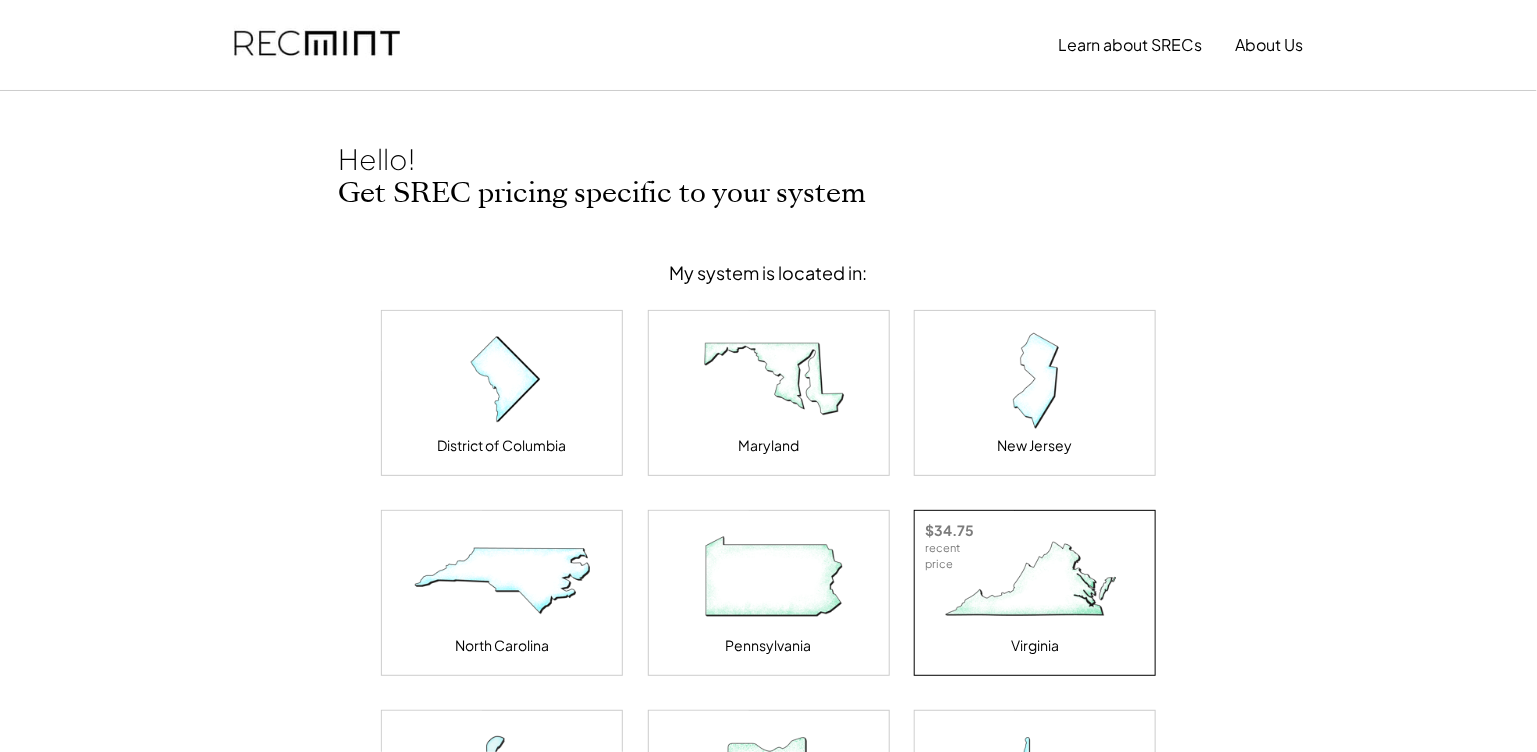 click at bounding box center [1035, 581] 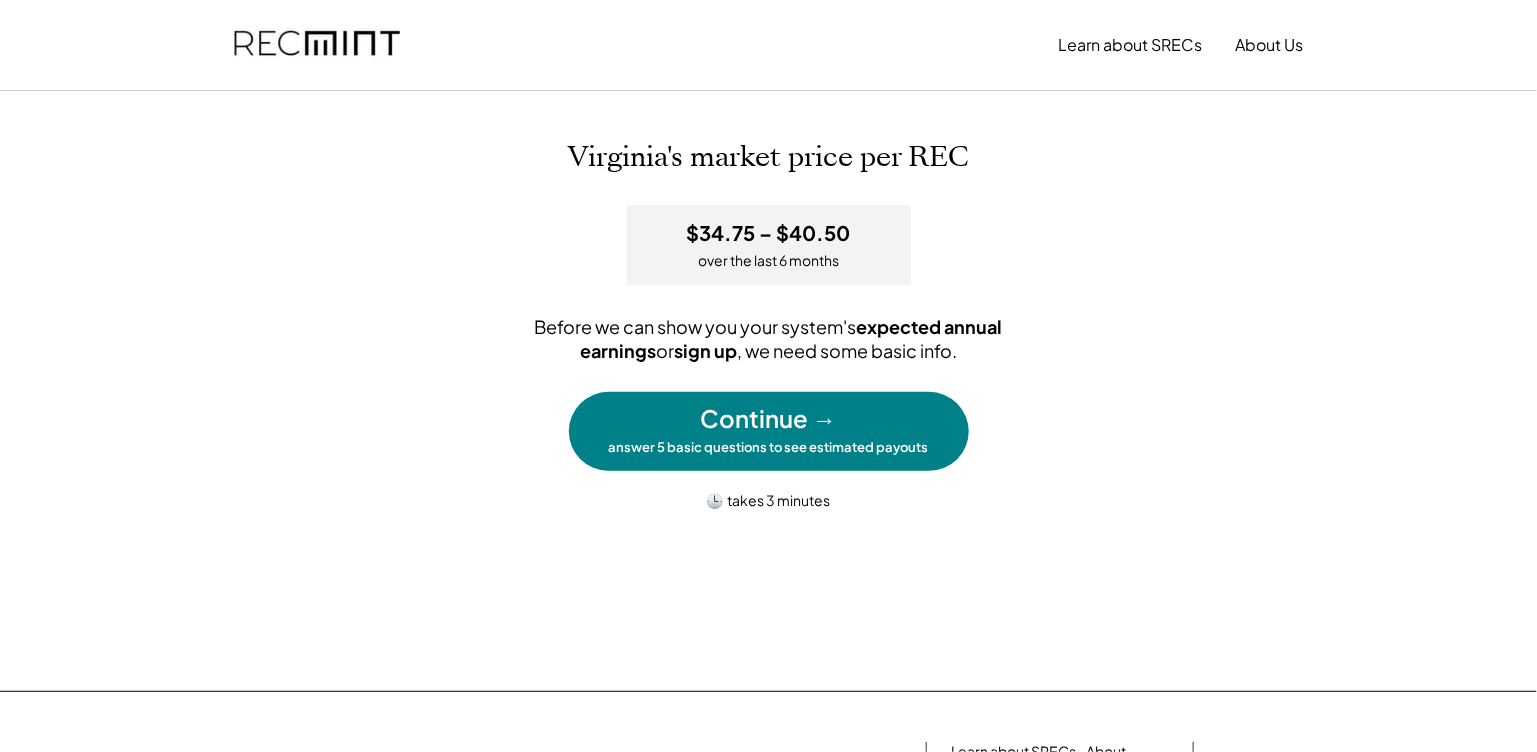 click on "Continue →" at bounding box center [769, 419] 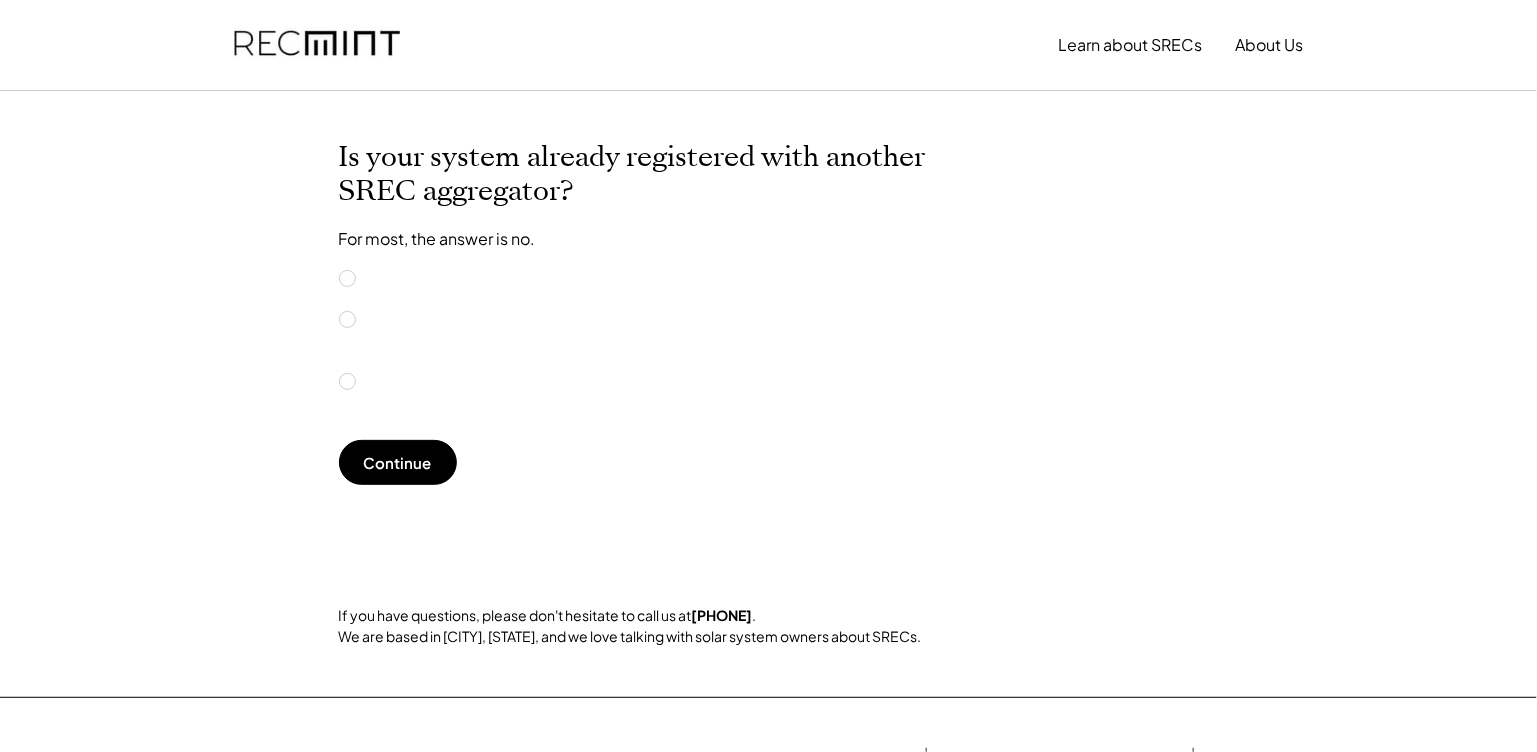 click on "NO, this would be a first-time registration YES, it's registered with another aggregator (or is self-managed in GATS) and I'm exploring transferring to RECmint POSSIBLY, I recall having started the registration process or signing a "Schedule A" form in the past" at bounding box center [589, 344] 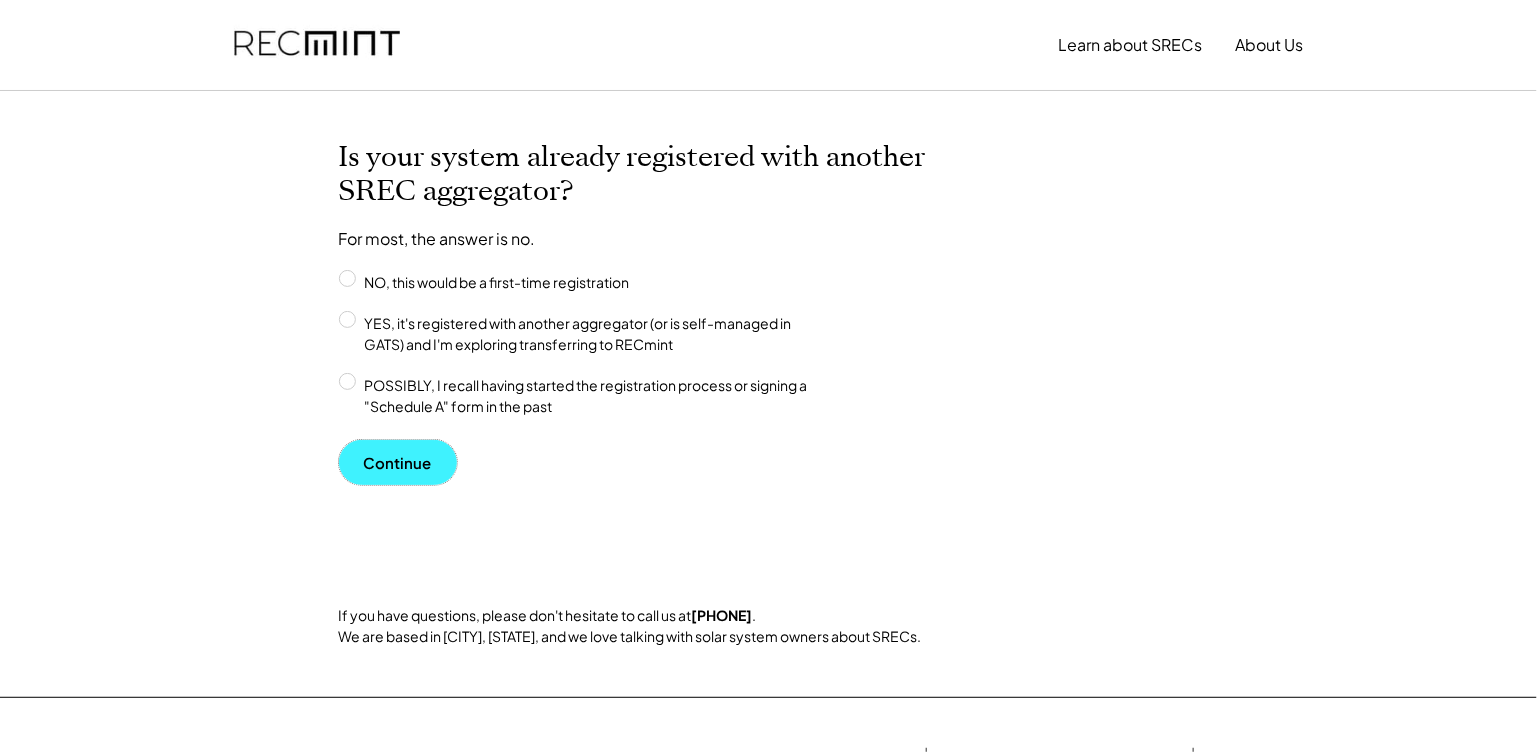 click on "Continue" at bounding box center [398, 462] 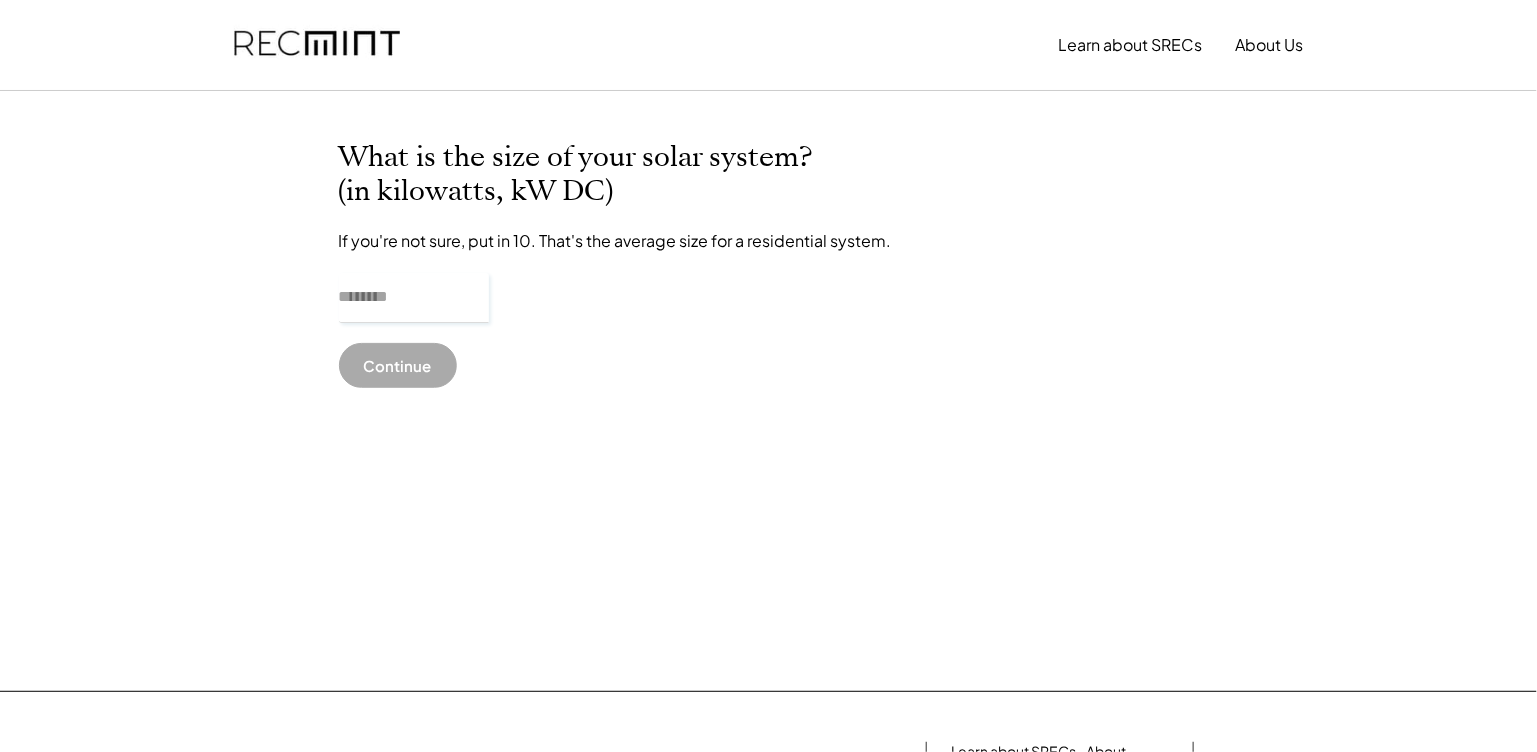 click at bounding box center (414, 298) 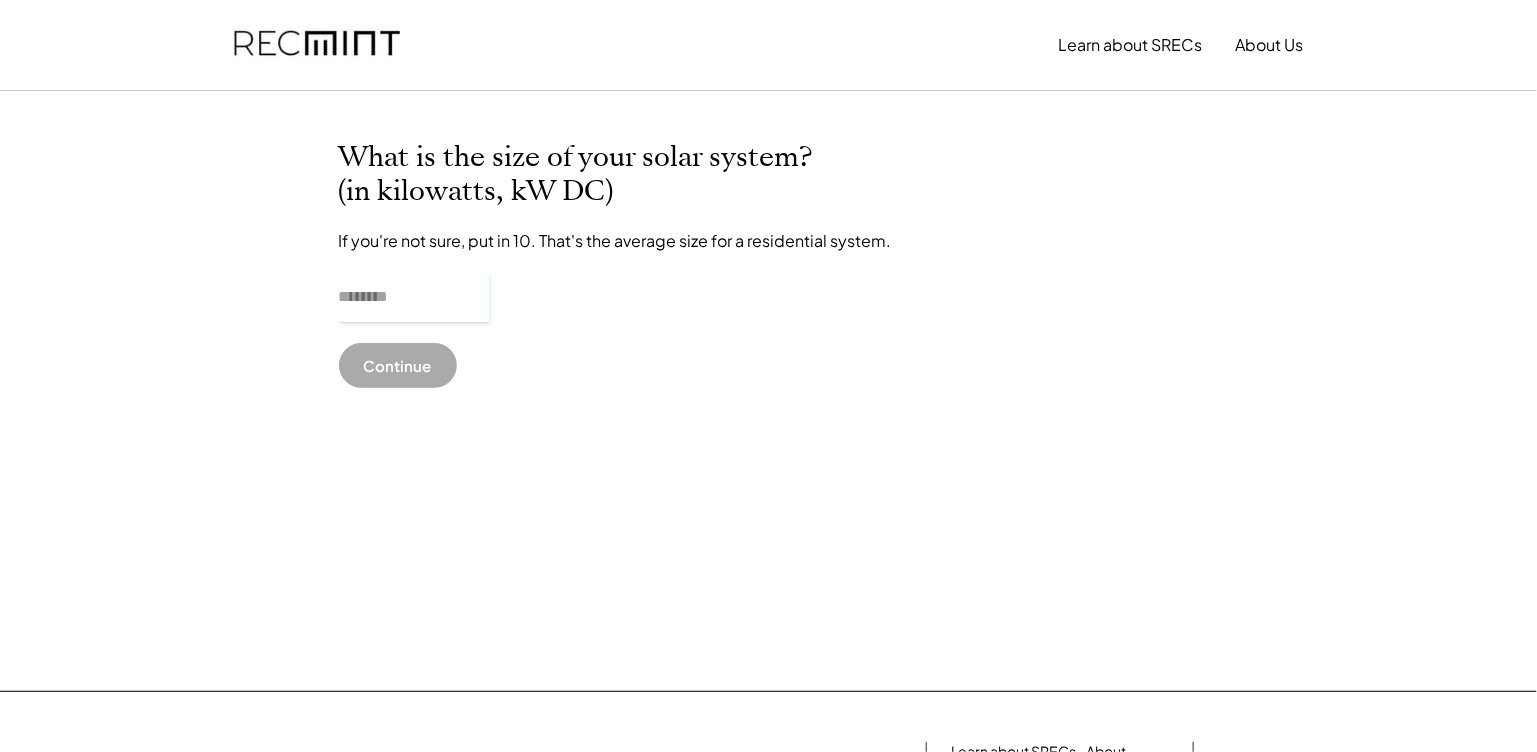 type on "*****" 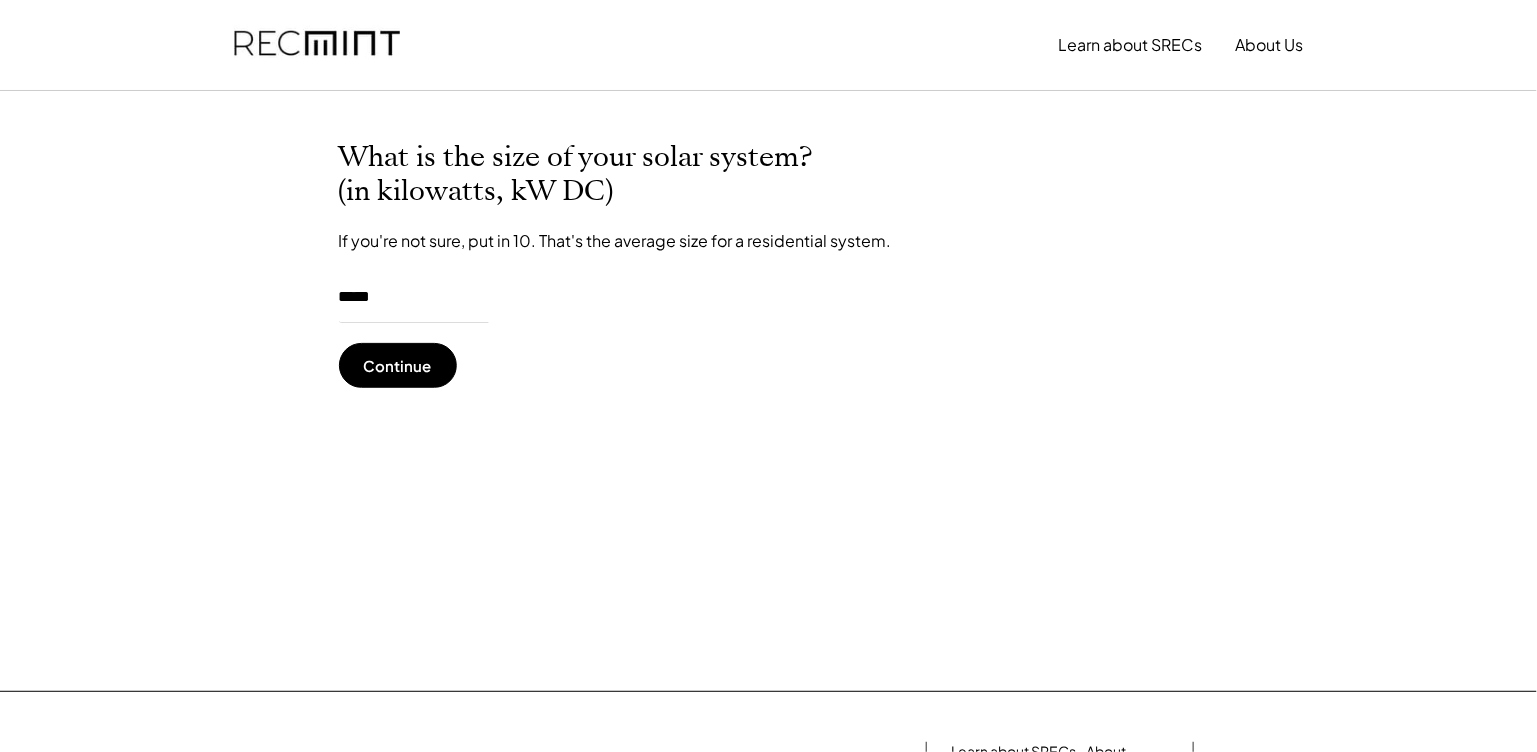 click on "What is the size of your solar system?
(in kilowatts, kW DC) If you're not sure, put in 10. That's the average size for a residential system. Continue" at bounding box center (769, 391) 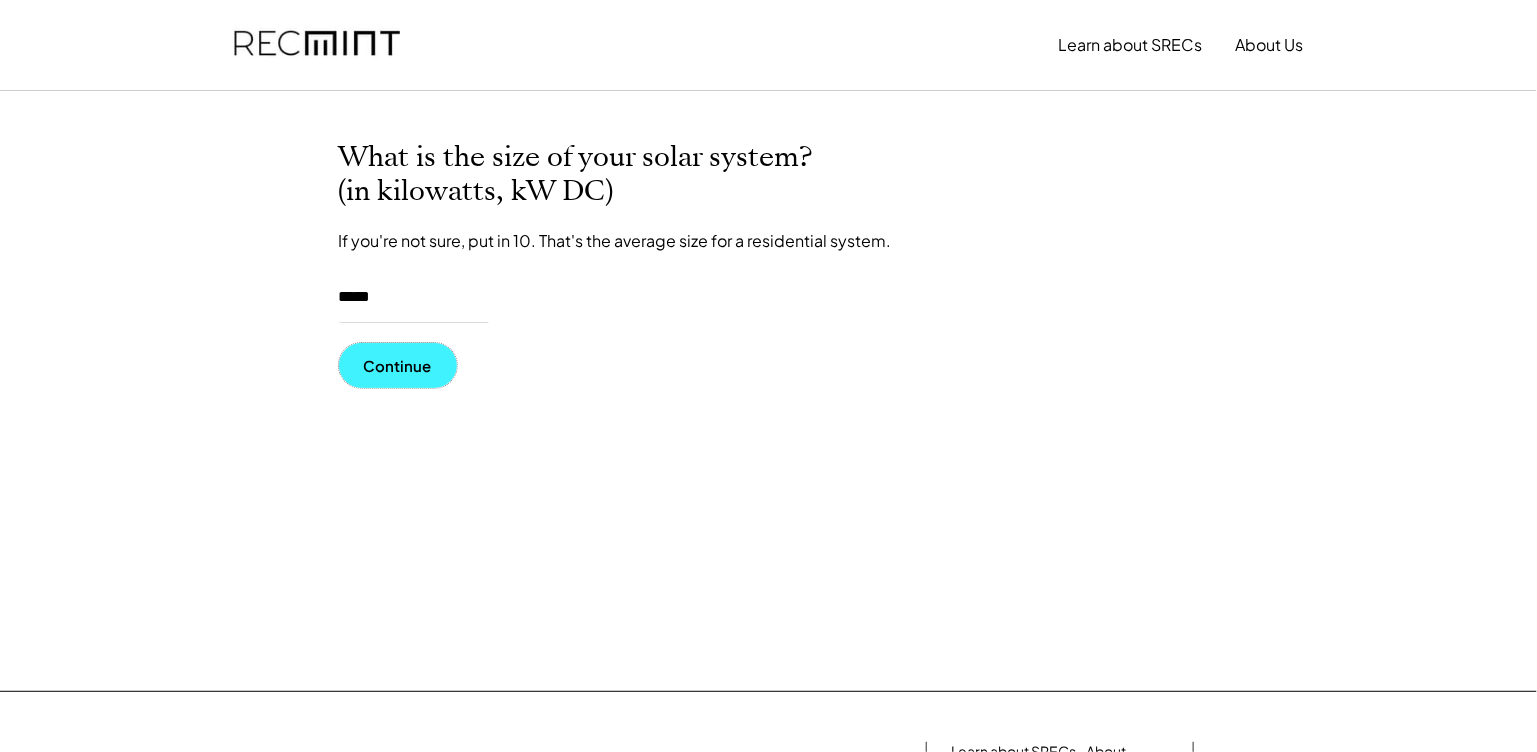 click on "Continue" at bounding box center (398, 365) 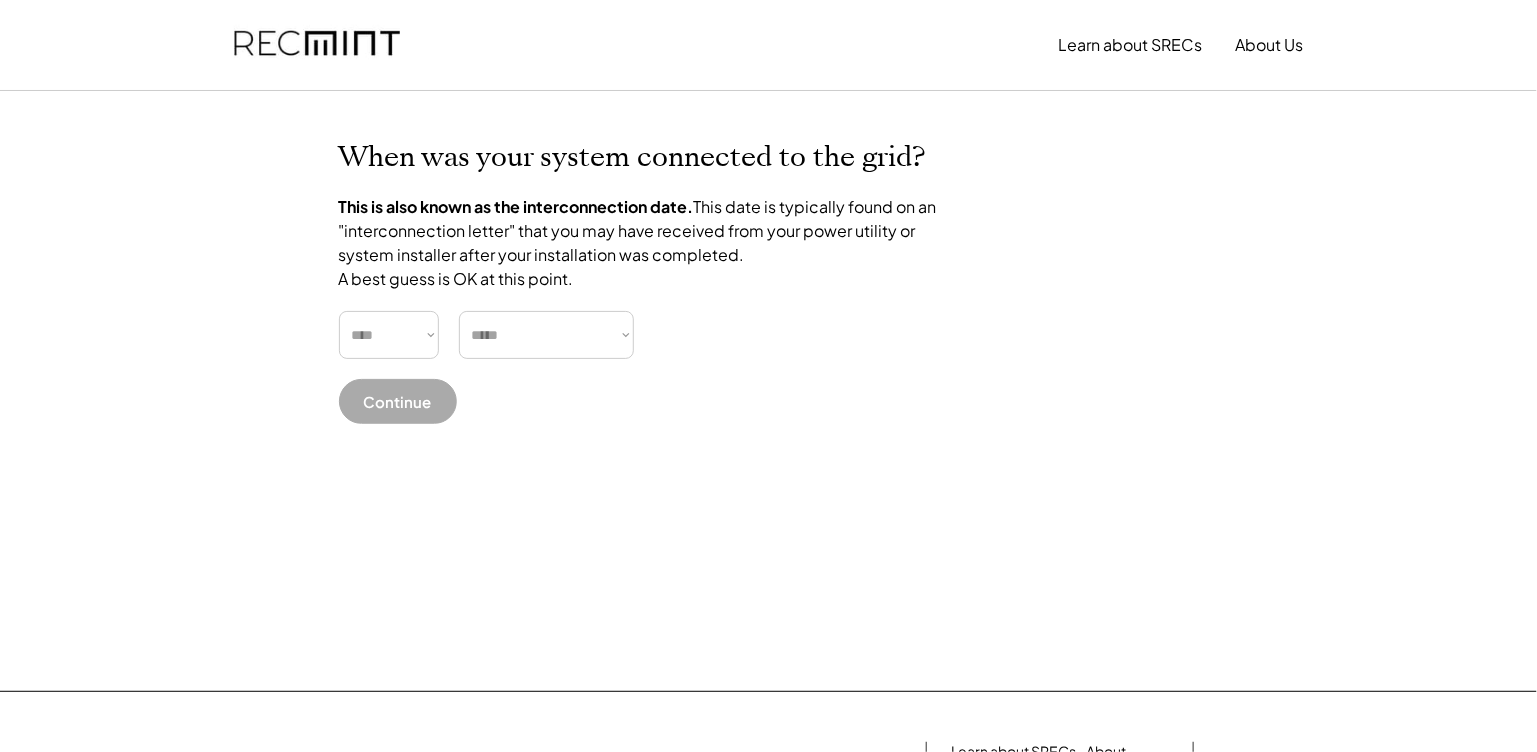 click on "**** **** **** **** **** **** **** **** **** **** **** **** **** **** ****" at bounding box center [389, 335] 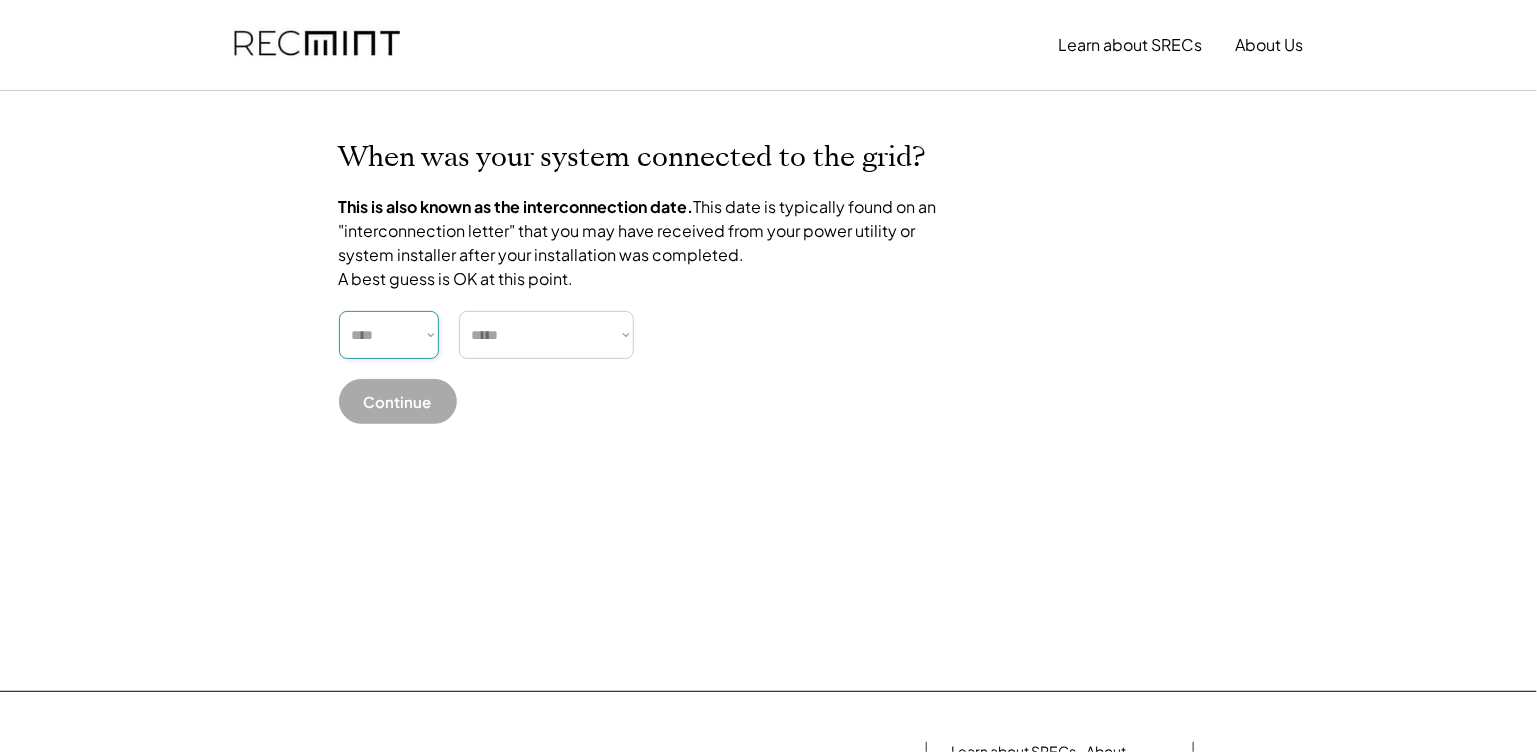 select on "****" 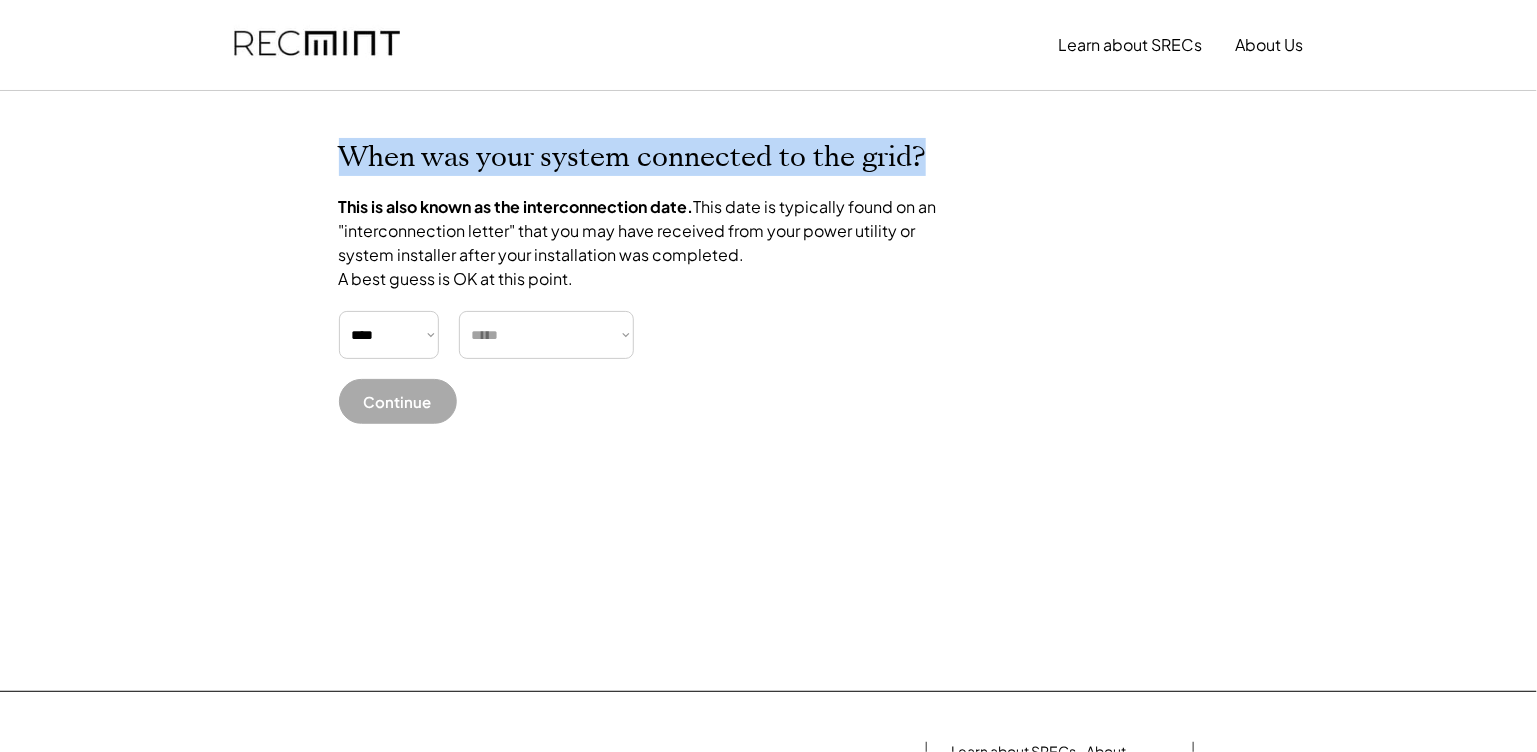 drag, startPoint x: 926, startPoint y: 146, endPoint x: 338, endPoint y: 147, distance: 588.00085 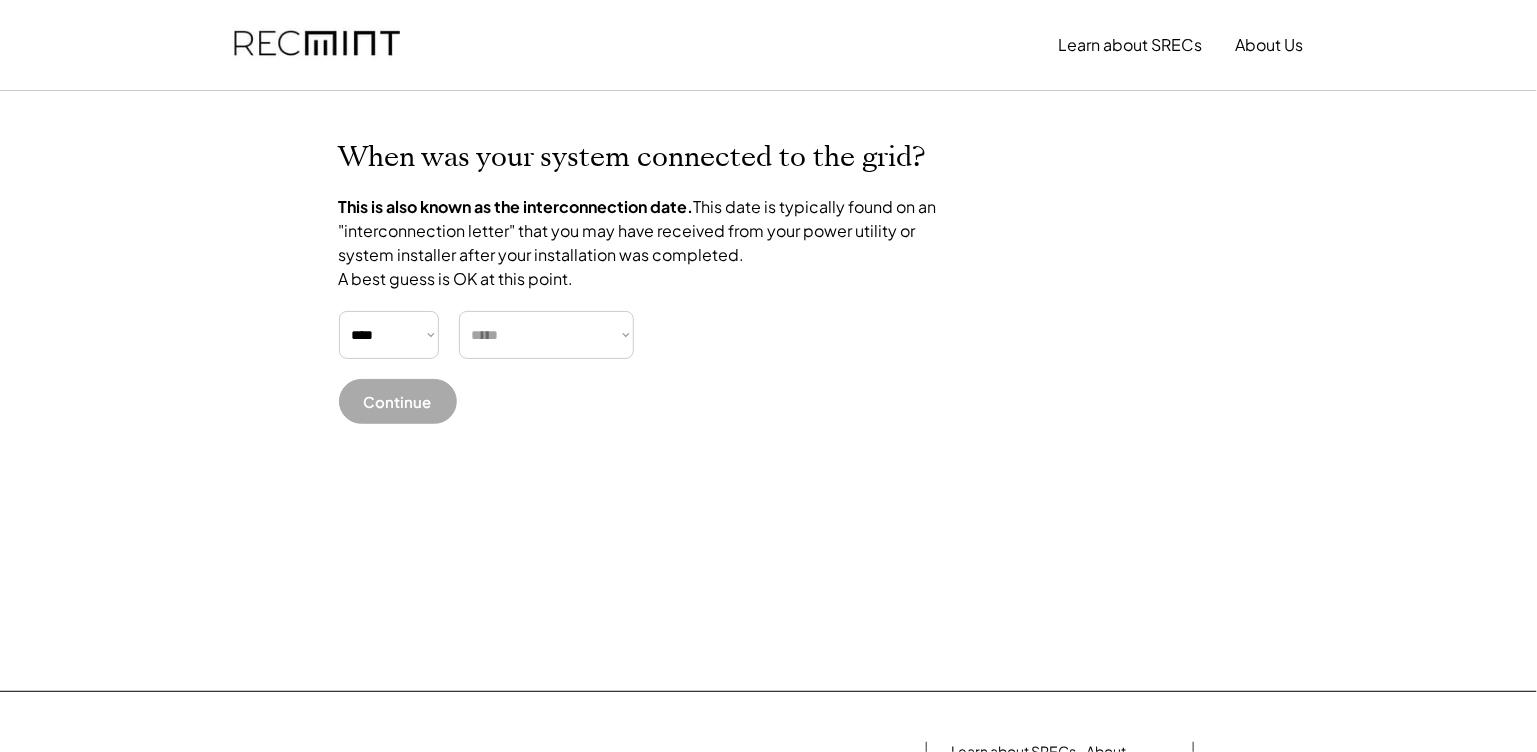 click on "When was your system connected to the grid? This is also known as the interconnection date.  This date is typically found on an "interconnection letter" that you may have received from your power utility or system installer after your installation was completed.
A best guess is OK at this point. **** **** **** **** **** **** **** **** **** **** **** **** **** **** **** ***** ******* ******** ***** ***** *** **** **** ****** ********* ******* ******** ******** Continue" at bounding box center (769, 391) 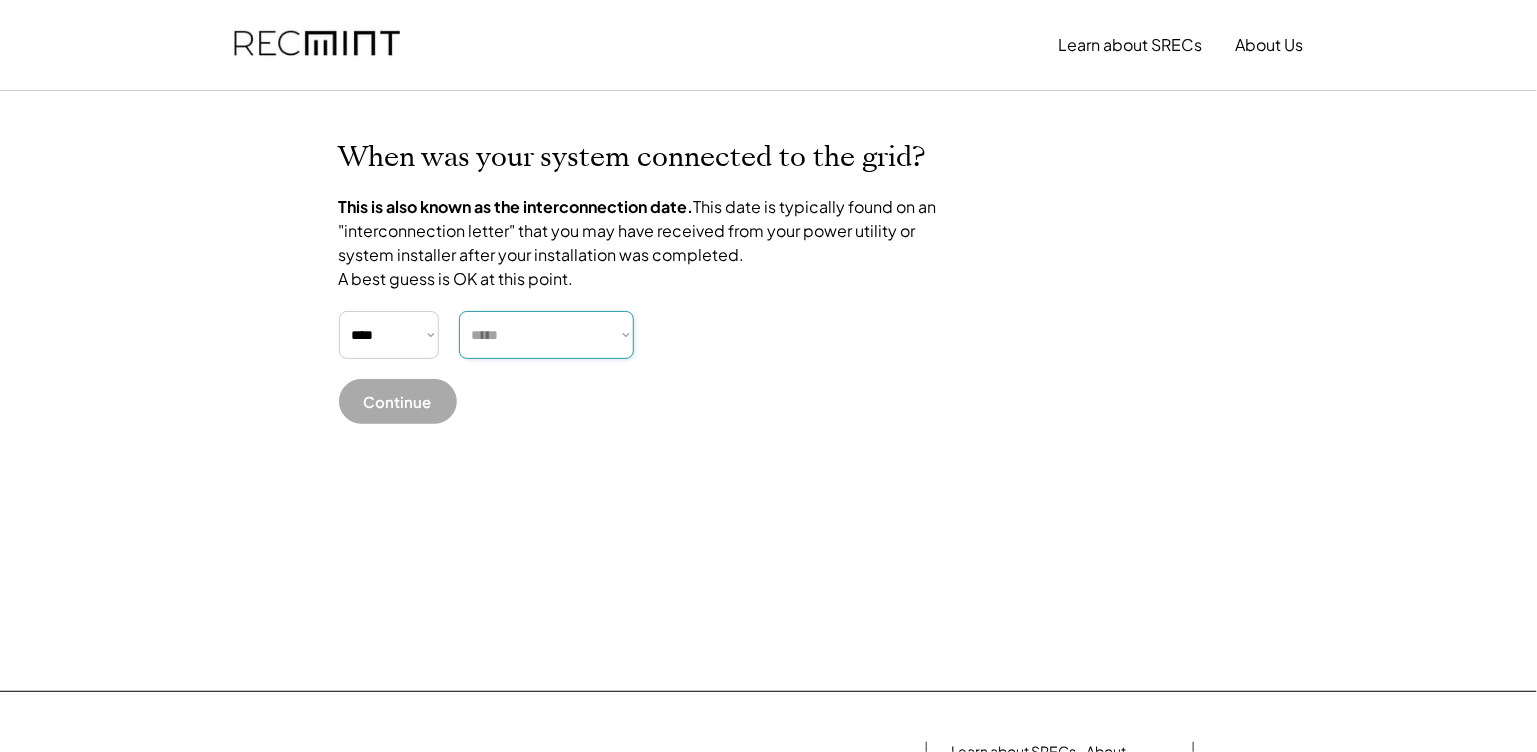 click on "***** ******* ******** ***** ***** *** **** **** ****** ********* ******* ******** ********" at bounding box center [546, 335] 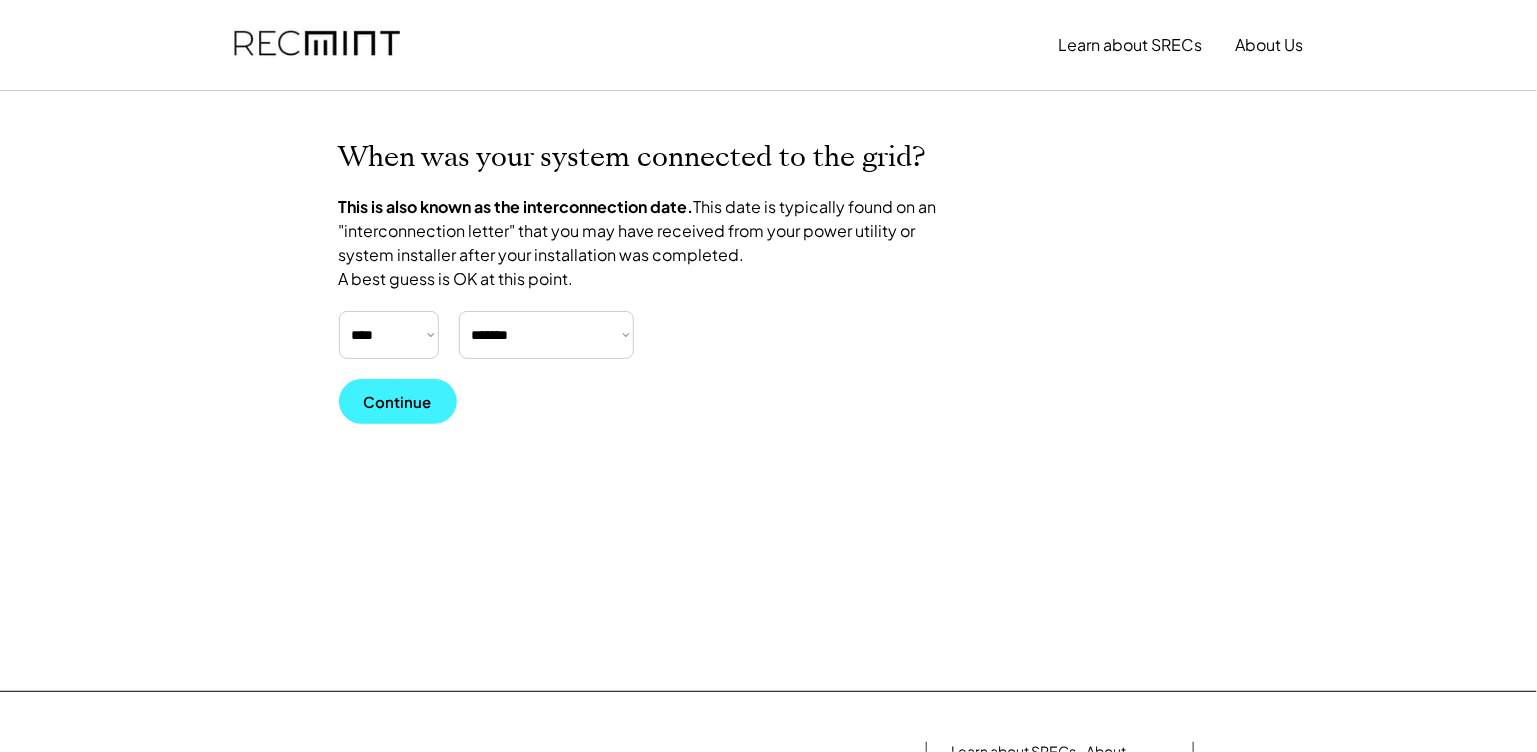 click on "Continue" at bounding box center [398, 401] 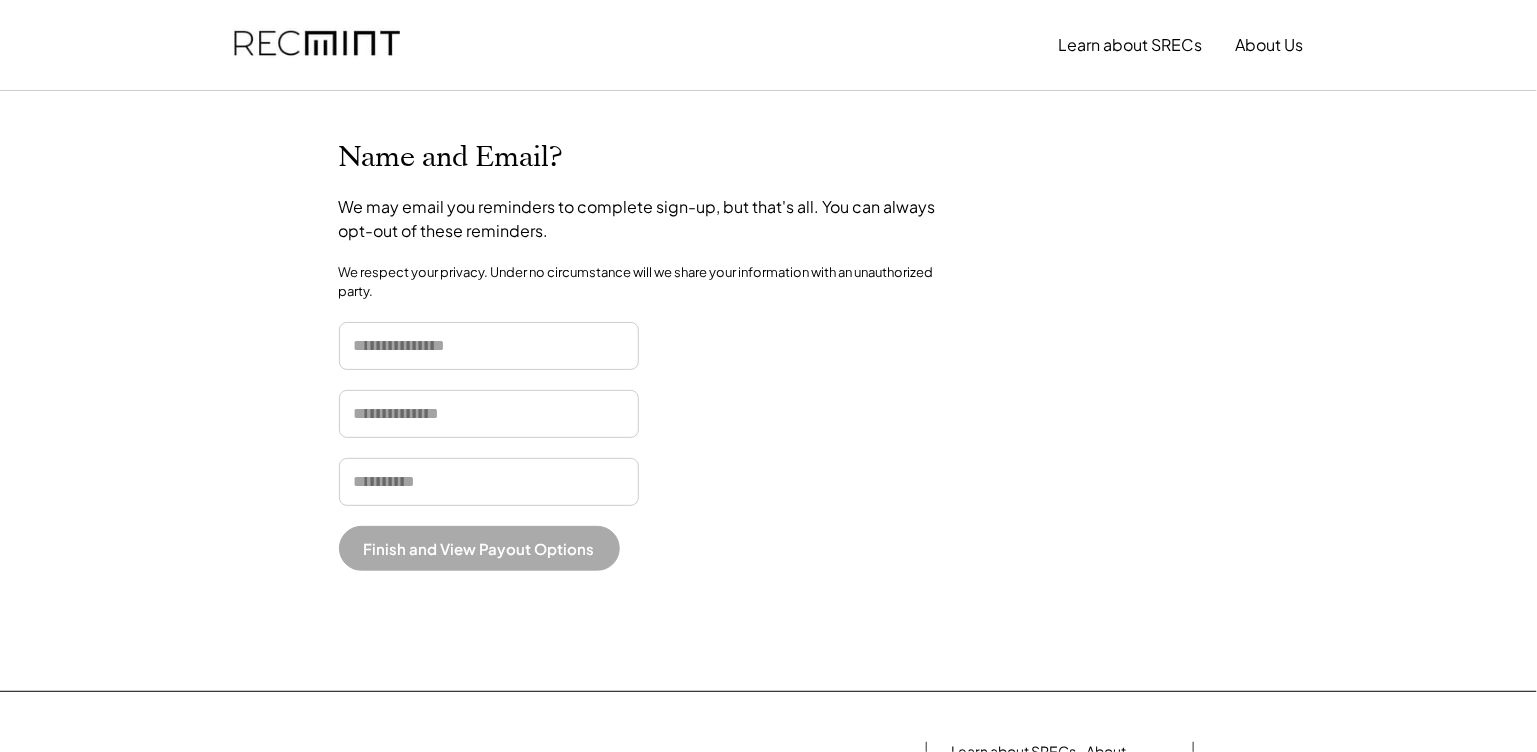 click at bounding box center (489, 346) 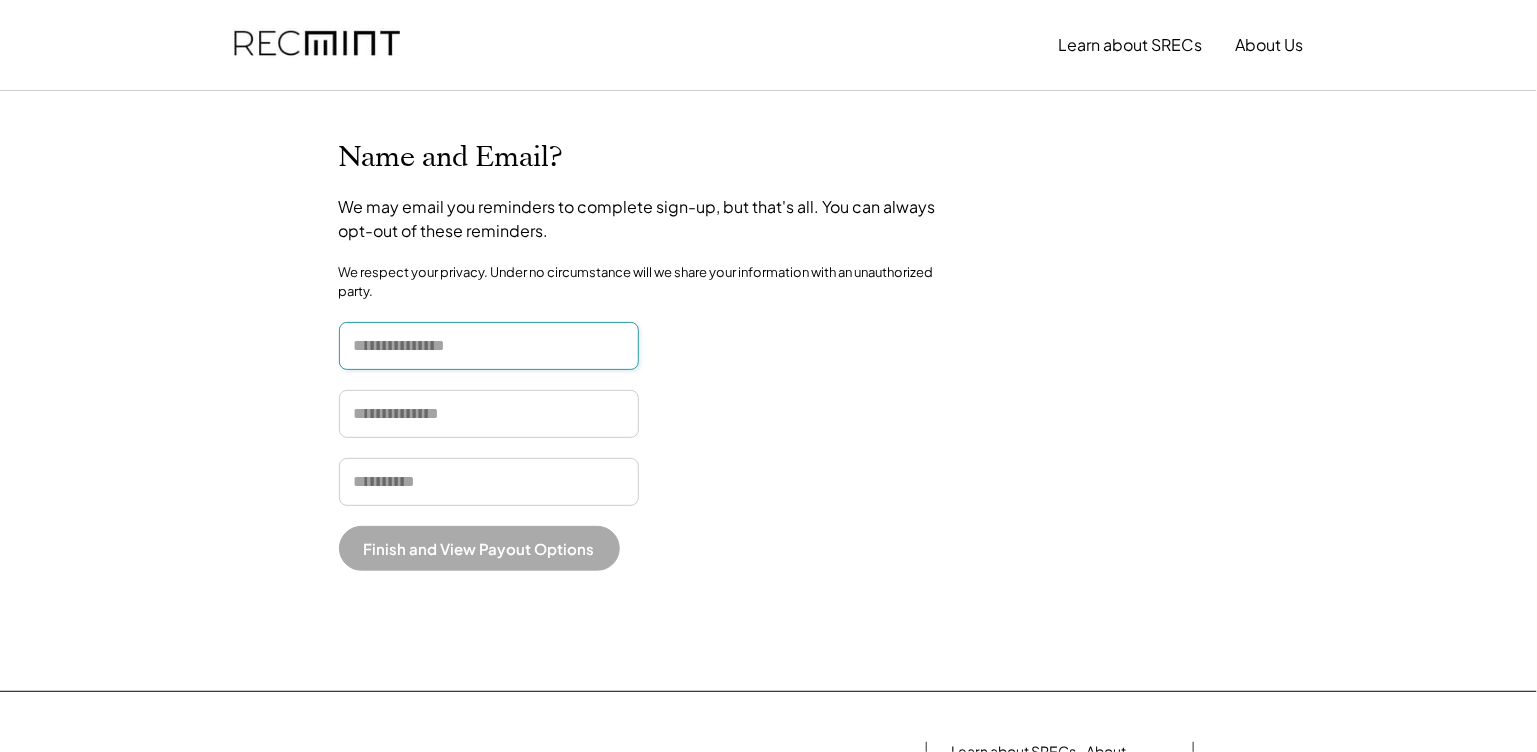 type on "*****" 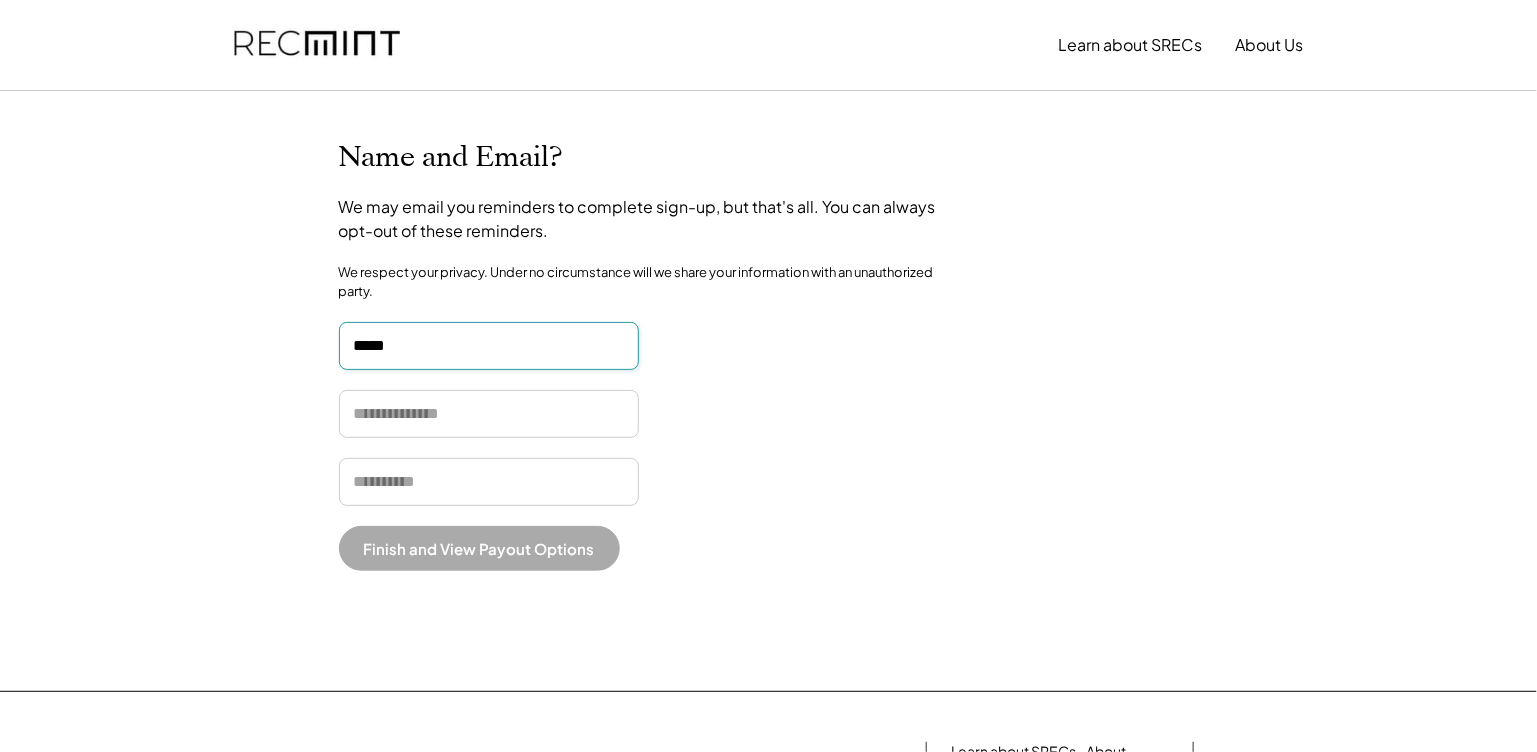 type on "*******" 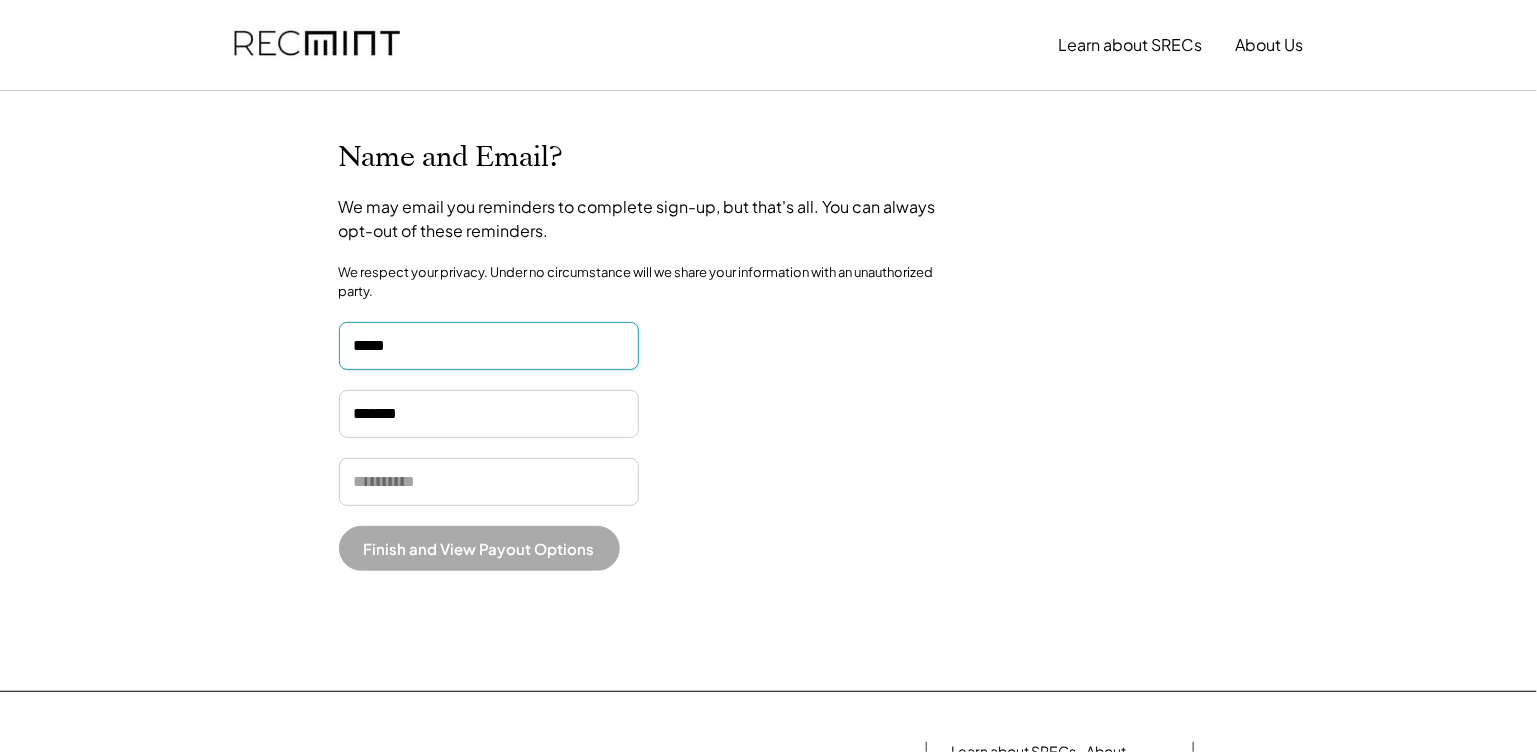 type on "**********" 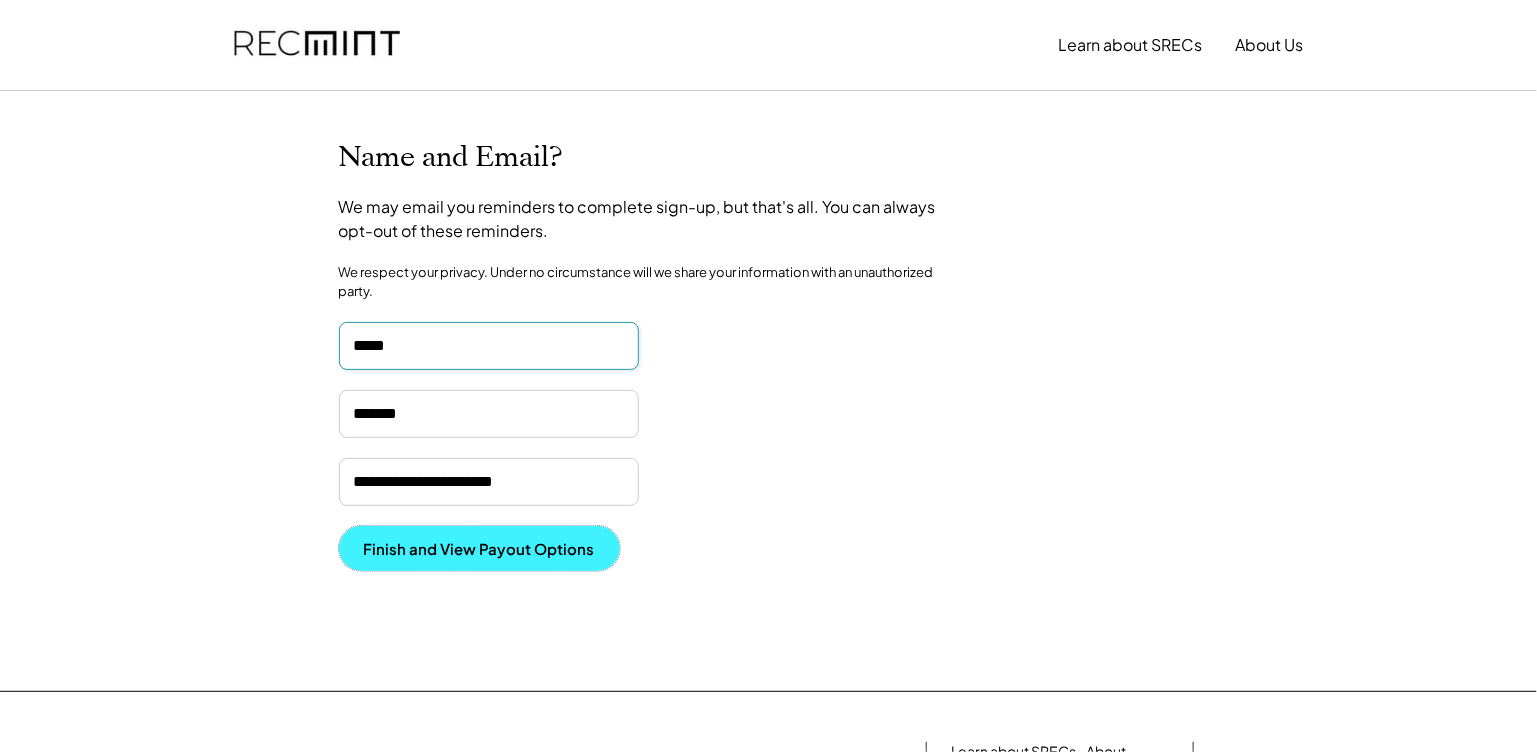 click on "Finish and View Payout Options" at bounding box center (479, 548) 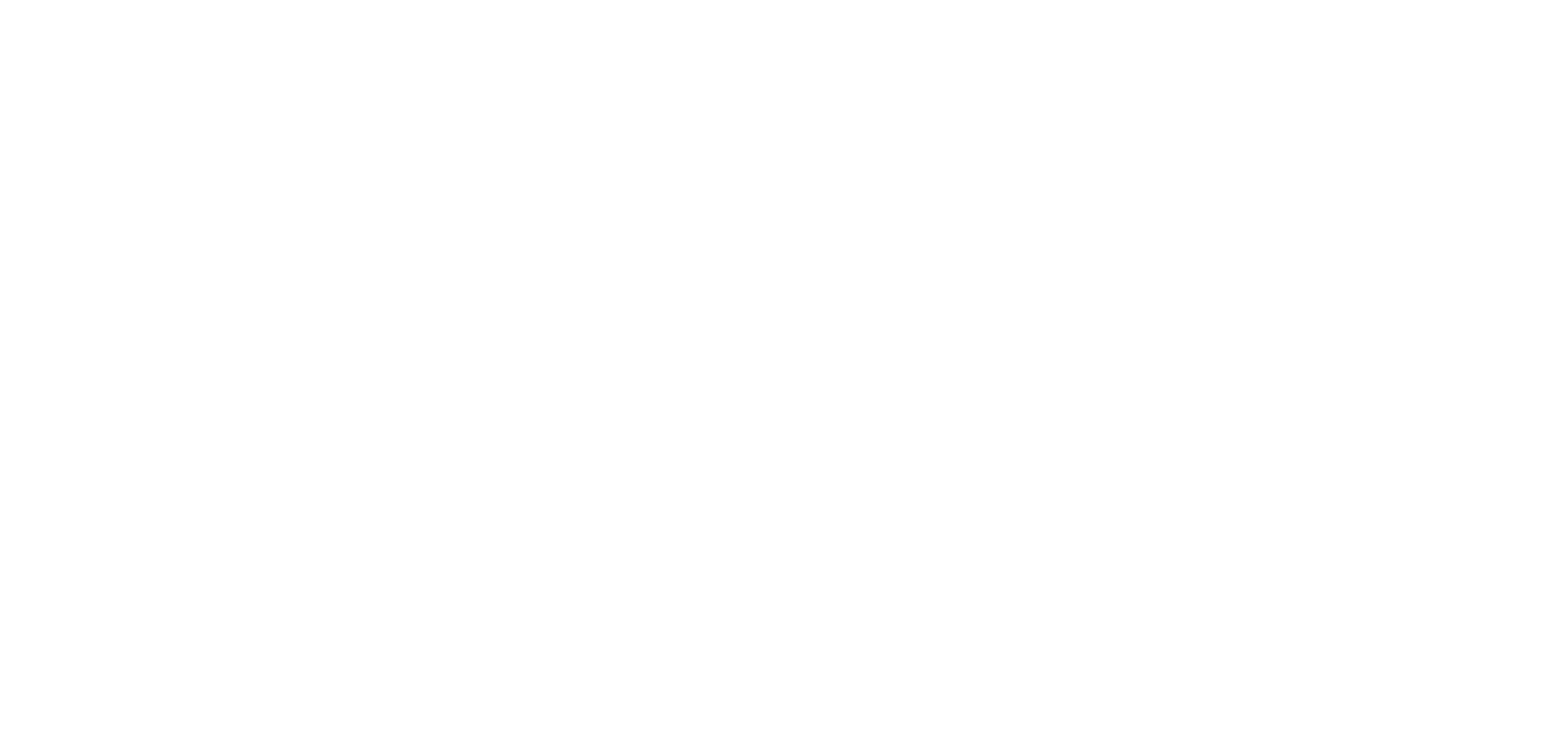 scroll, scrollTop: 0, scrollLeft: 0, axis: both 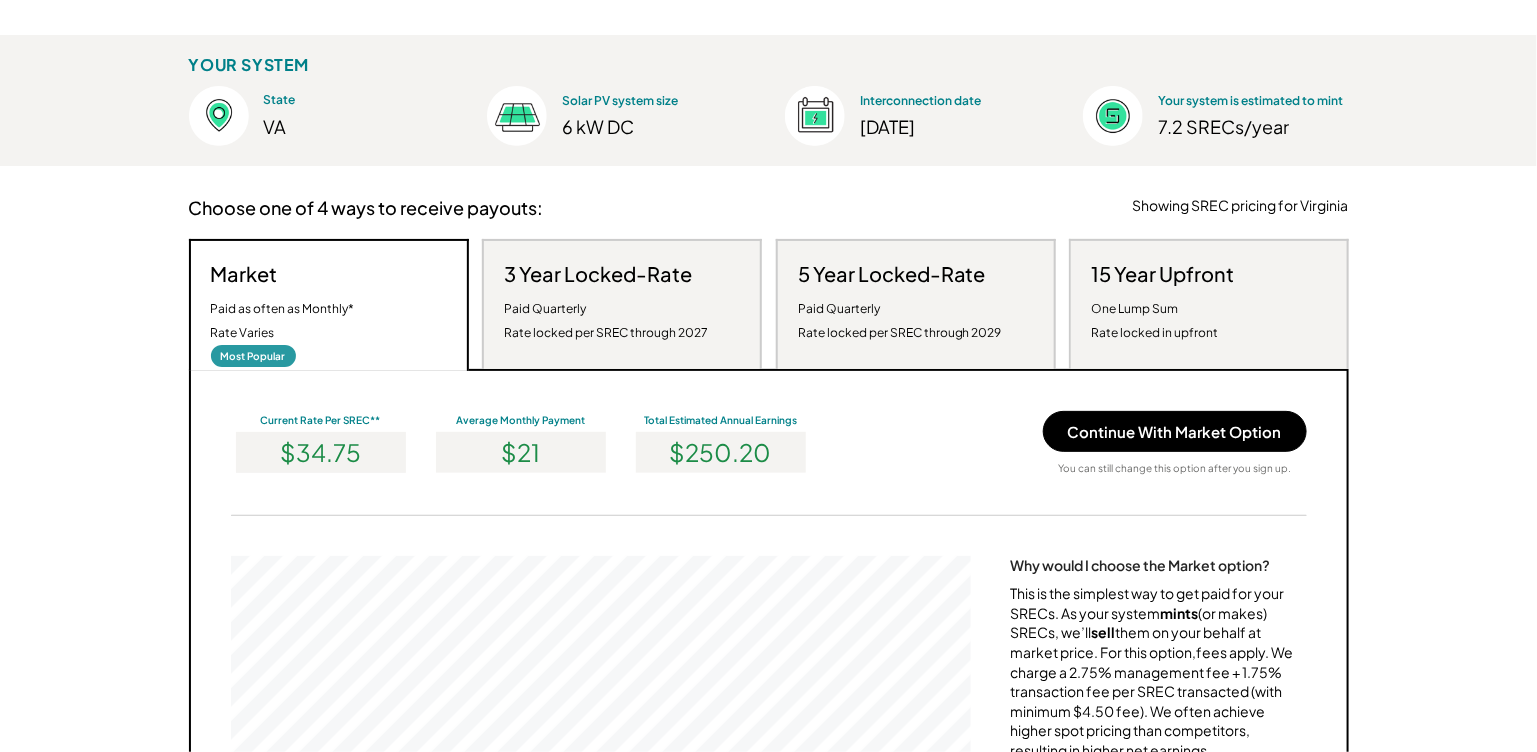 click on "3 Year Locked-Rate" at bounding box center [598, 274] 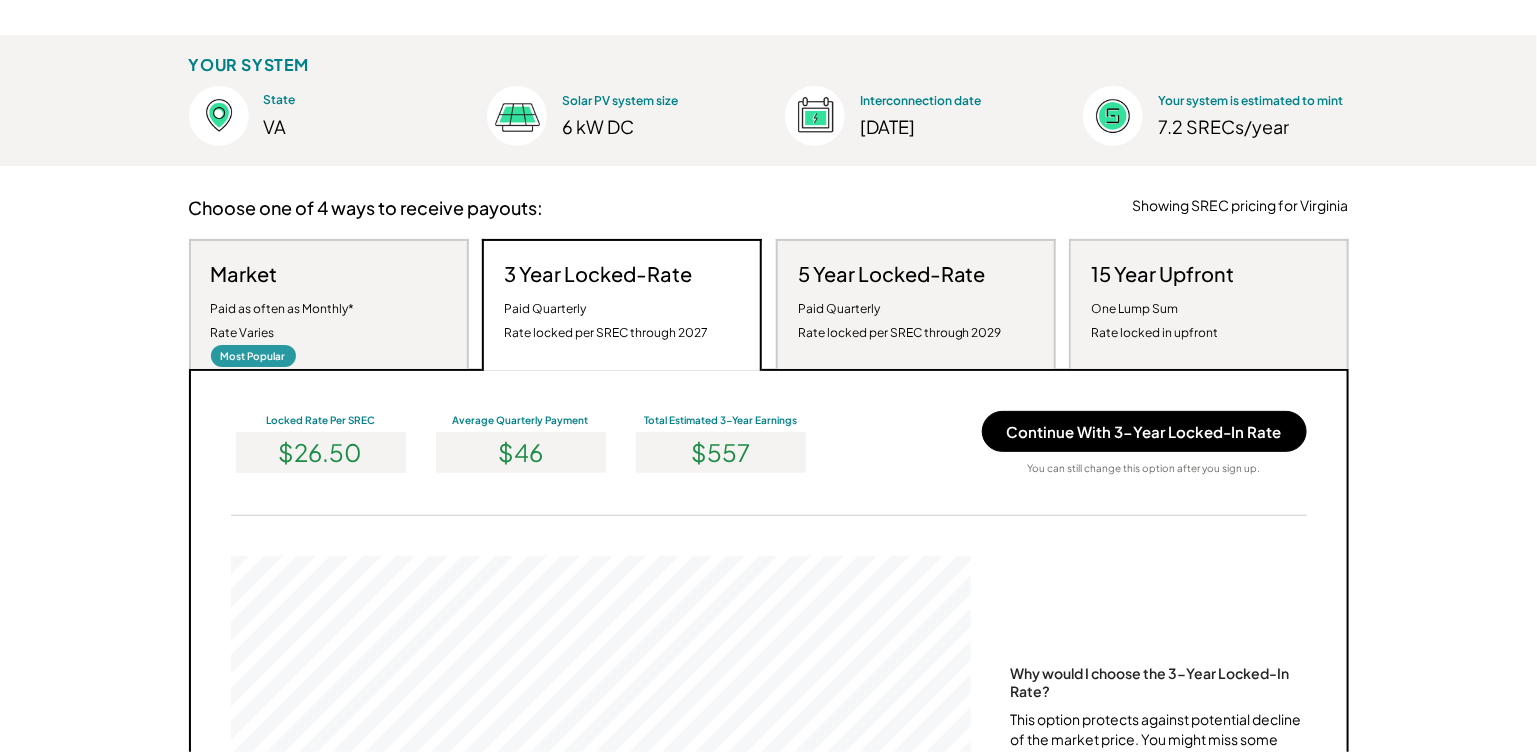 scroll, scrollTop: 999619, scrollLeft: 999259, axis: both 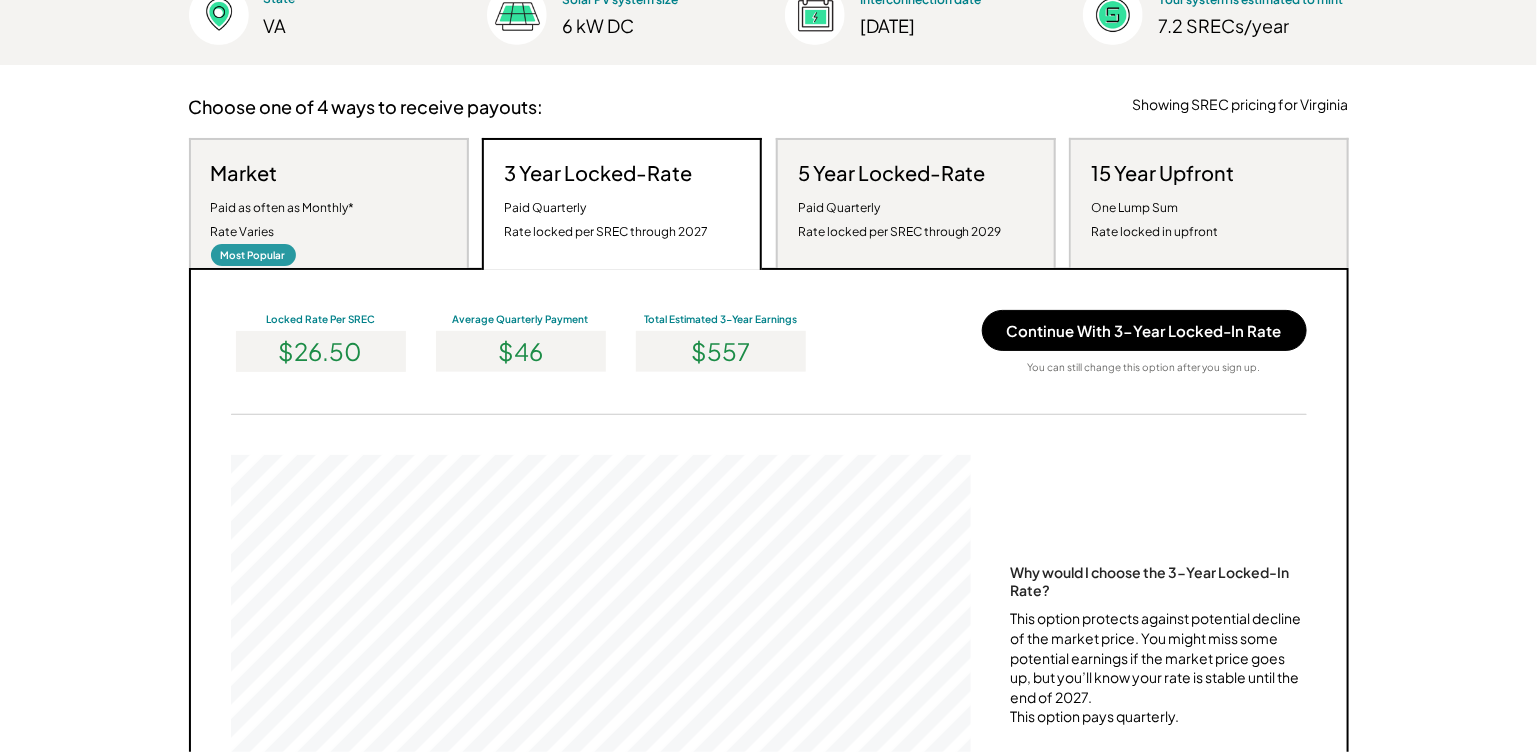 click on "Paid as often as Monthly*
Rate Varies" at bounding box center (283, 220) 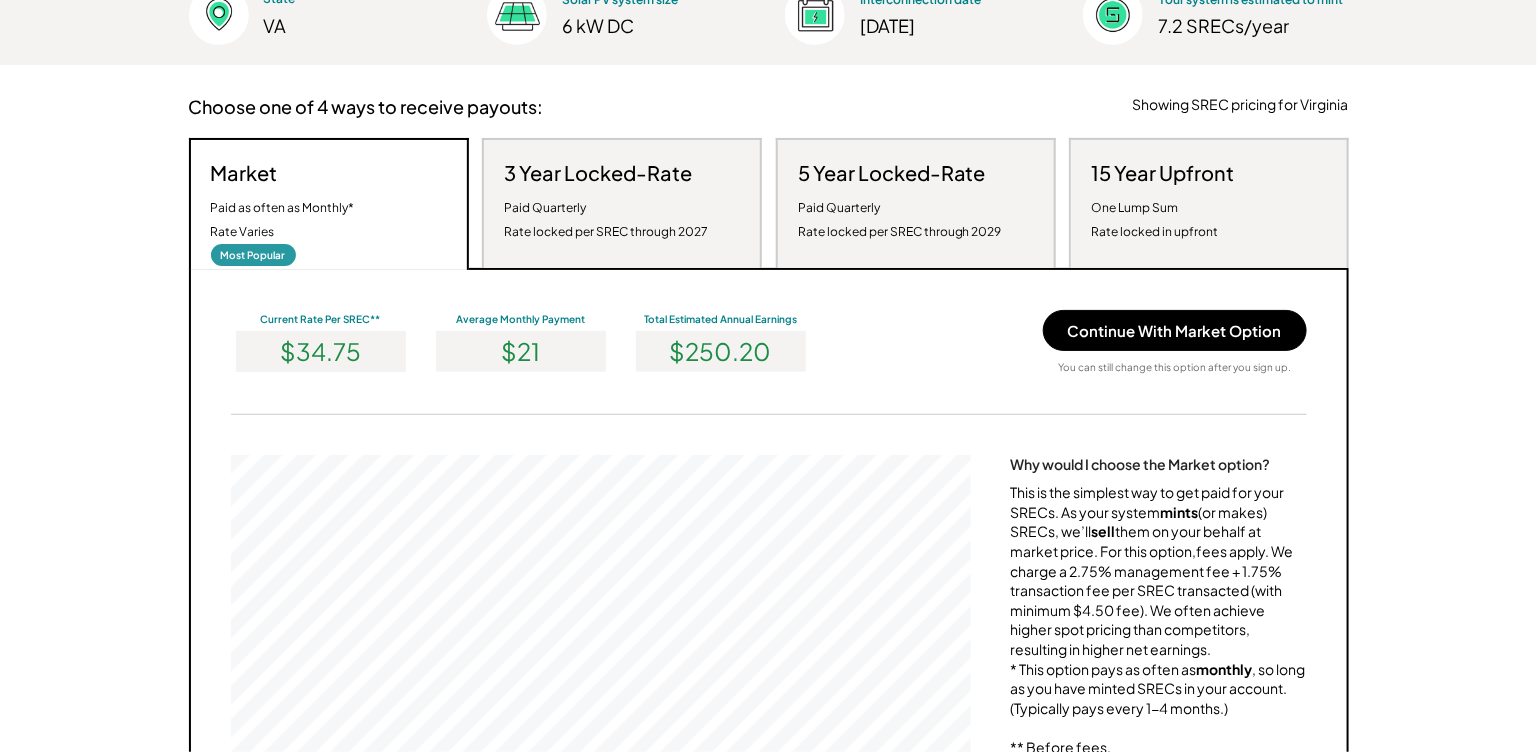 scroll, scrollTop: 999619, scrollLeft: 999259, axis: both 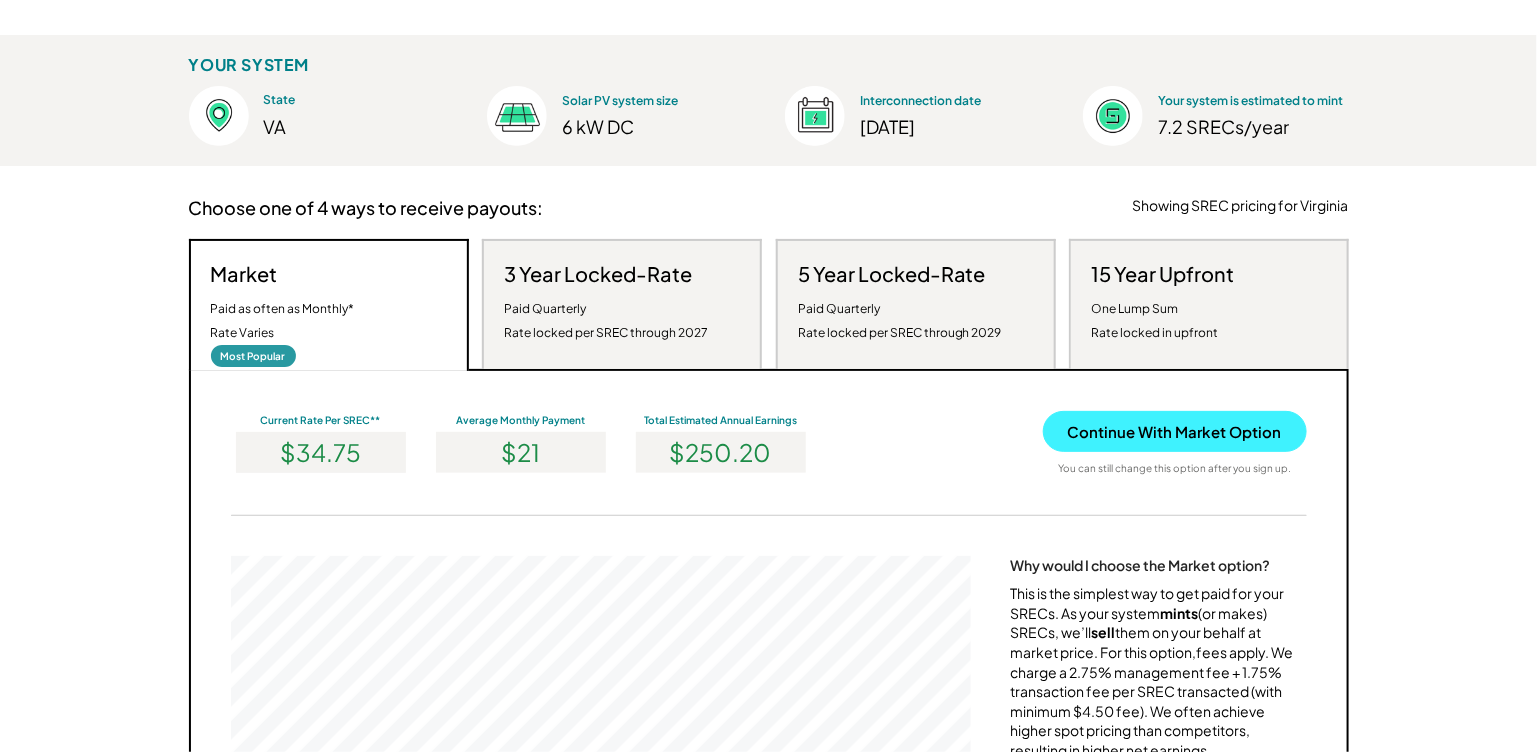 click on "Continue With Market Option" at bounding box center [1175, 431] 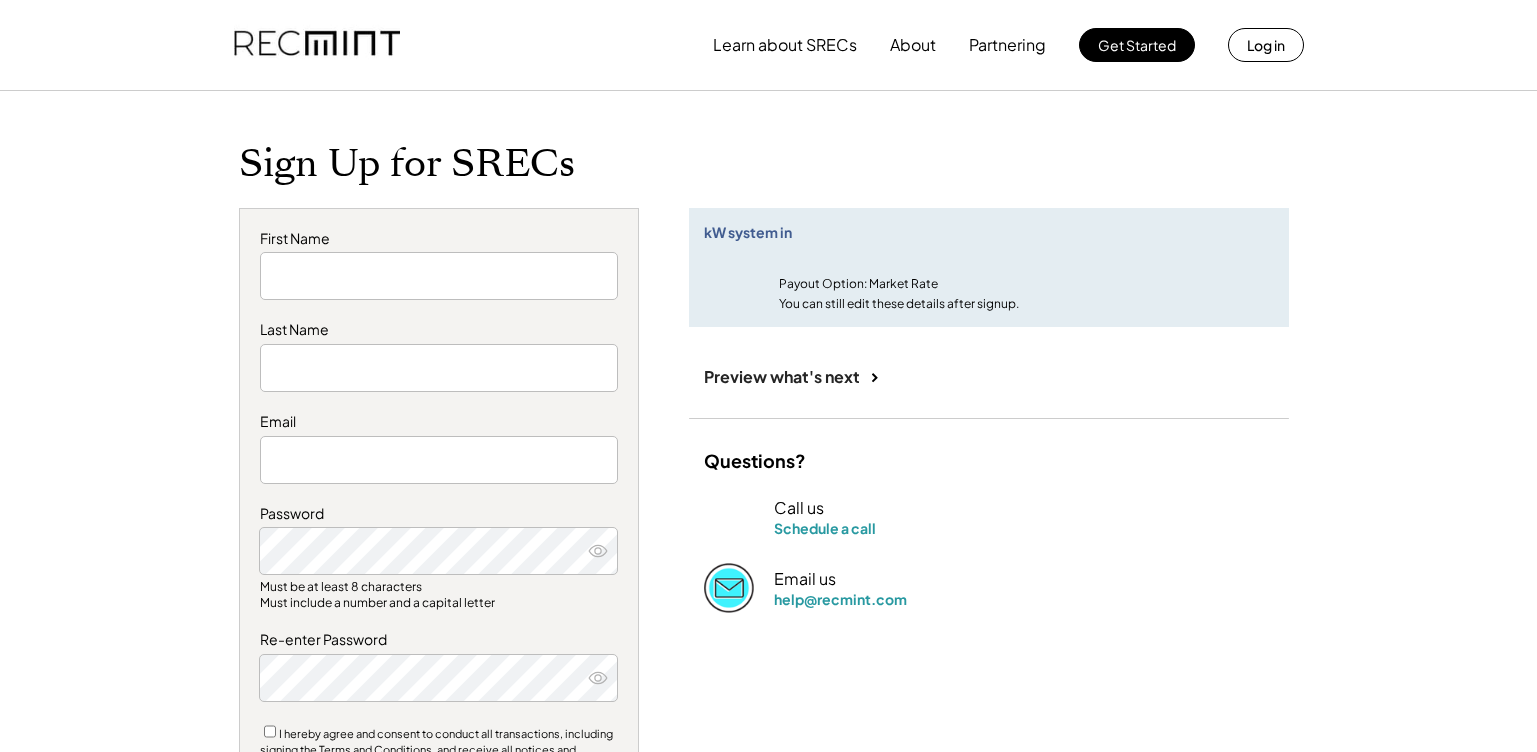 scroll, scrollTop: 0, scrollLeft: 0, axis: both 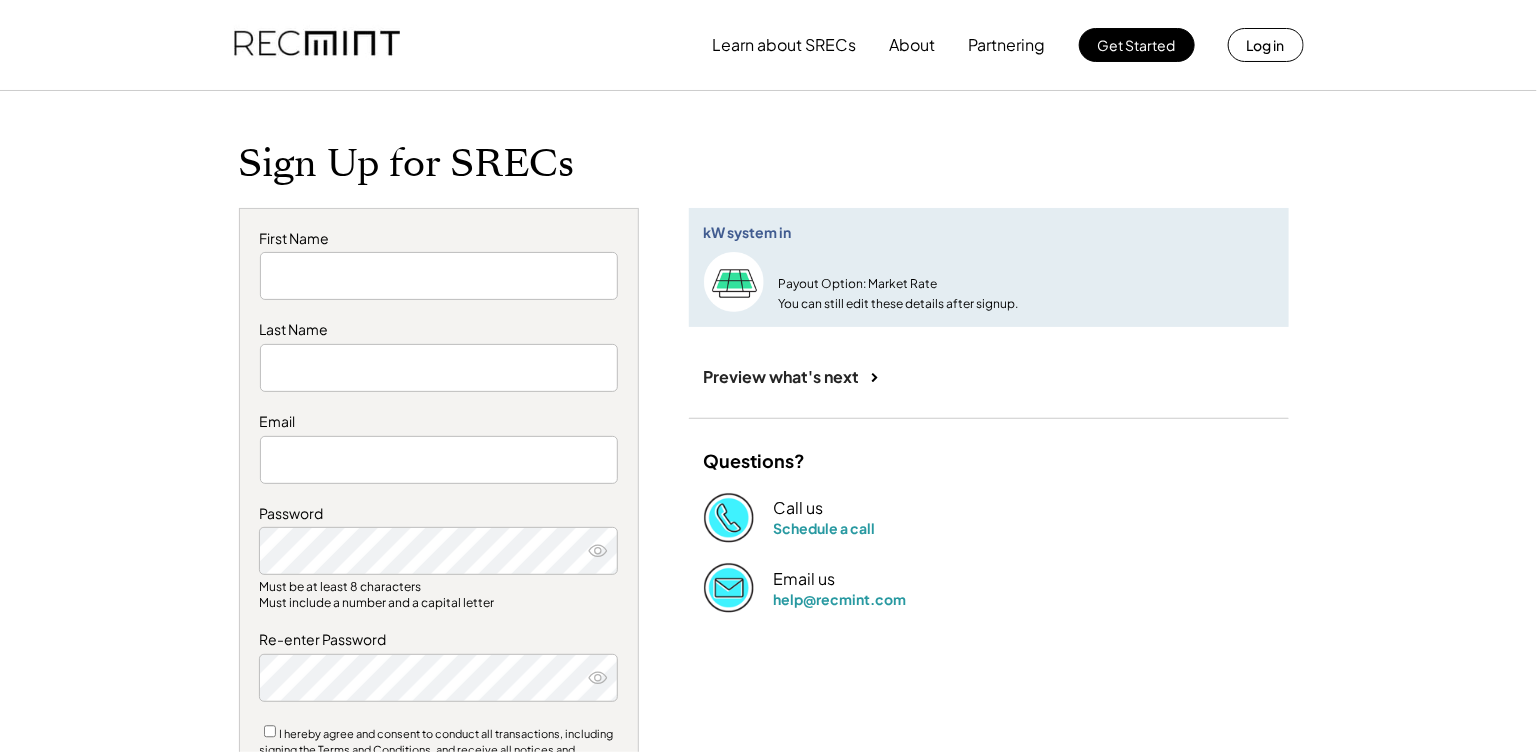 type on "*****" 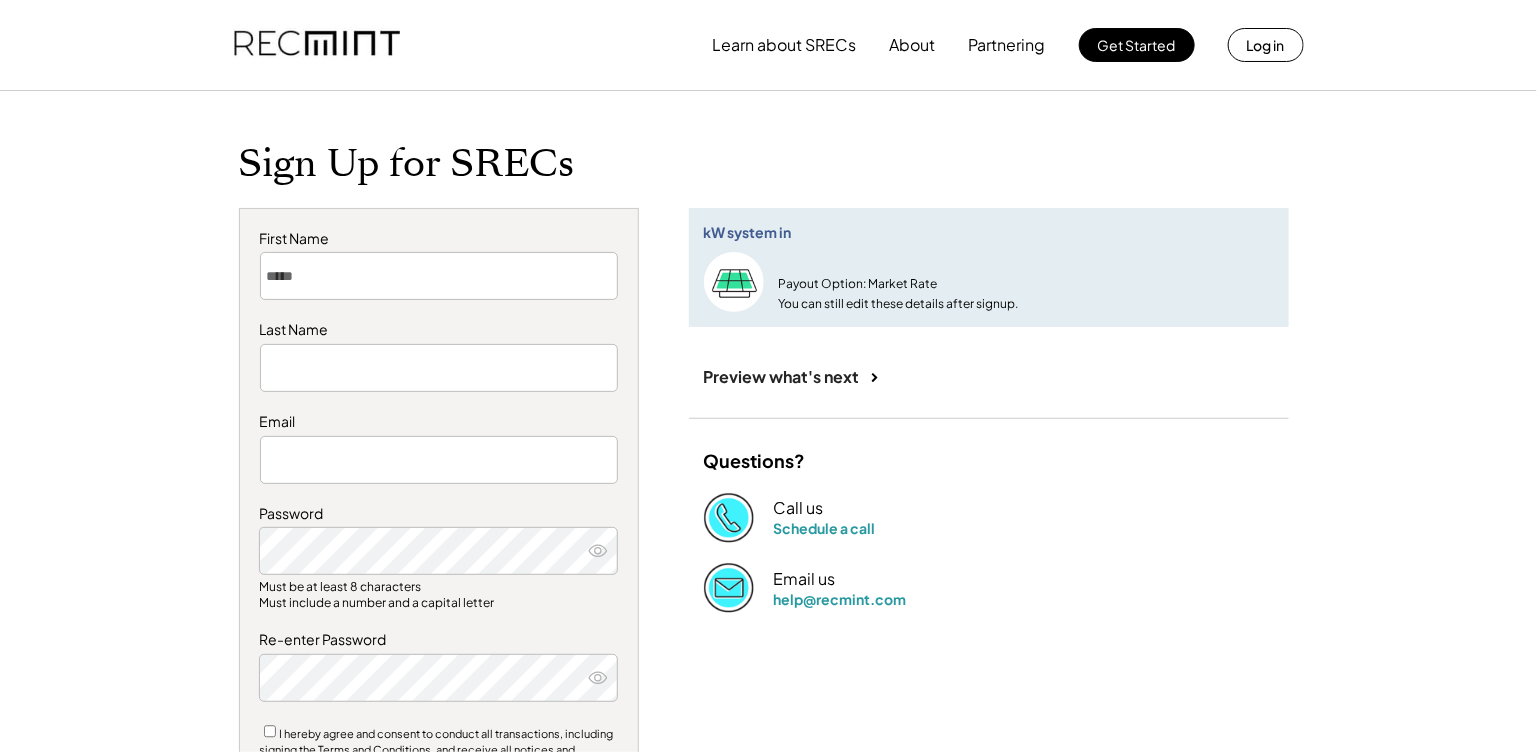 type on "*******" 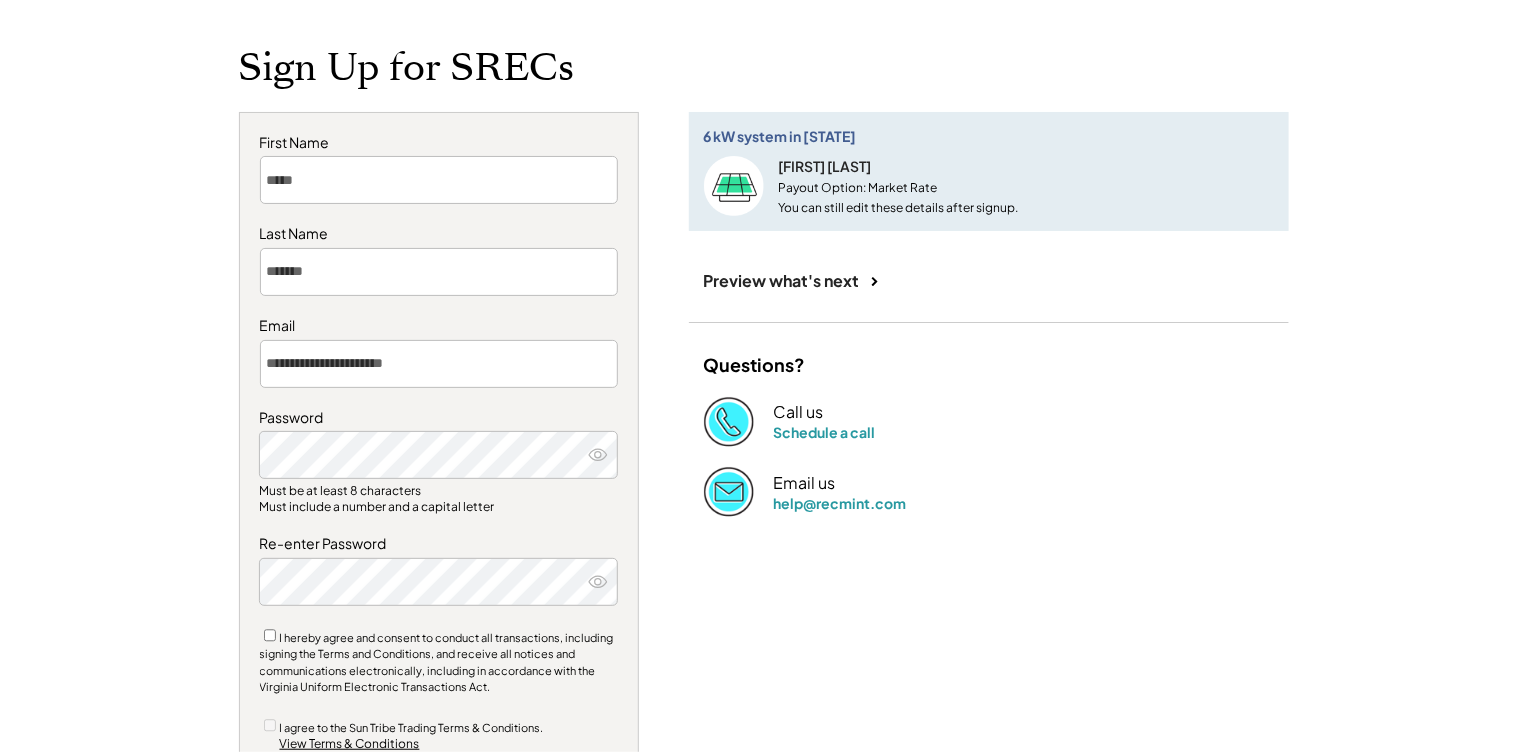 scroll, scrollTop: 99, scrollLeft: 0, axis: vertical 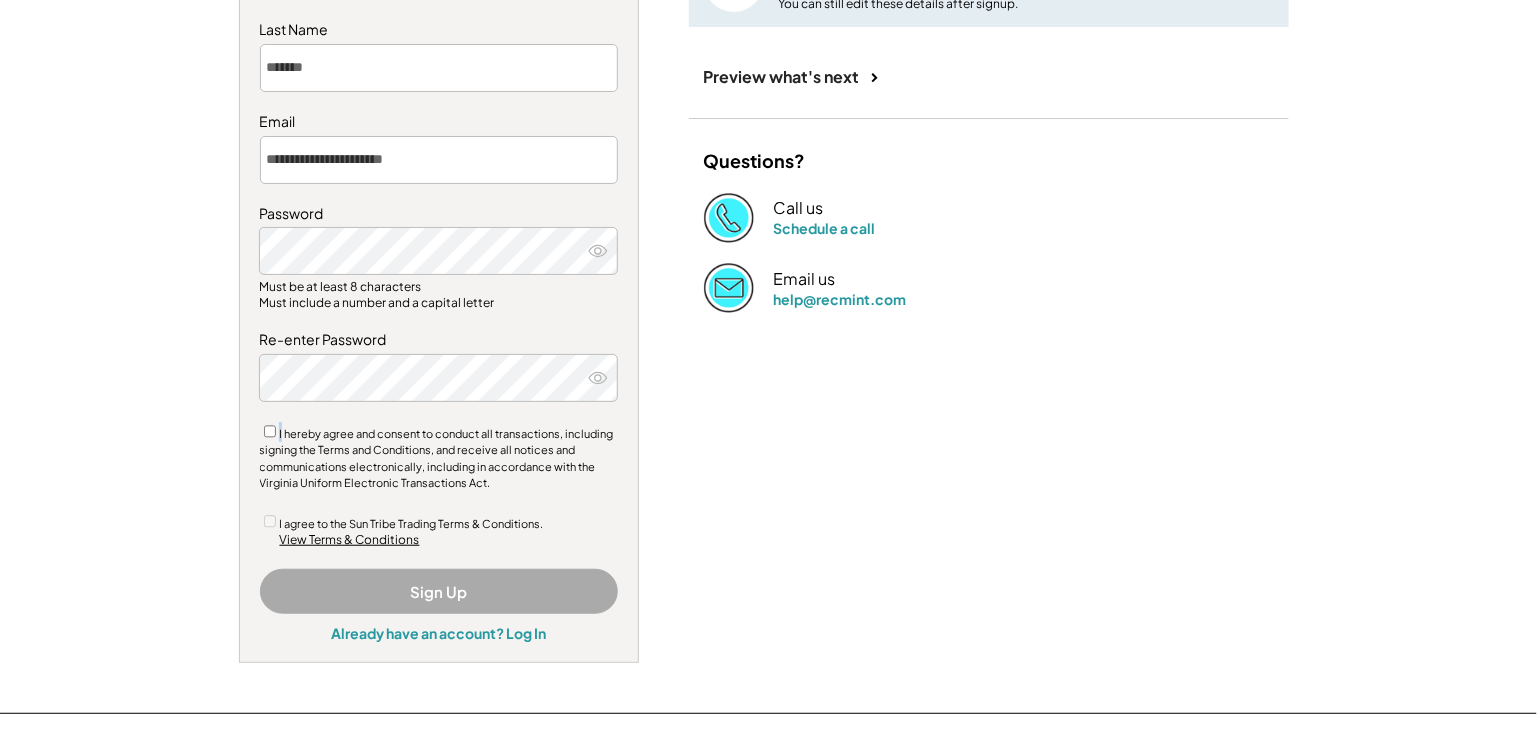click on "I hereby agree and consent to conduct all transactions, including signing the Terms and Conditions, and receive all notices and communications electronically, including in accordance with the Virginia Uniform Electronic Transactions Act." at bounding box center (437, 458) 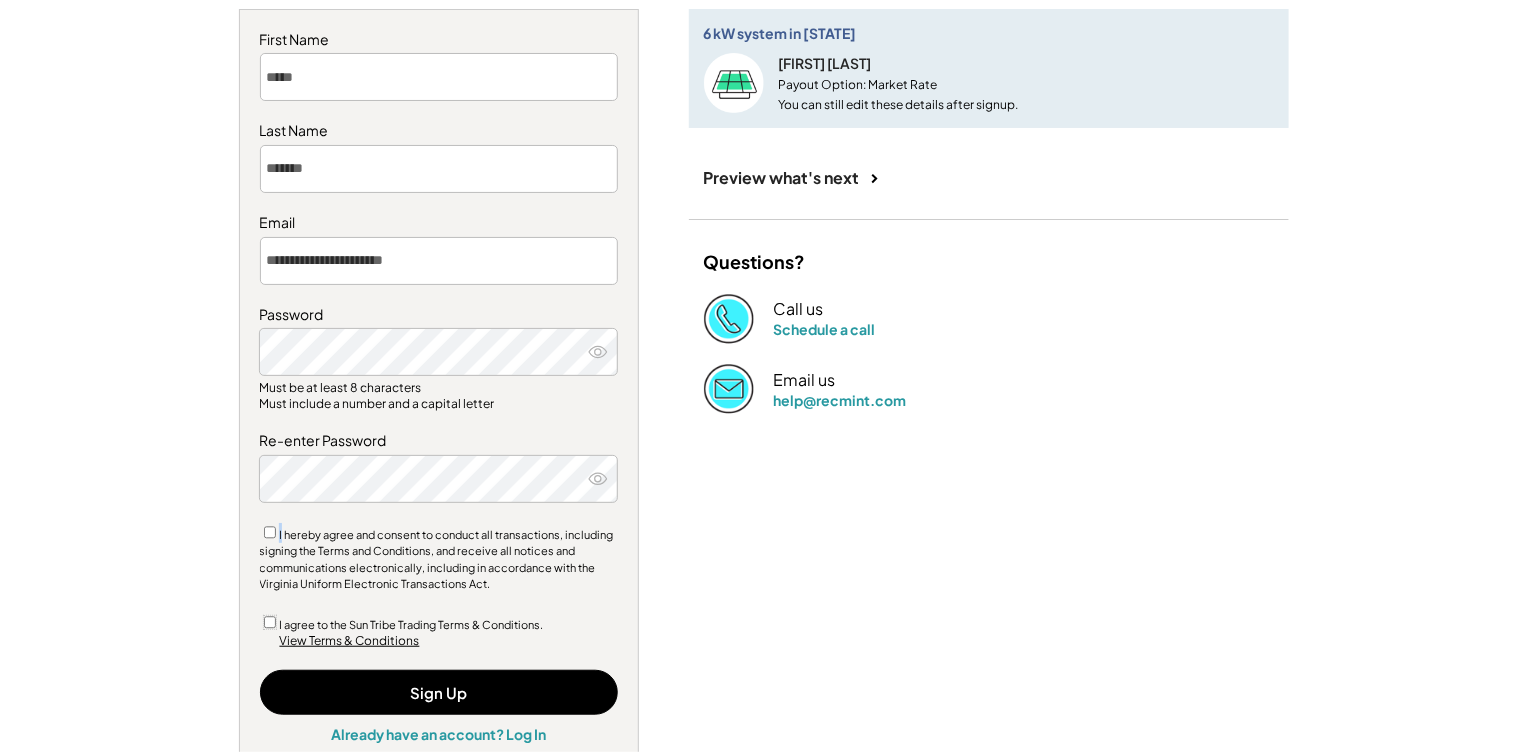 scroll, scrollTop: 199, scrollLeft: 0, axis: vertical 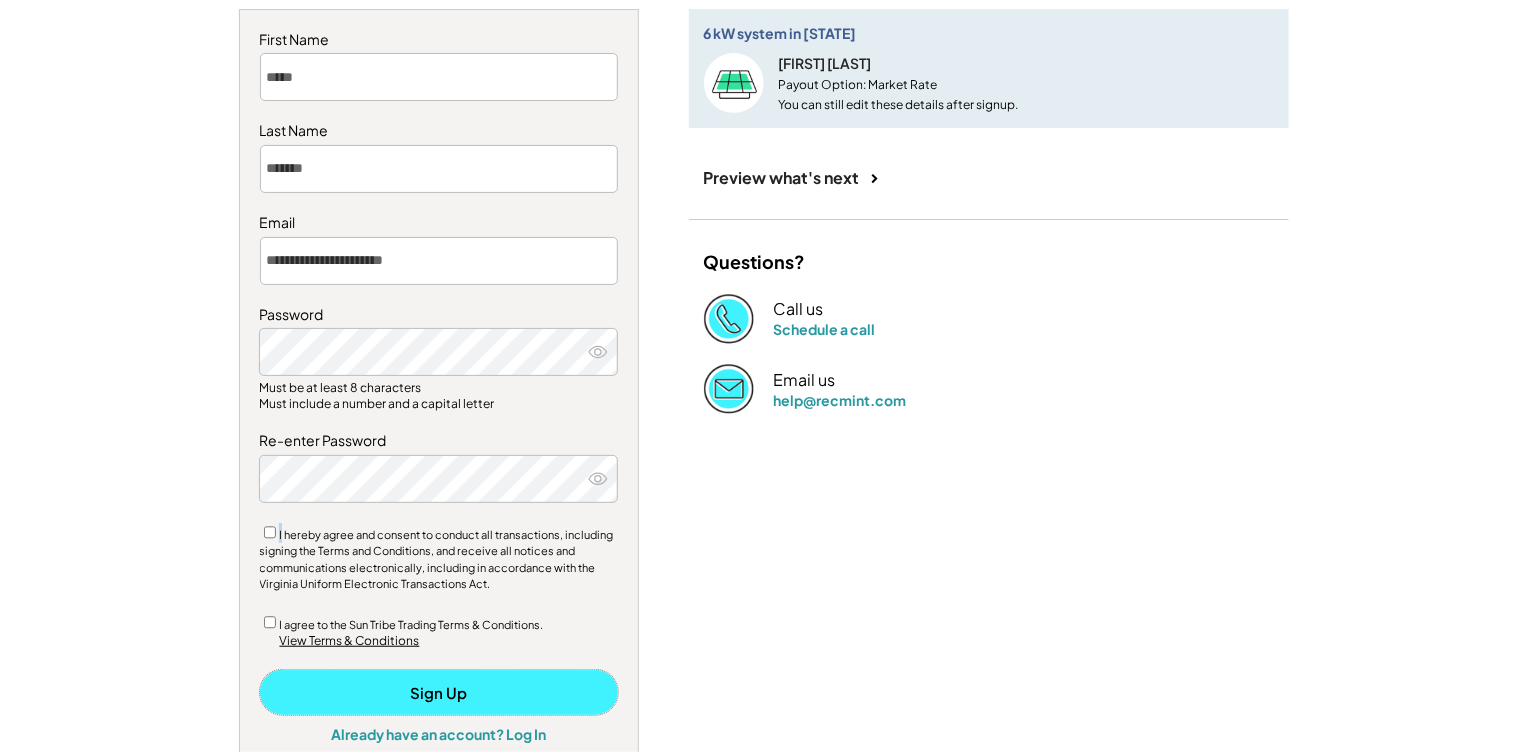 click on "Sign Up" at bounding box center [439, 692] 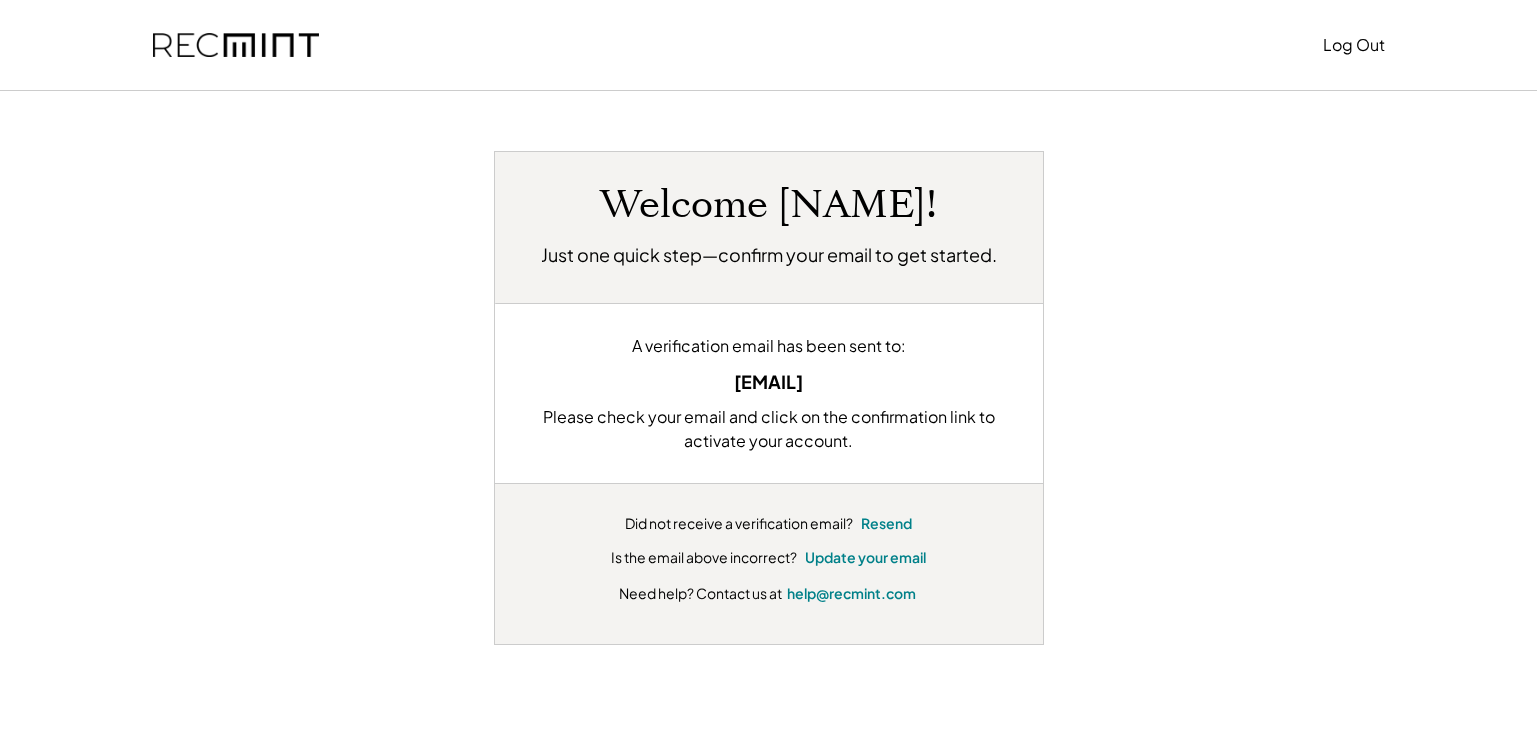 scroll, scrollTop: 0, scrollLeft: 0, axis: both 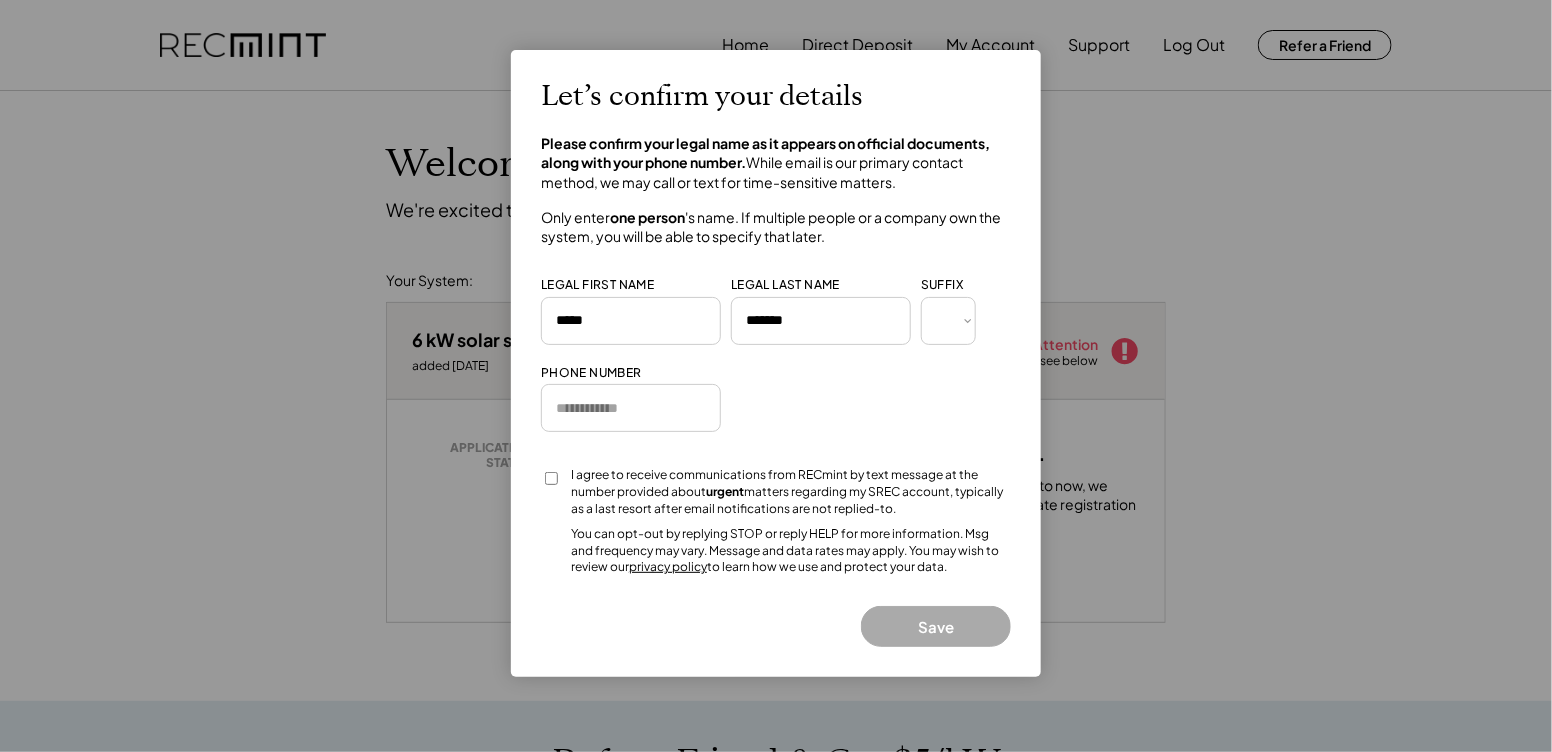 click at bounding box center [631, 408] 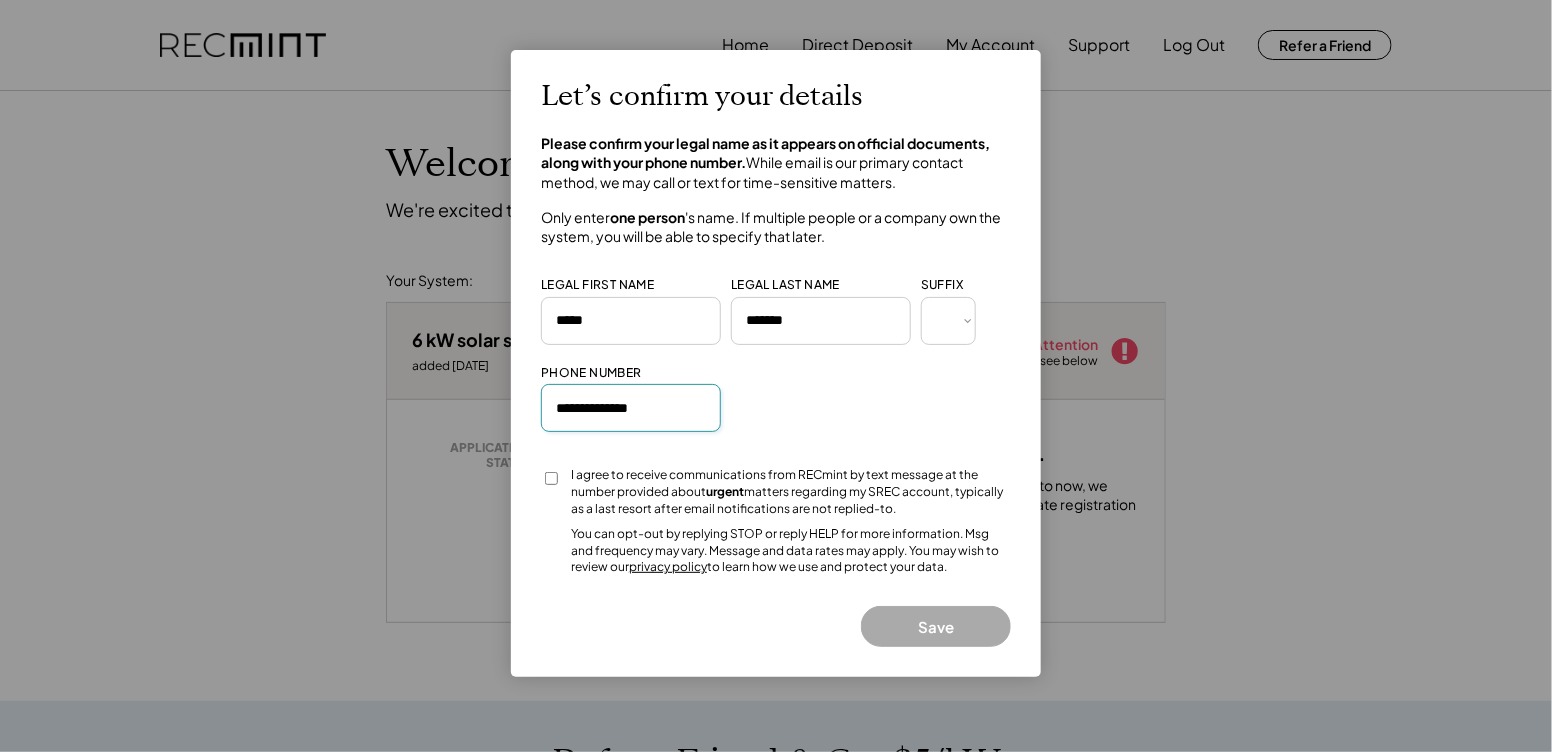 type on "**********" 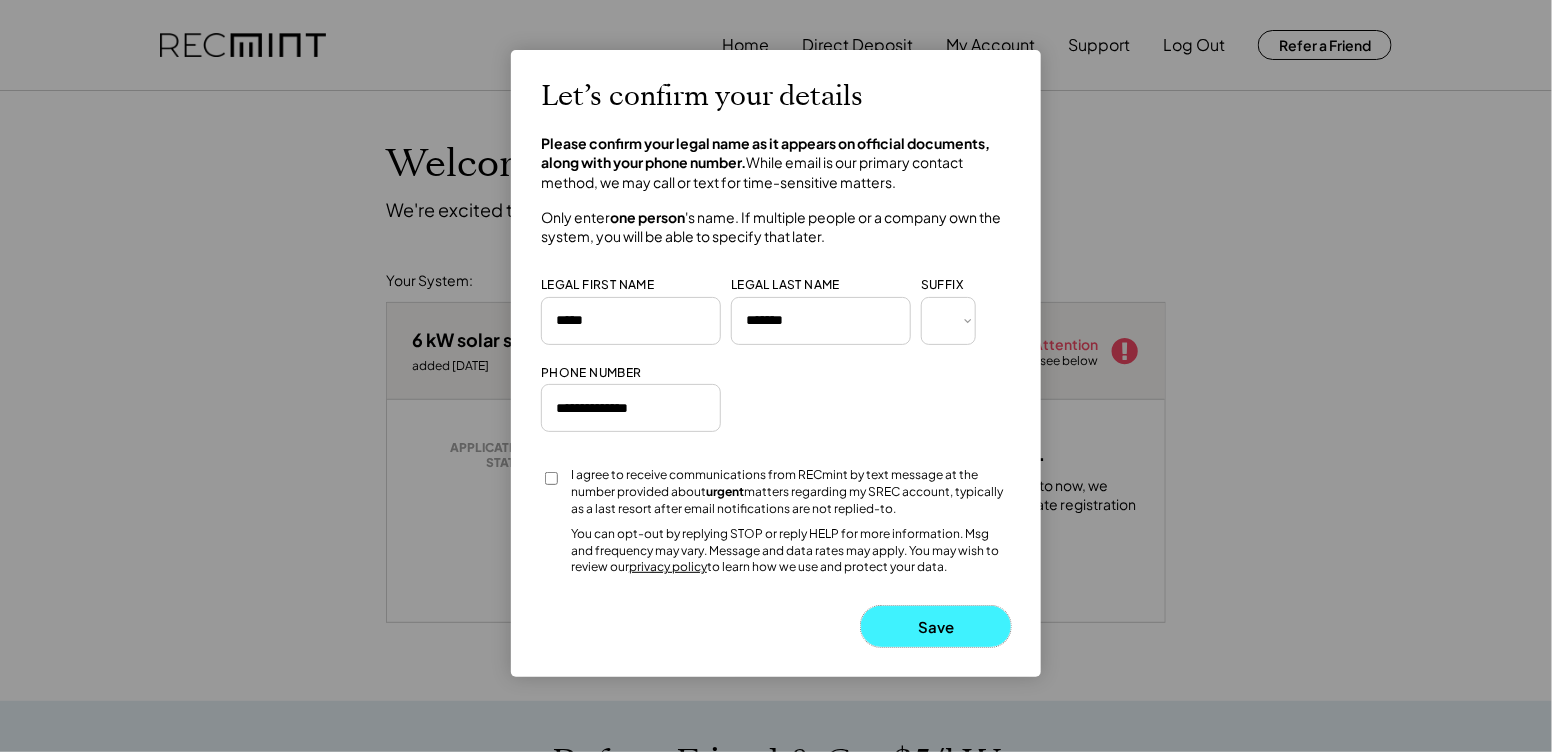 click on "Save" at bounding box center (936, 626) 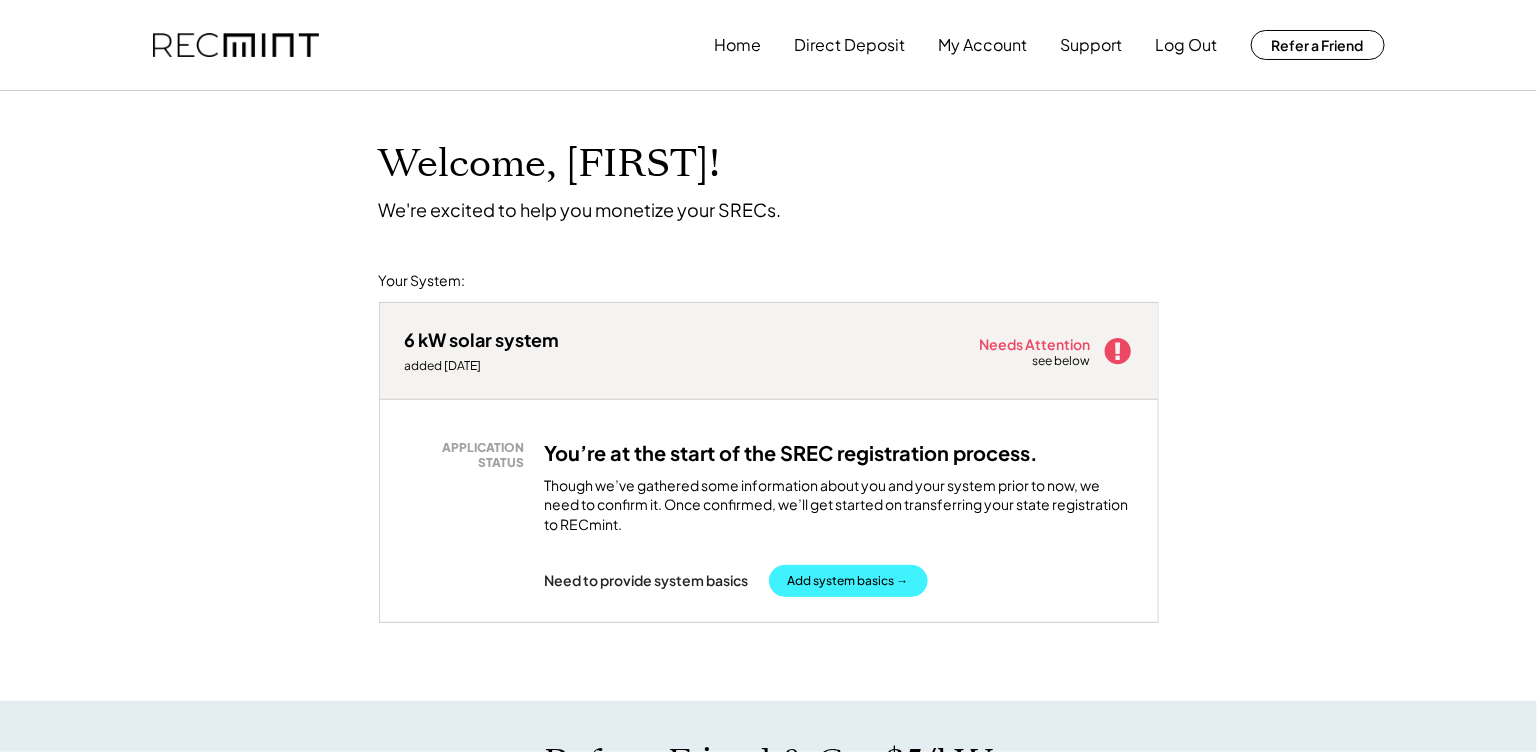 click on "Add system basics →" at bounding box center (848, 581) 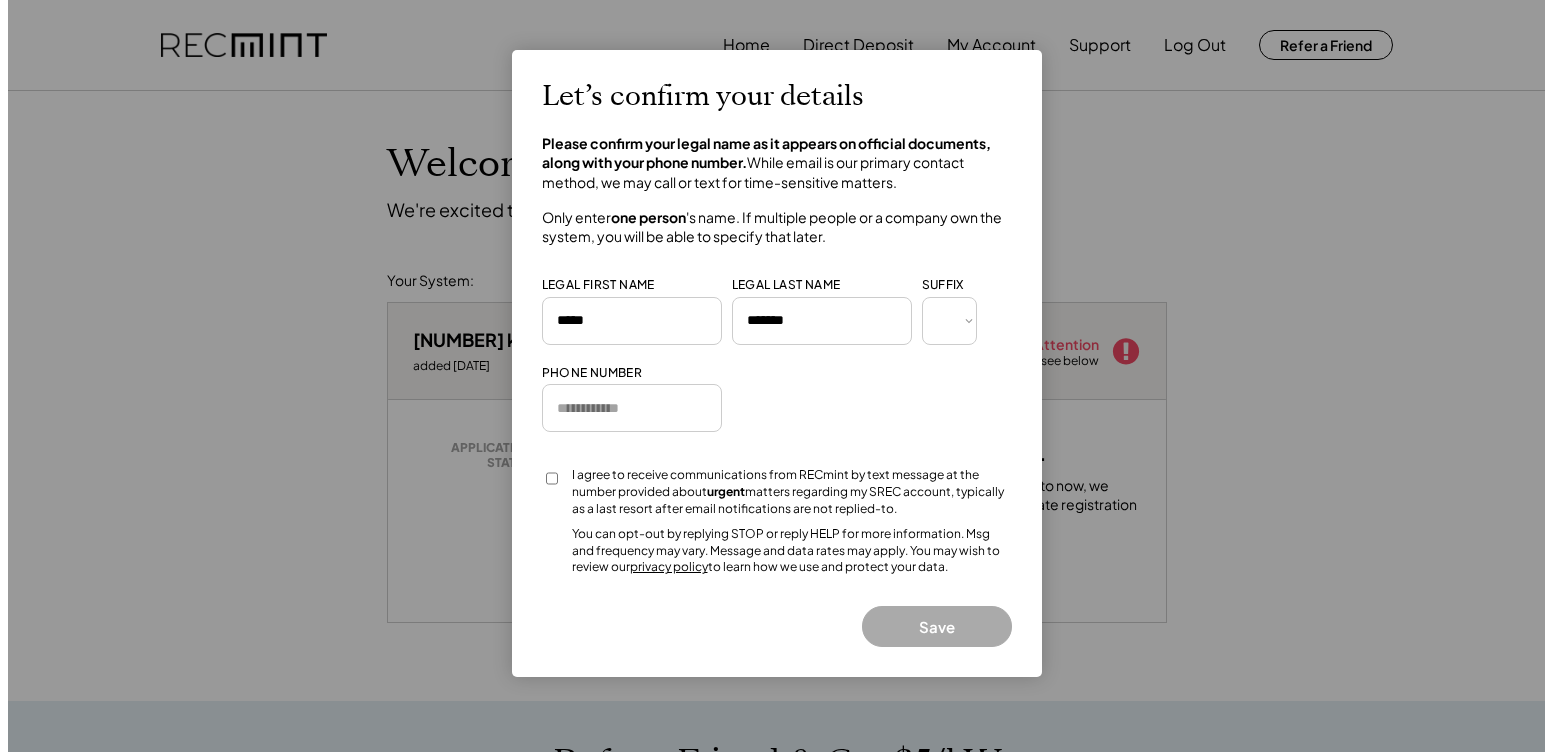 scroll, scrollTop: 0, scrollLeft: 0, axis: both 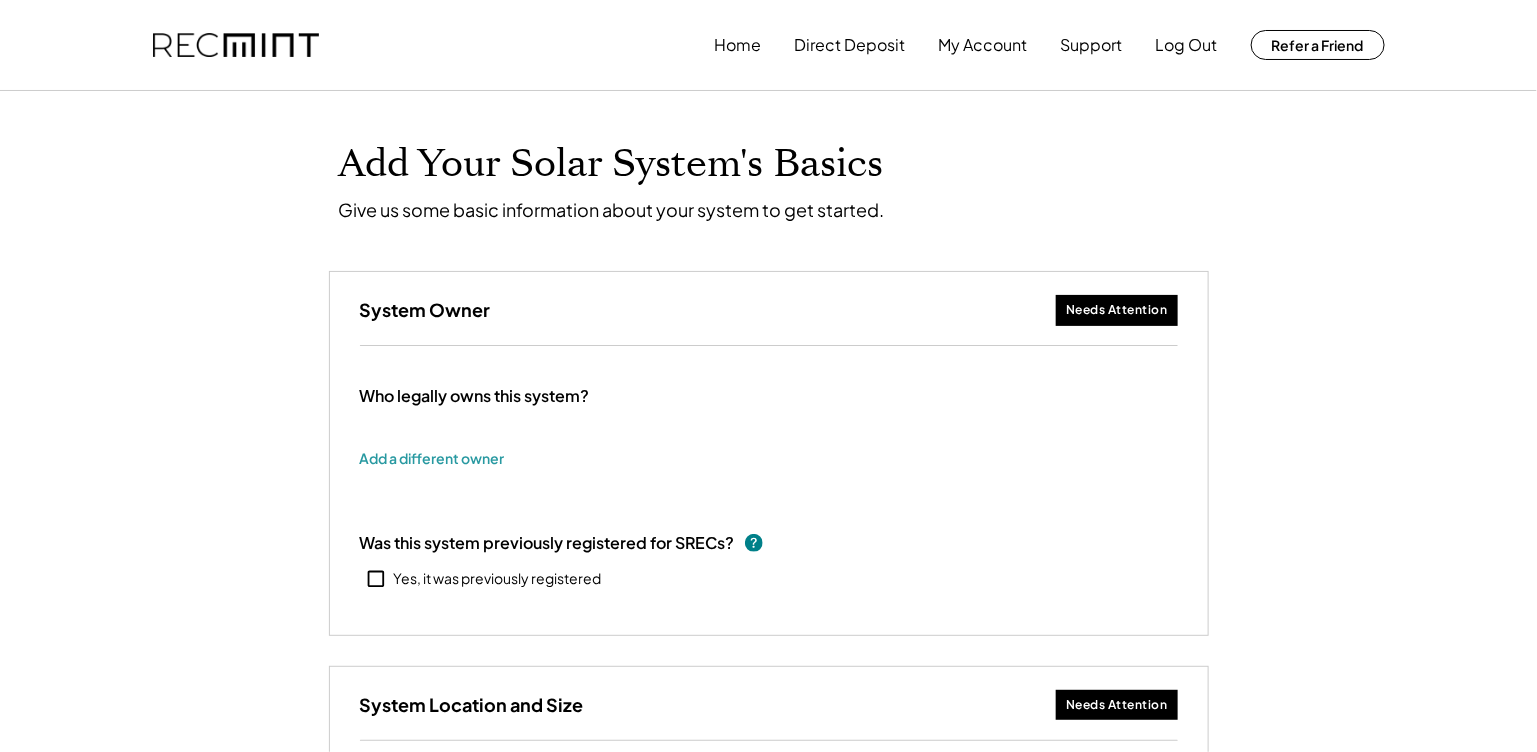 type on "*****" 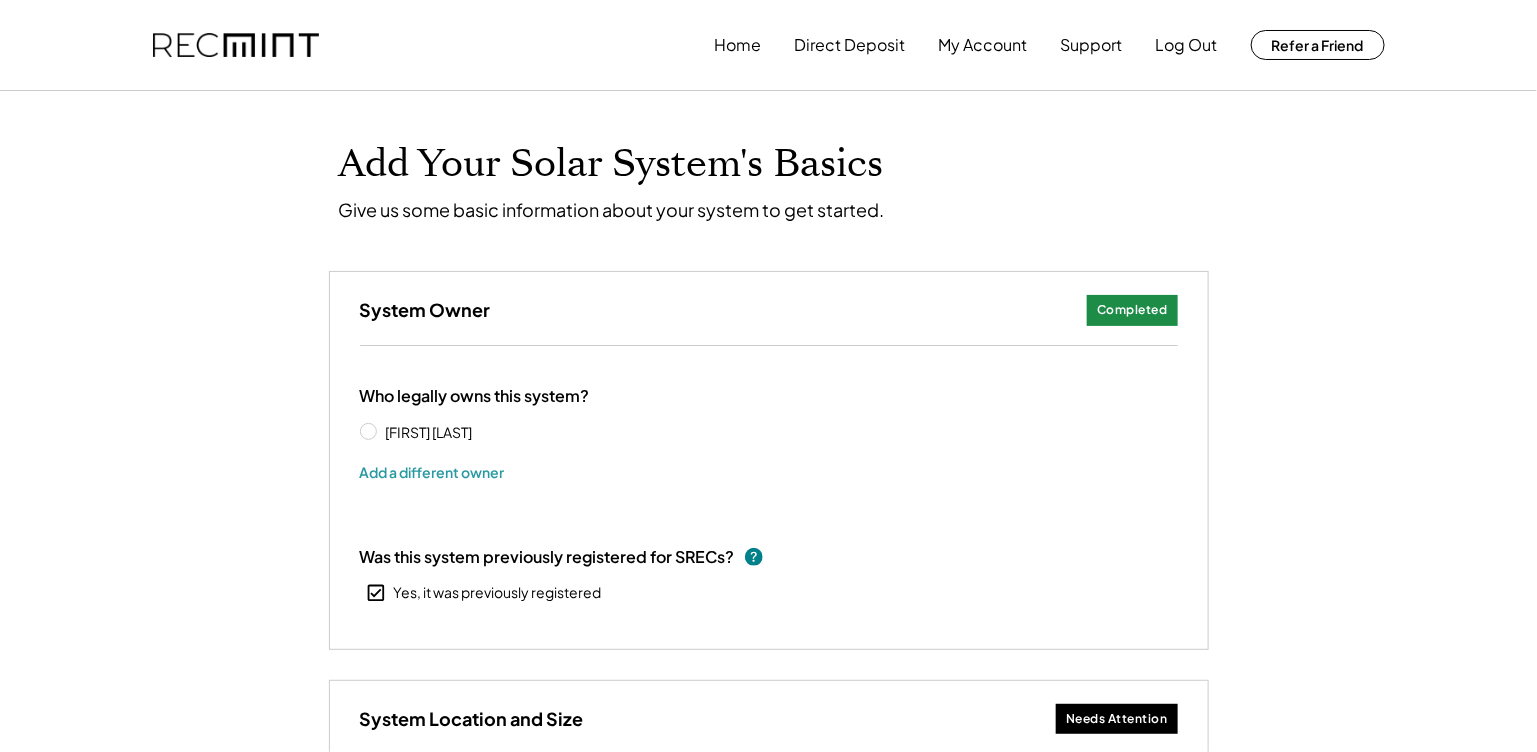 click on "Roger Broyles" at bounding box center (470, 432) 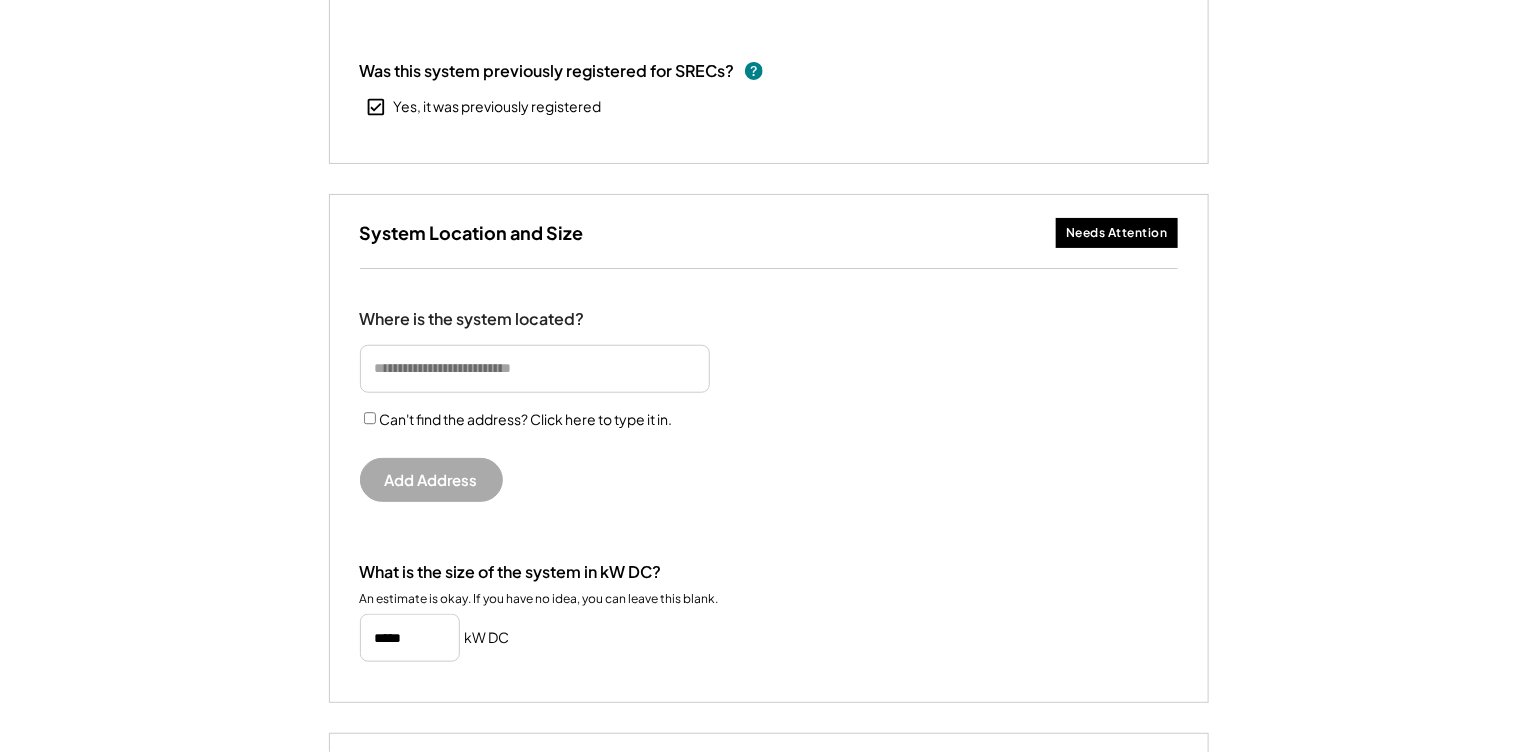 scroll, scrollTop: 499, scrollLeft: 0, axis: vertical 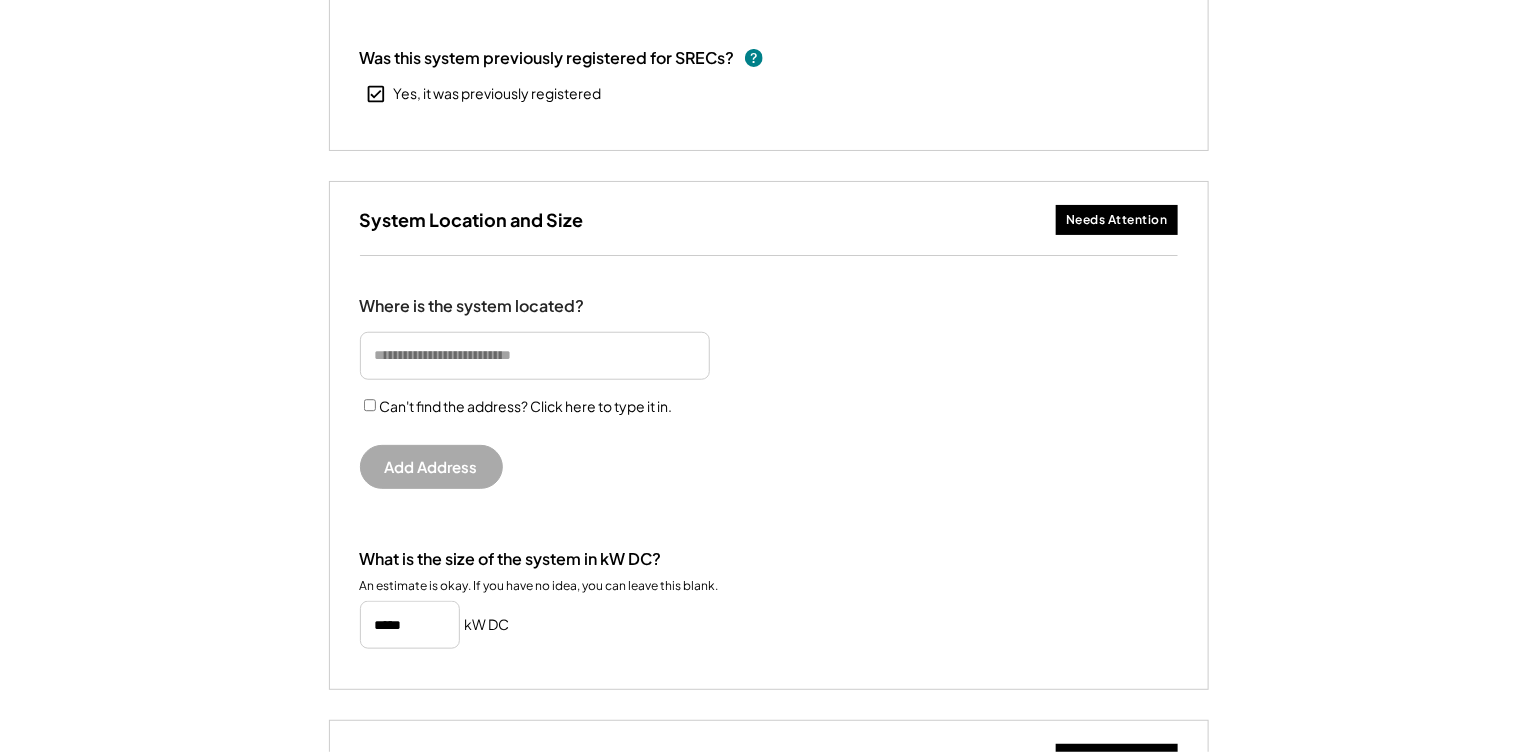 click at bounding box center [535, 356] 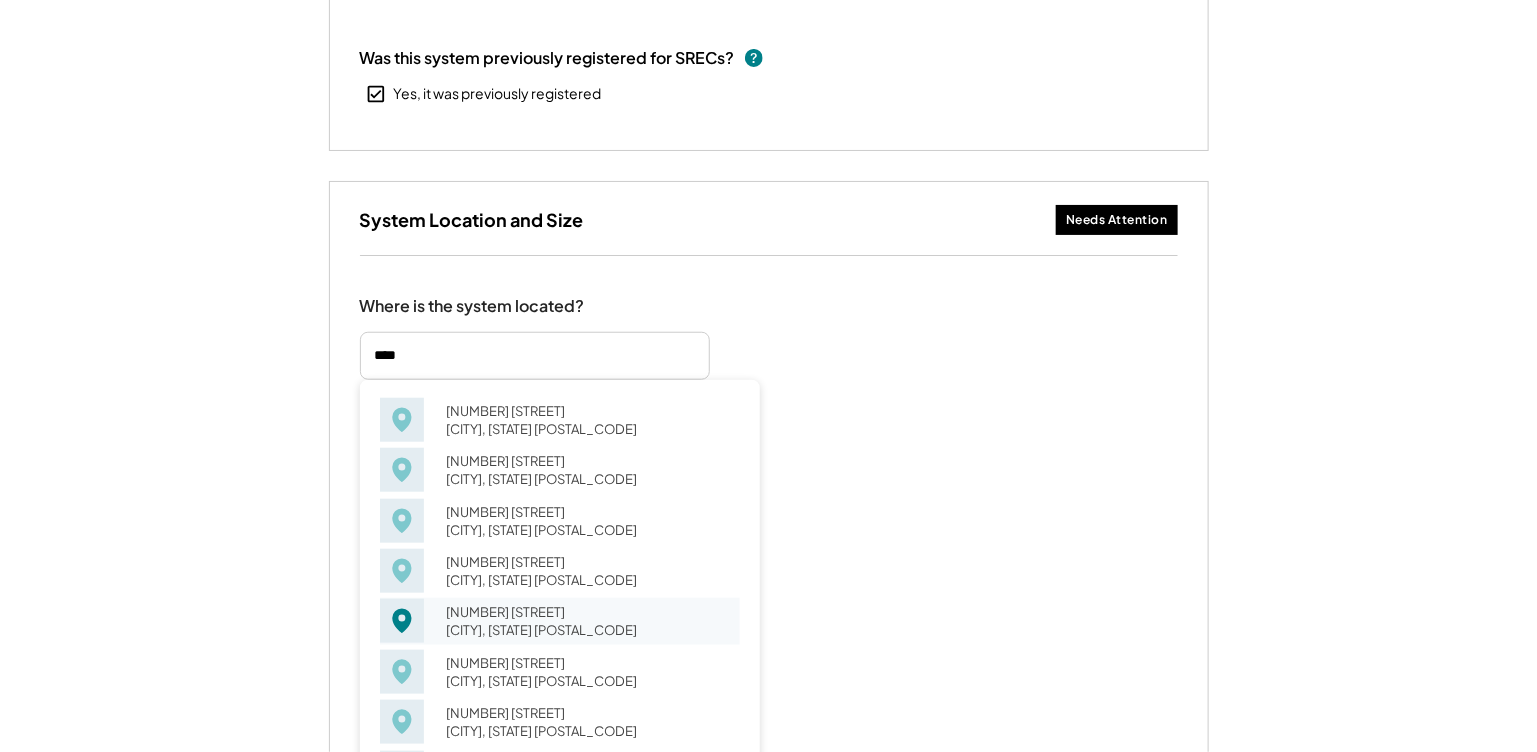 click on "2112 Hayledge Ct
Fredericksburg, VA 22408" at bounding box center (587, 621) 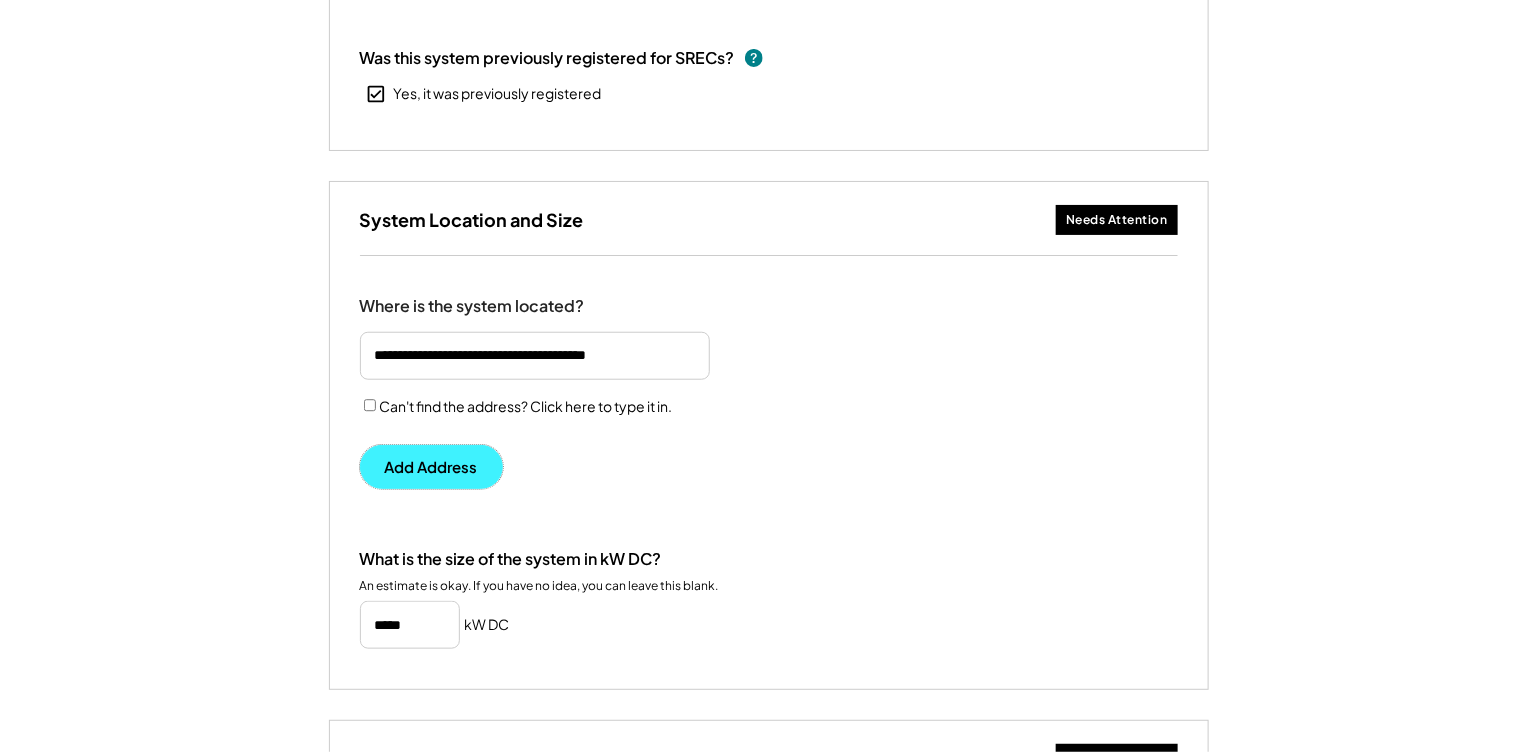 click on "Add Address" at bounding box center (431, 467) 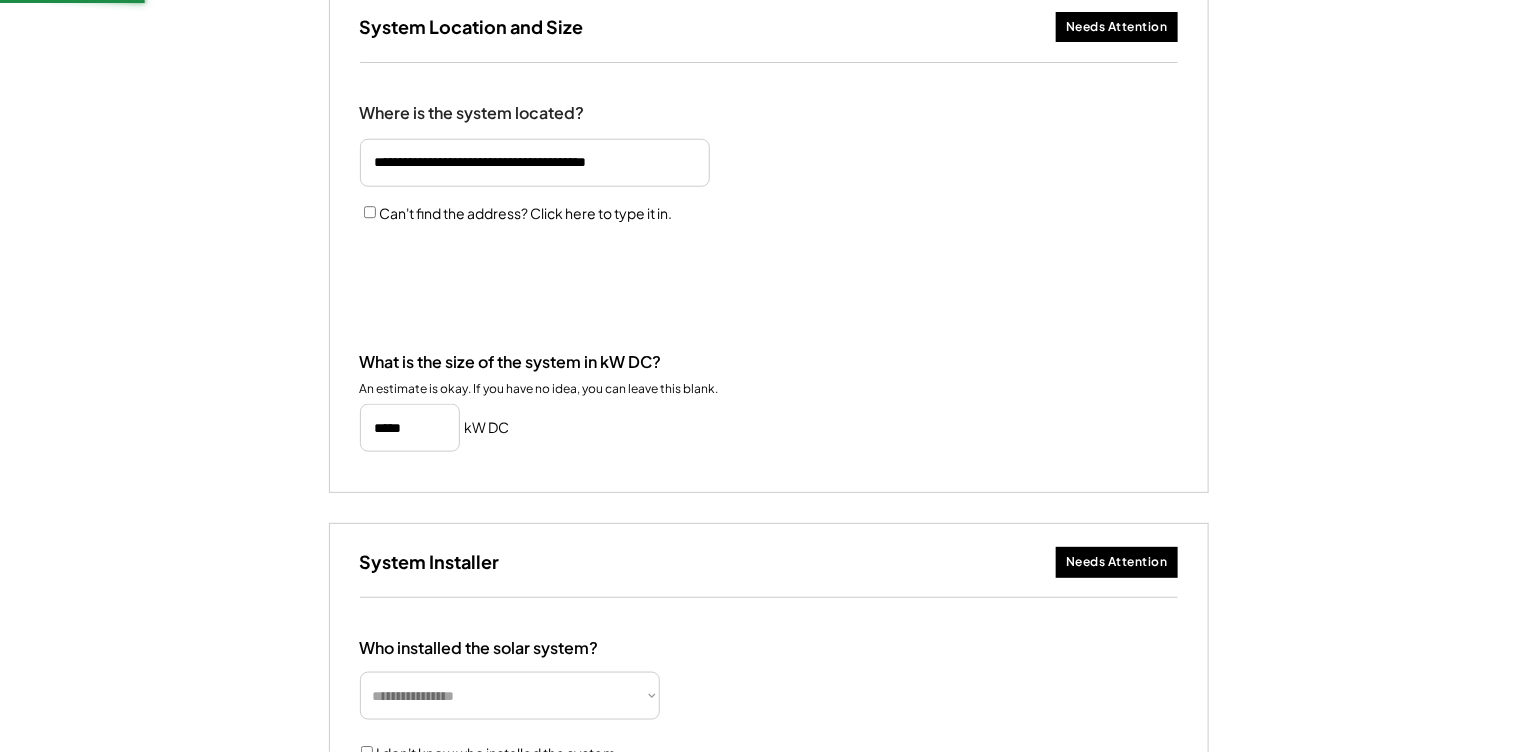 scroll, scrollTop: 700, scrollLeft: 0, axis: vertical 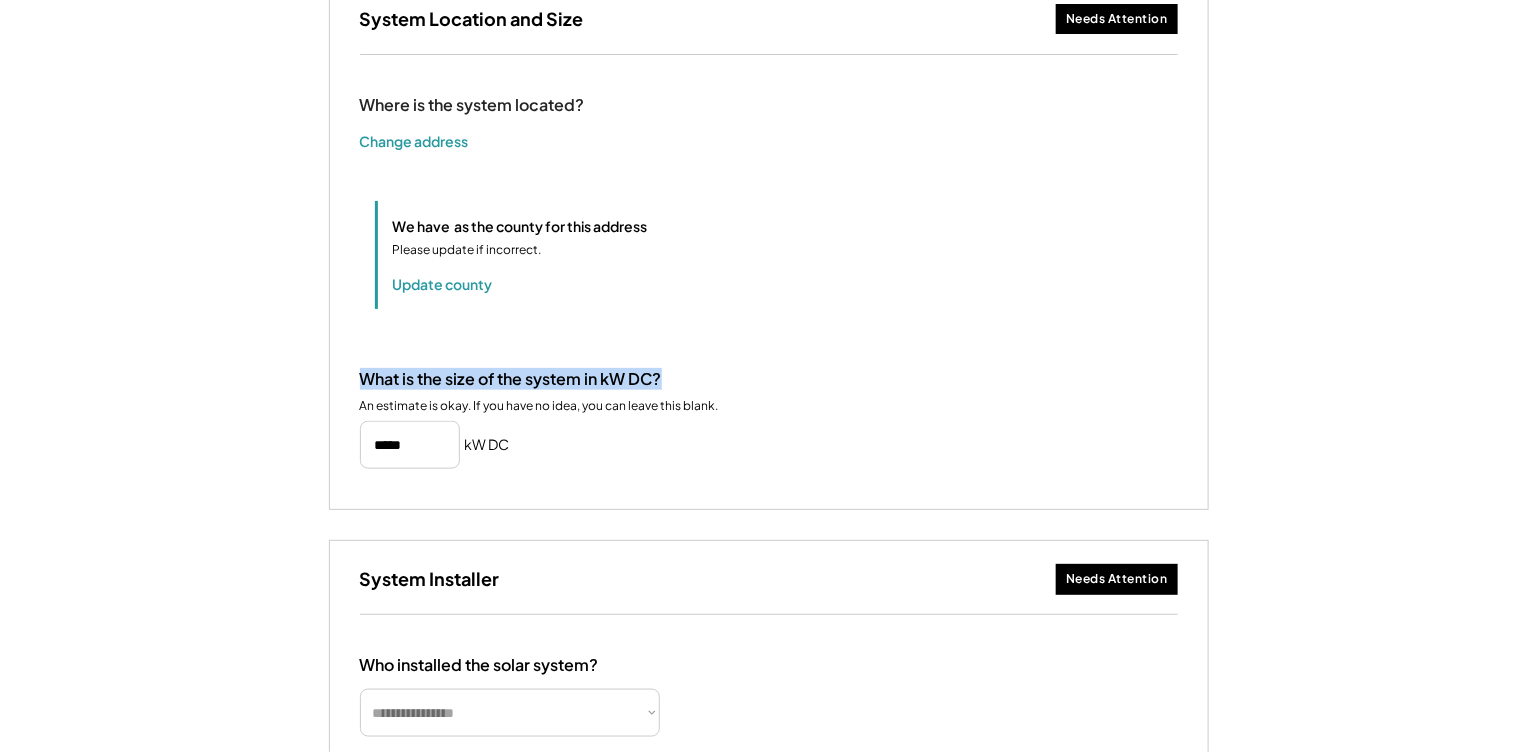 drag, startPoint x: 673, startPoint y: 350, endPoint x: 359, endPoint y: 395, distance: 317.20813 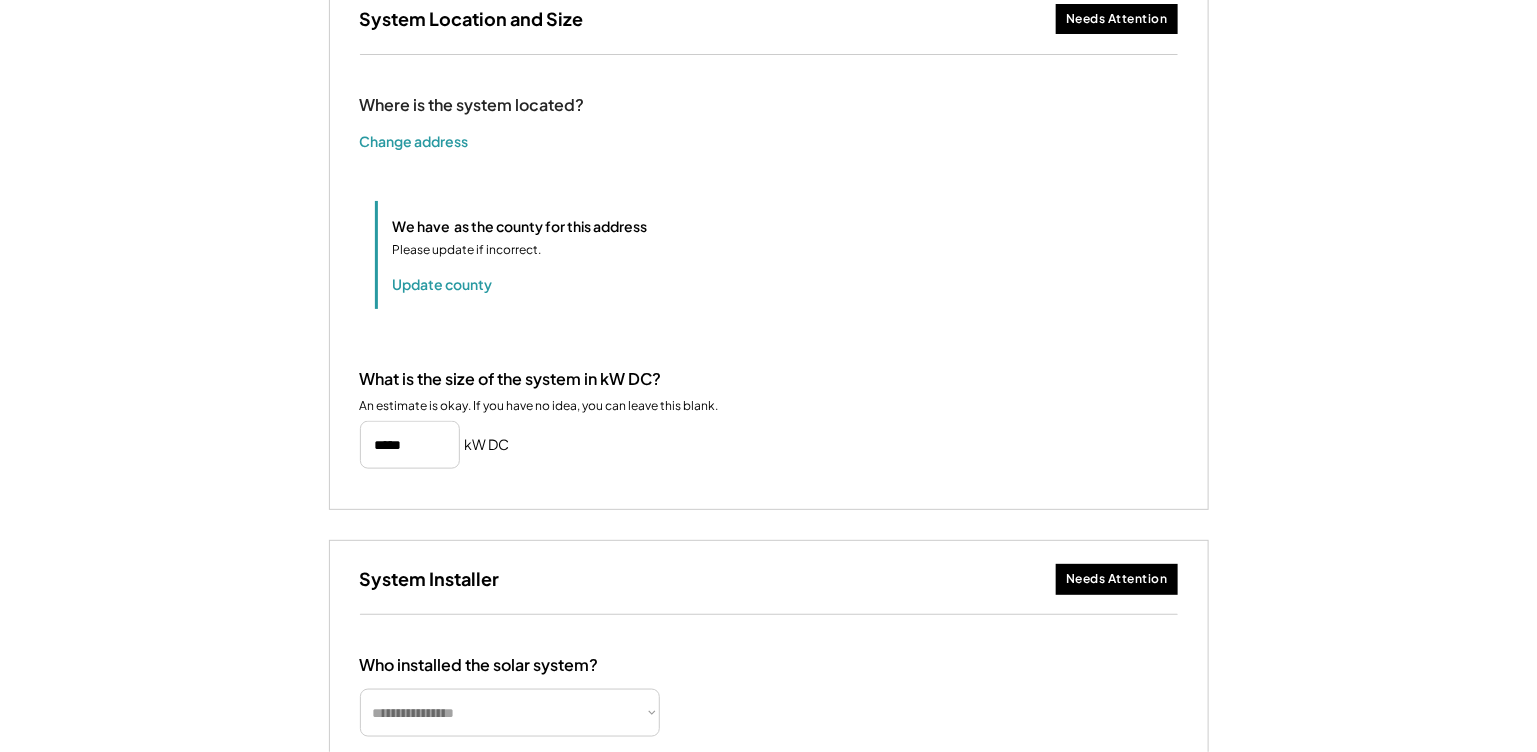 copy 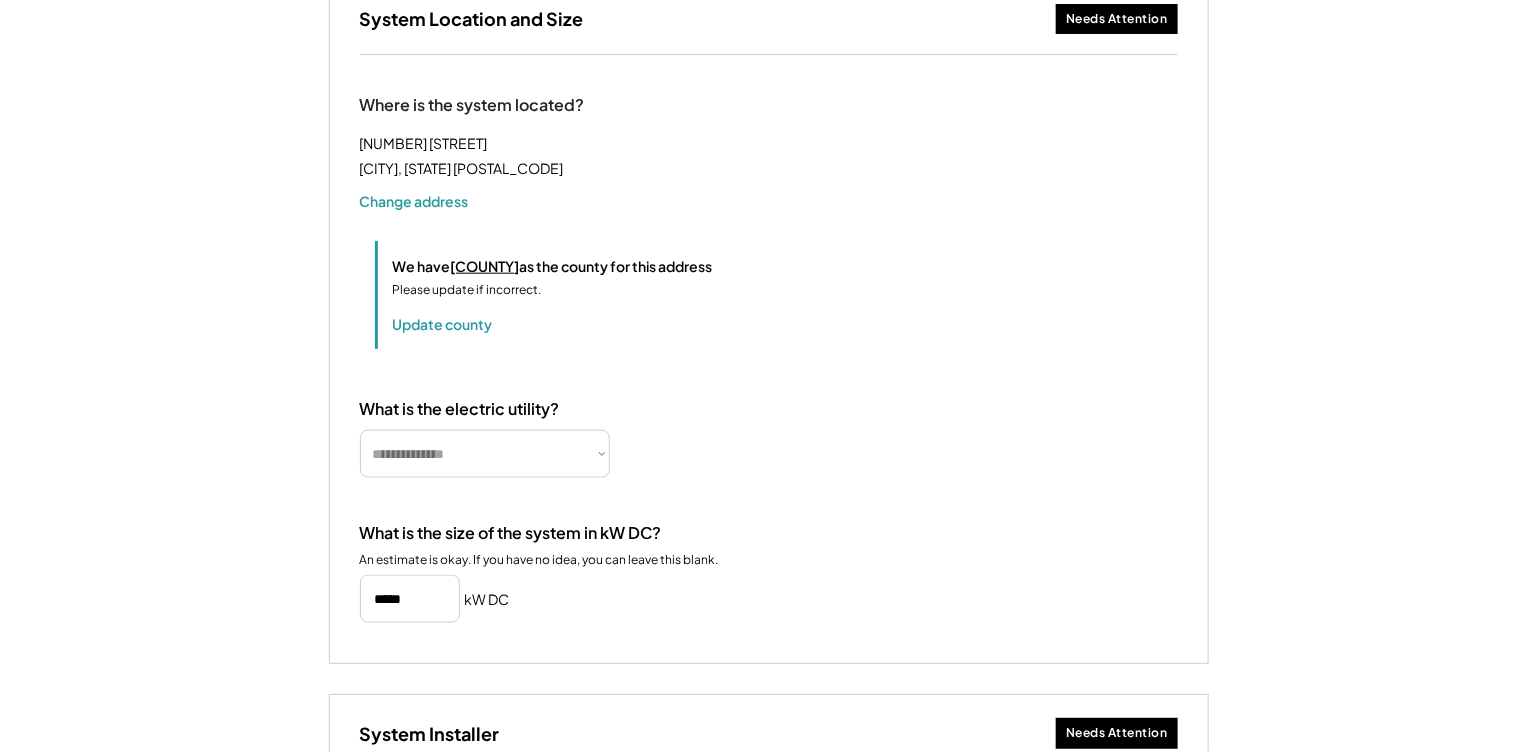 drag, startPoint x: 1063, startPoint y: 251, endPoint x: 1046, endPoint y: 263, distance: 20.808653 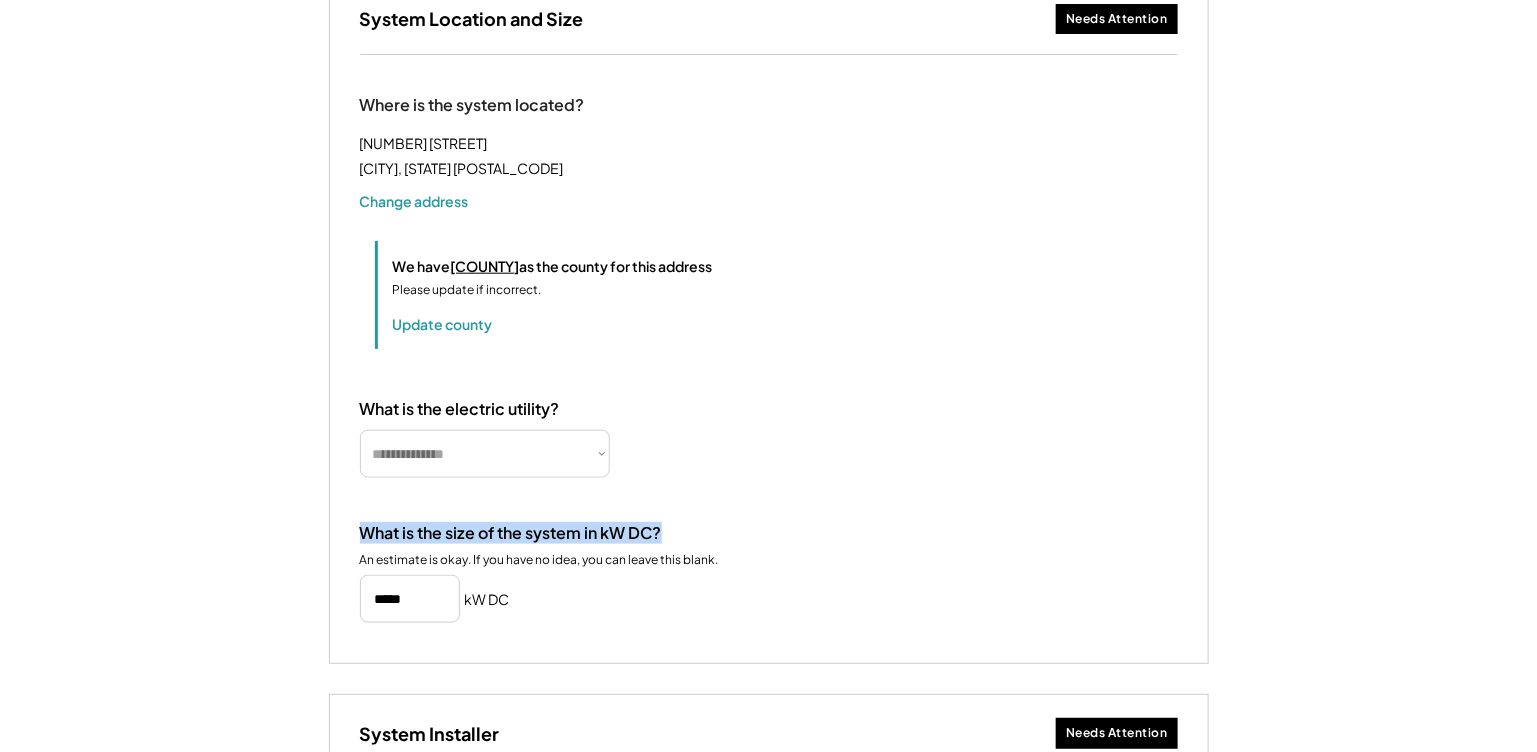 drag, startPoint x: 661, startPoint y: 529, endPoint x: 362, endPoint y: 536, distance: 299.08194 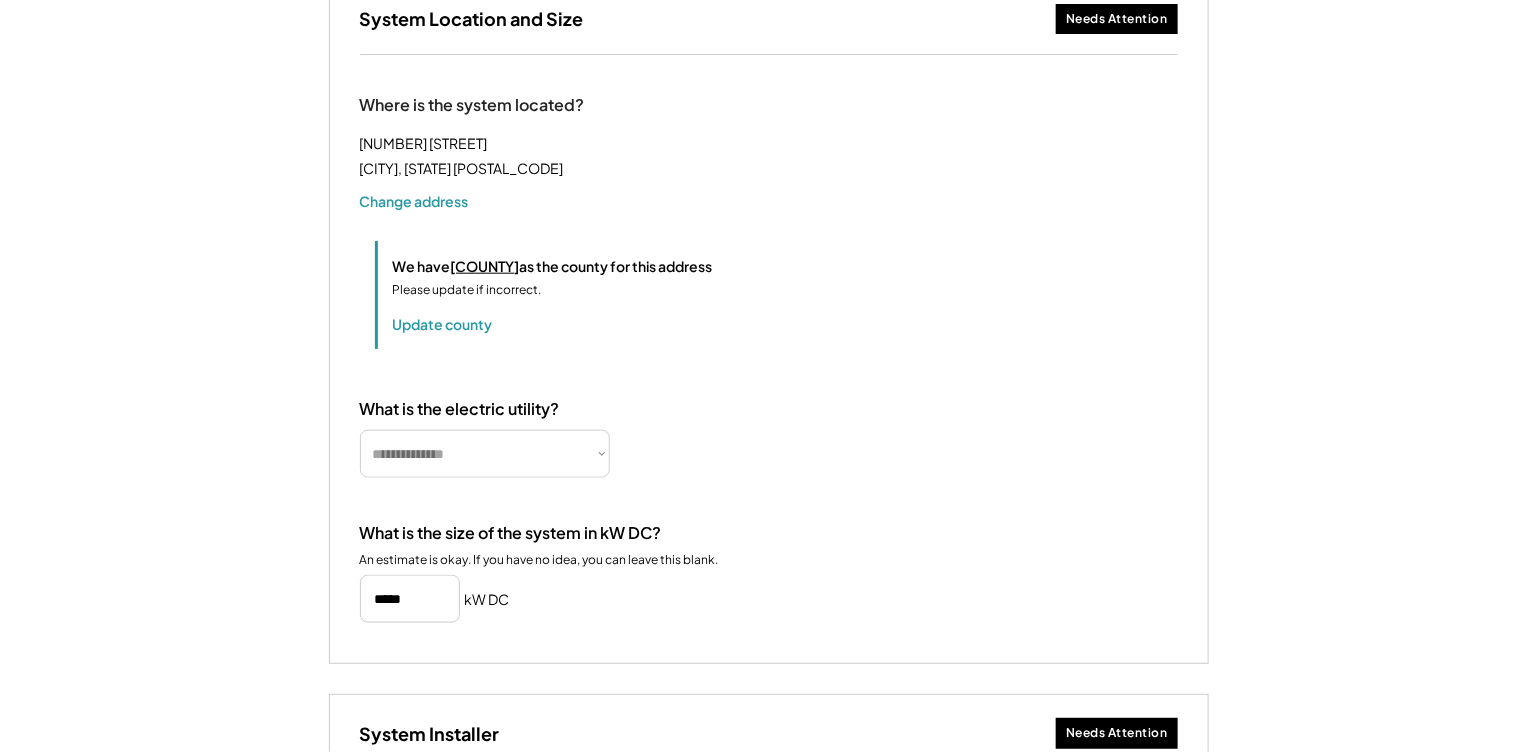 click on "**********" at bounding box center [769, 359] 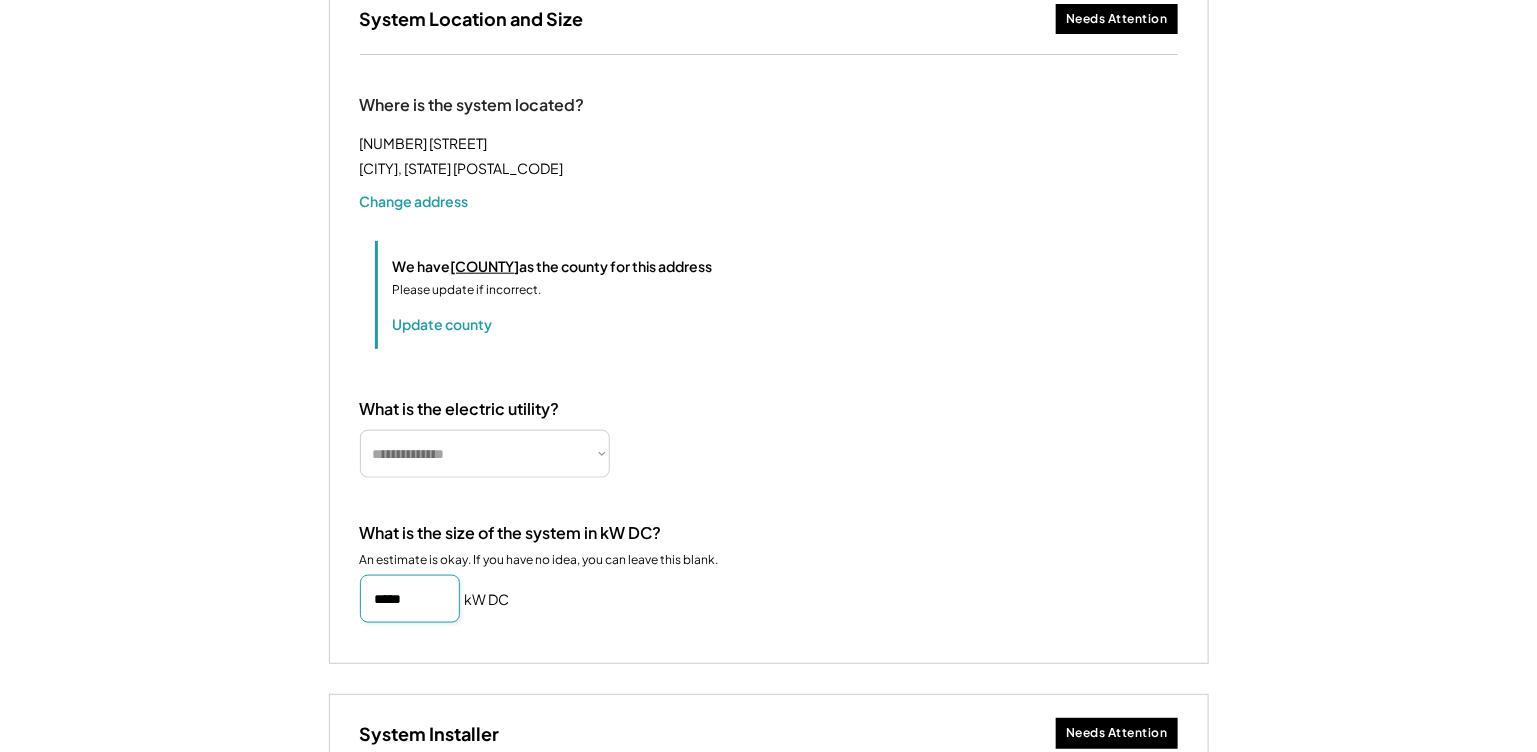 drag, startPoint x: 427, startPoint y: 597, endPoint x: 395, endPoint y: 607, distance: 33.526108 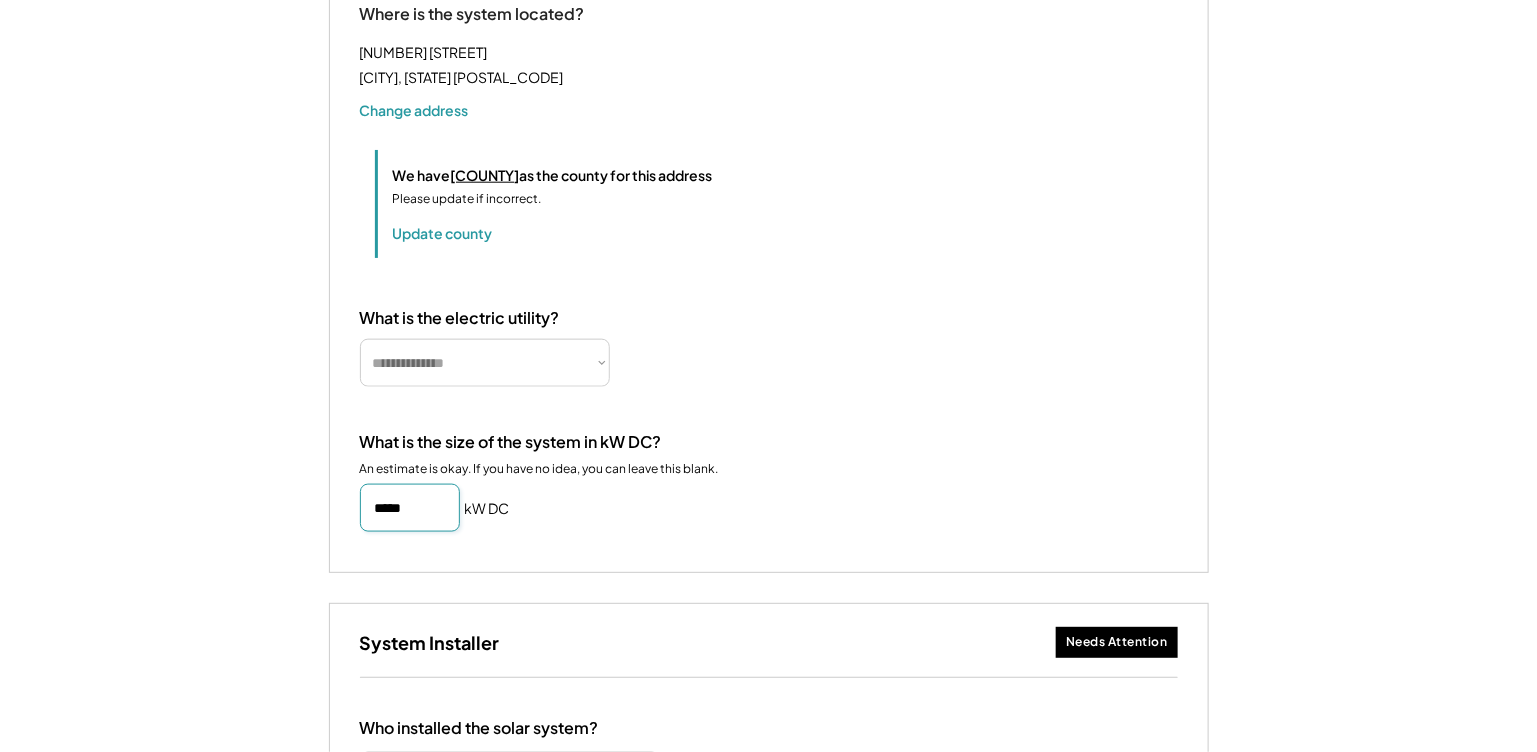 scroll, scrollTop: 799, scrollLeft: 0, axis: vertical 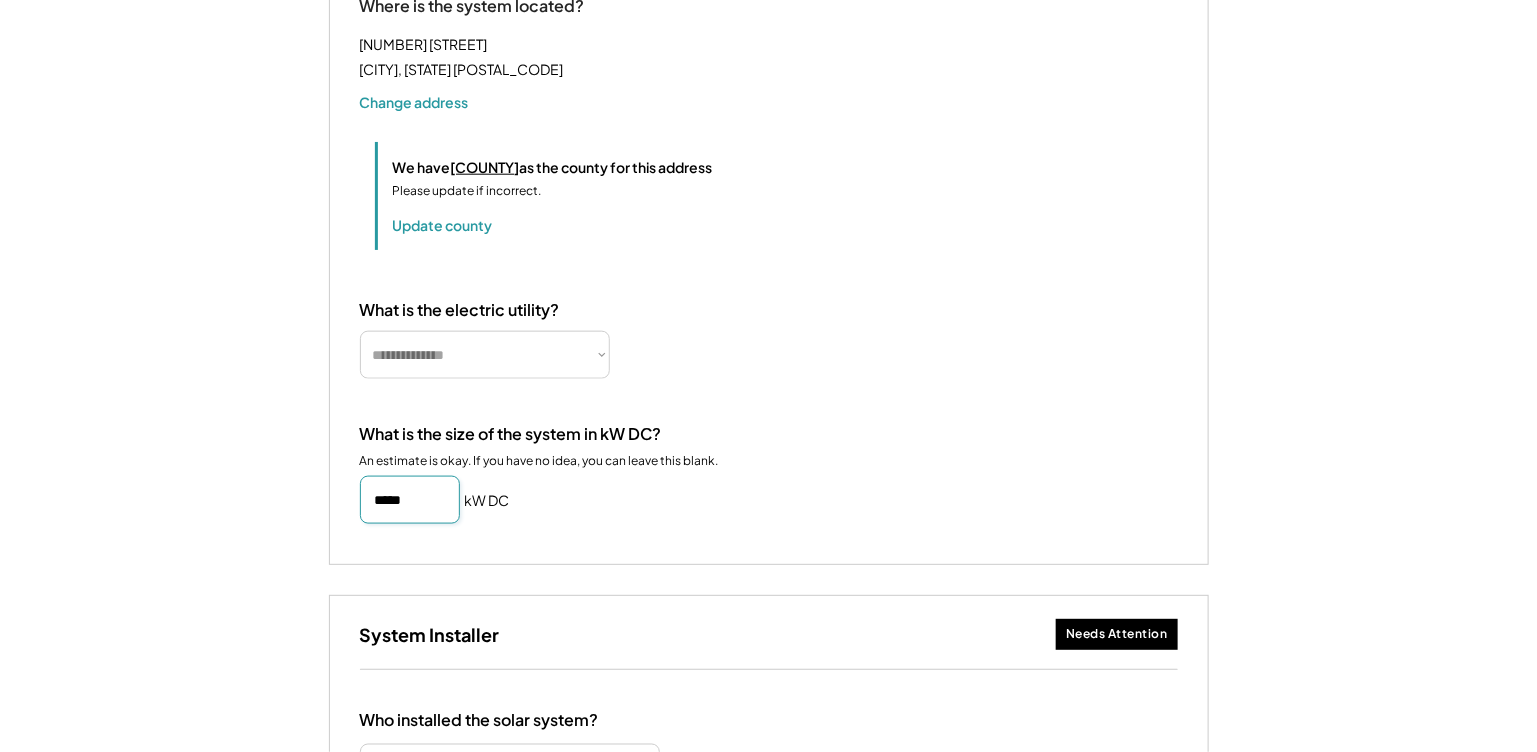 type on "*****" 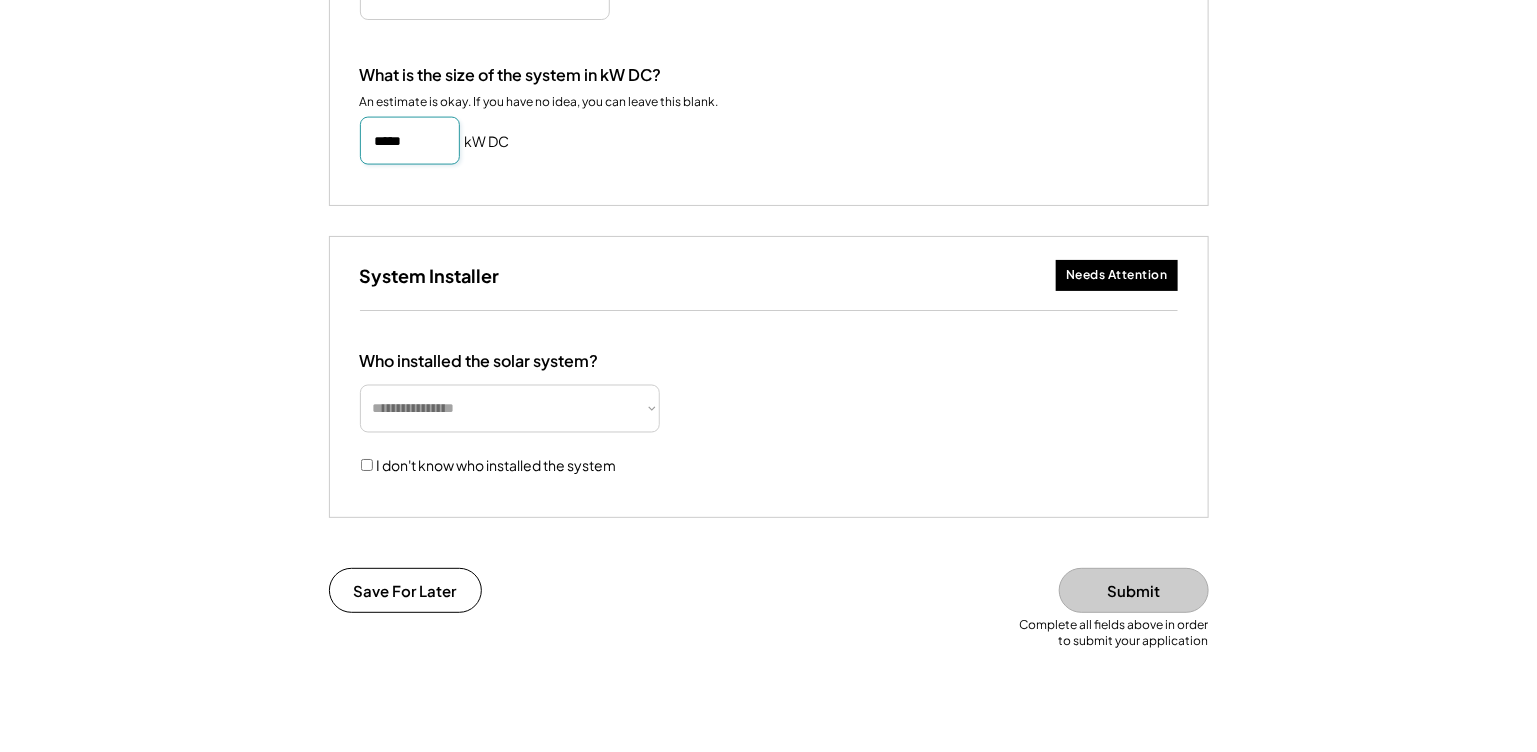 scroll, scrollTop: 1200, scrollLeft: 0, axis: vertical 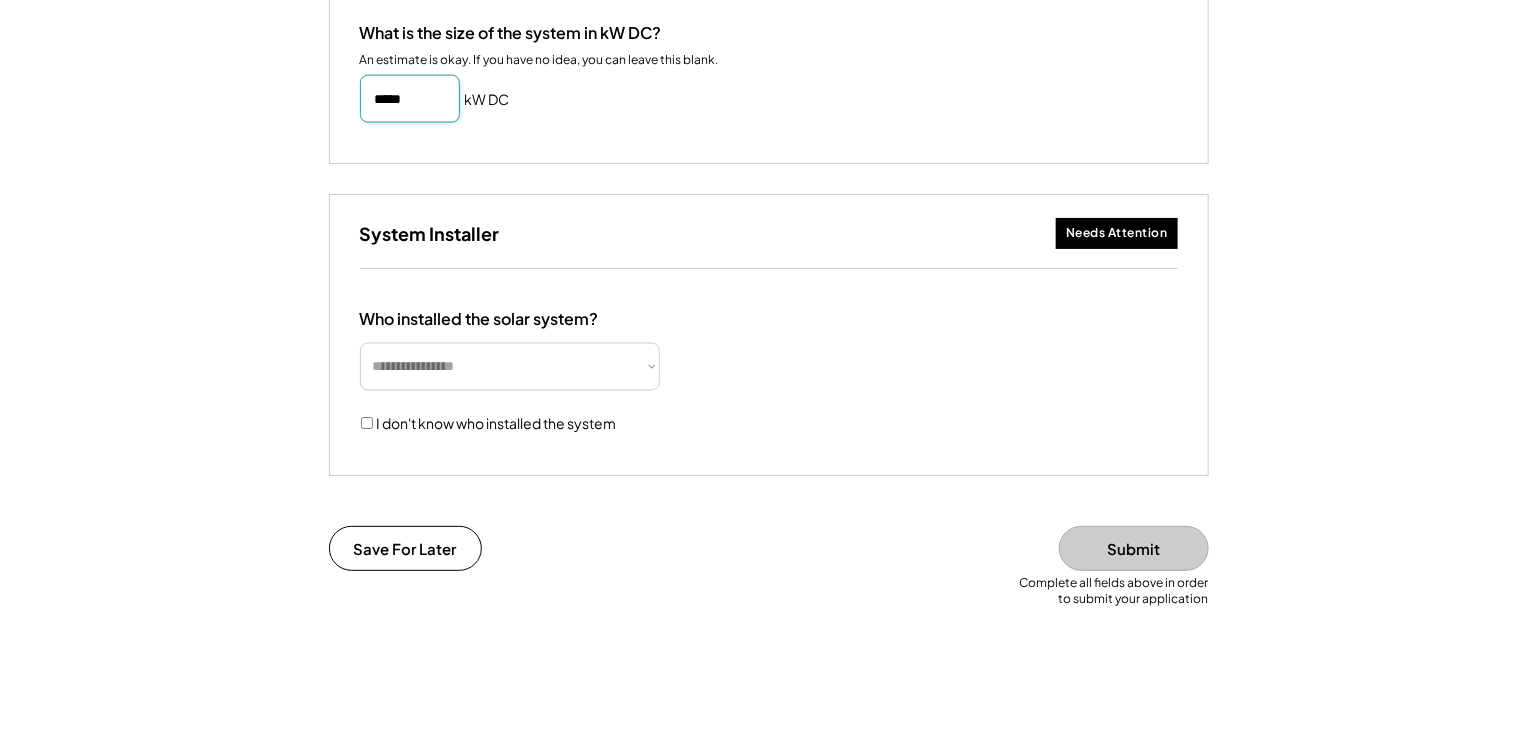 click on "**********" at bounding box center [510, 367] 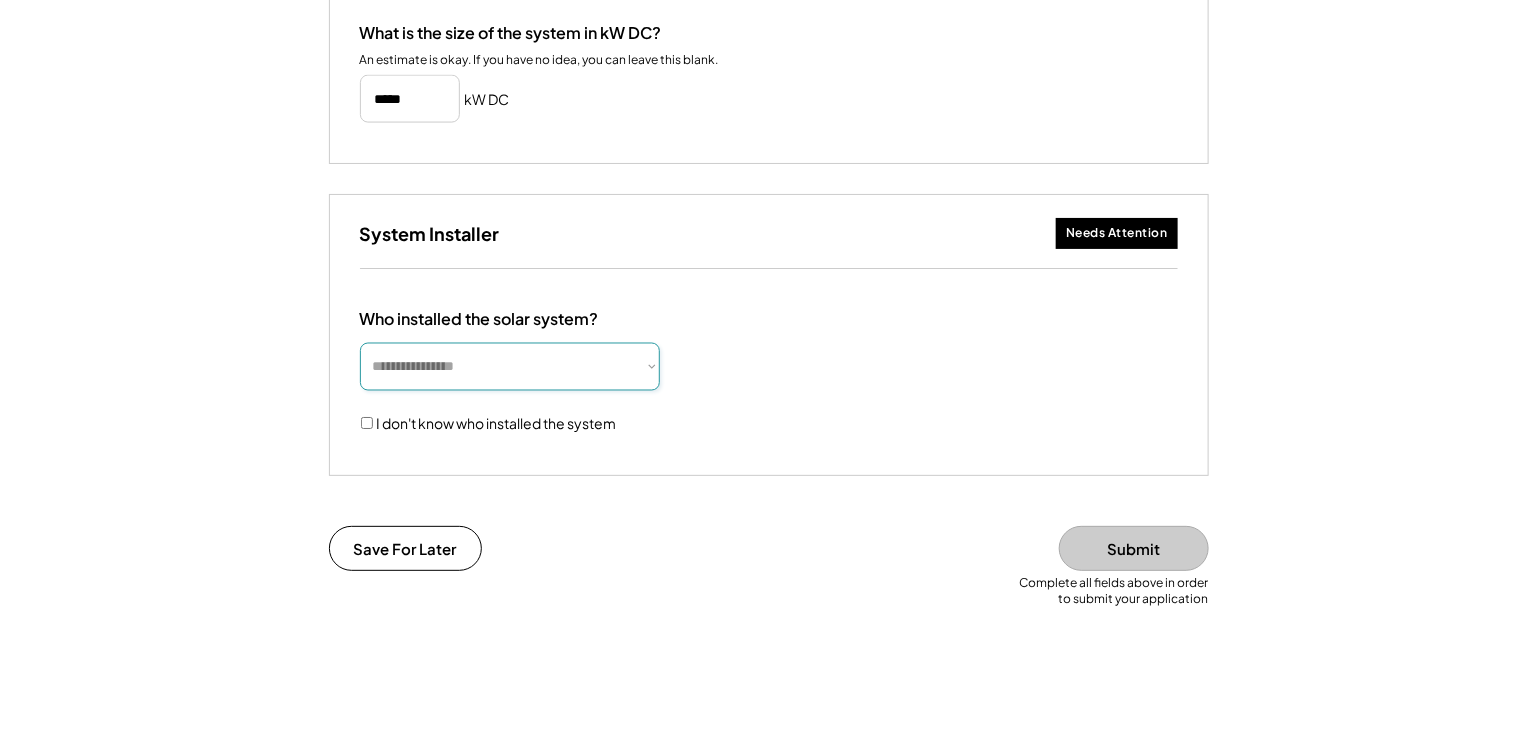 select on "**********" 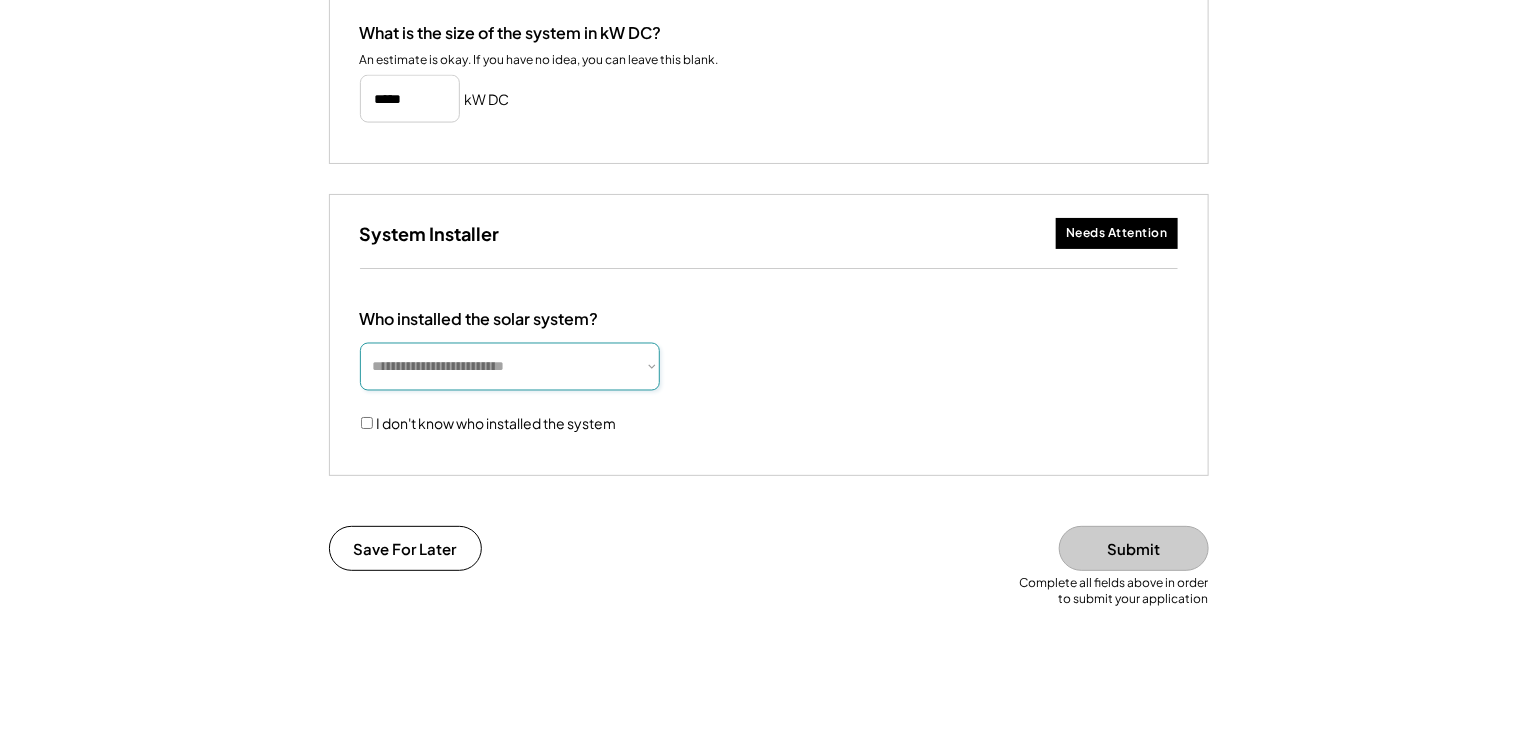 click on "**********" at bounding box center [510, 367] 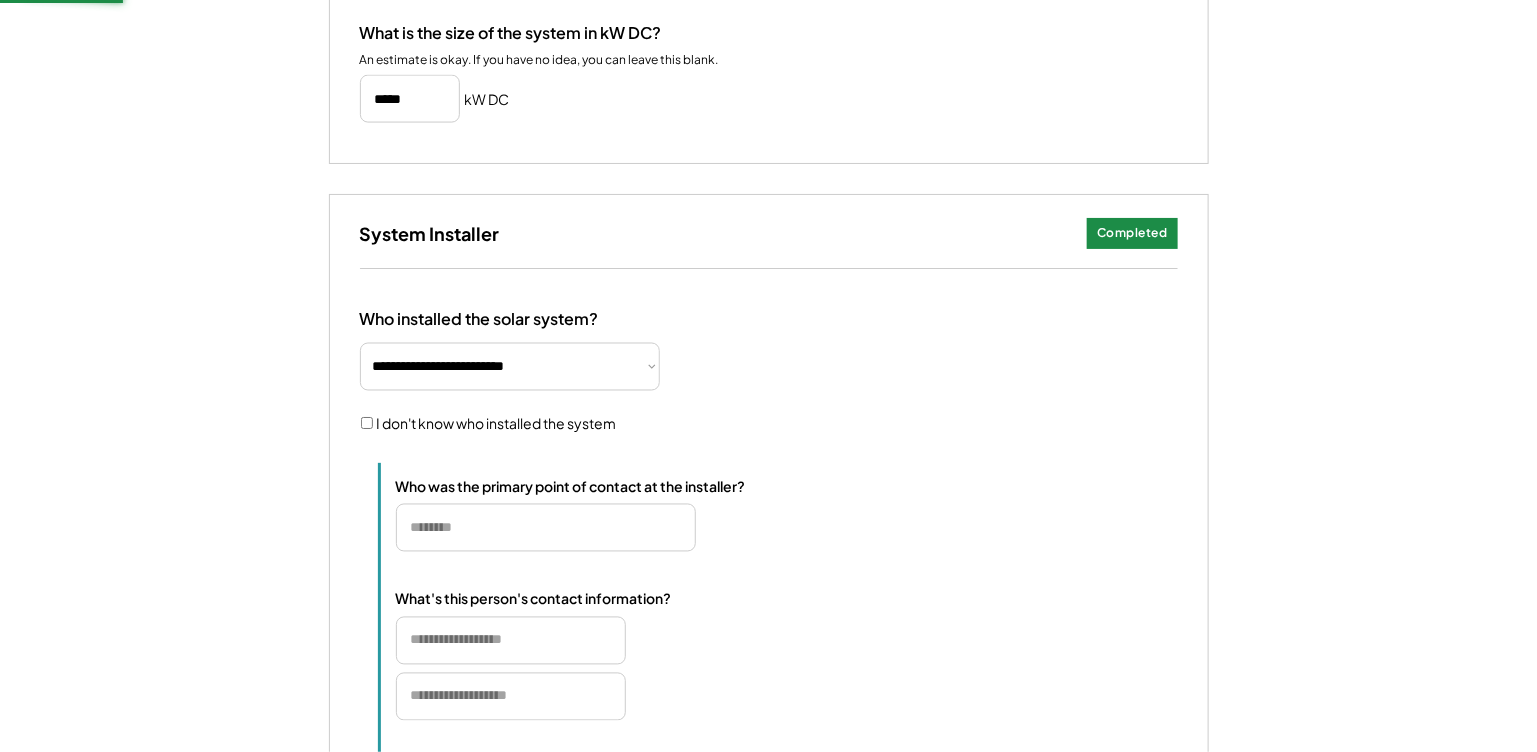 type 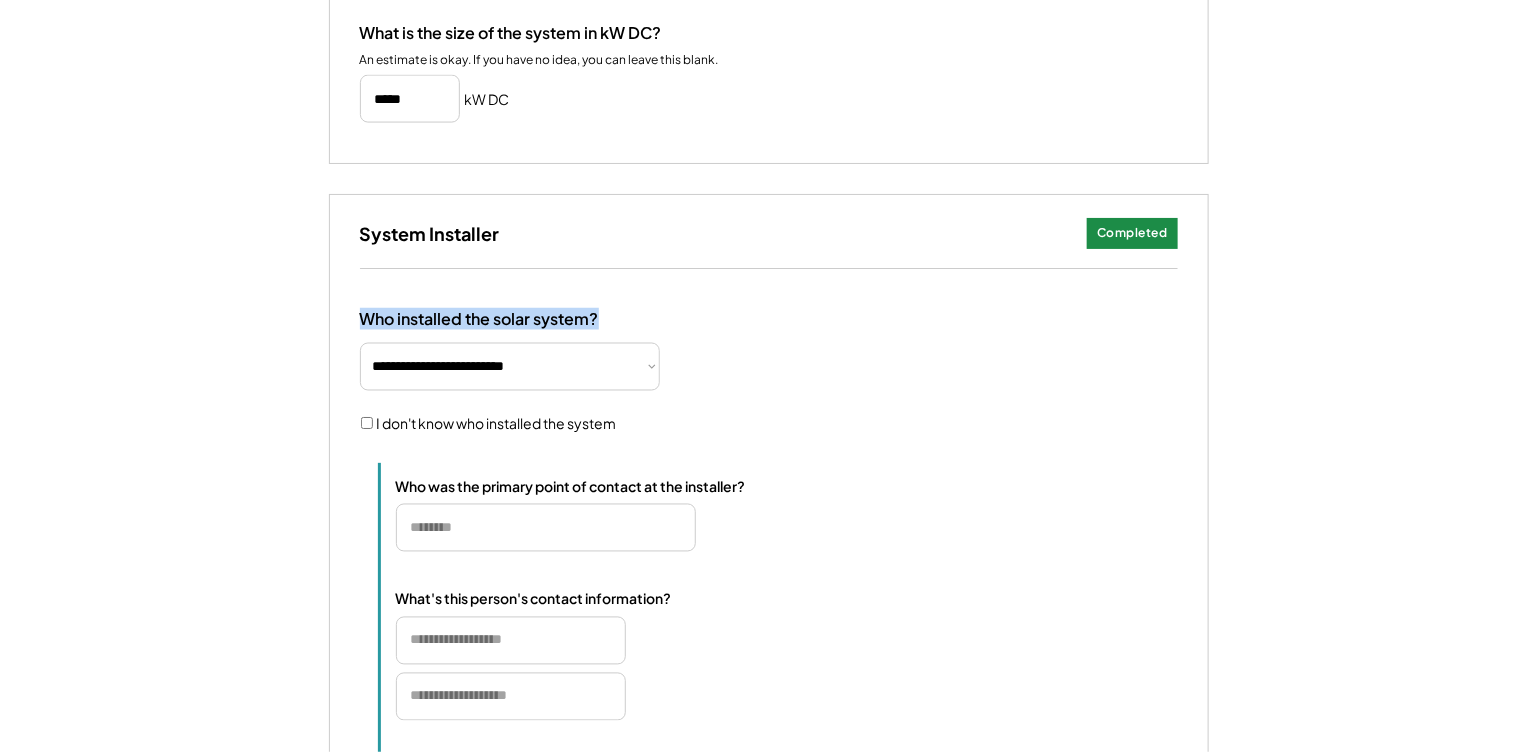 drag, startPoint x: 614, startPoint y: 314, endPoint x: 358, endPoint y: 321, distance: 256.09567 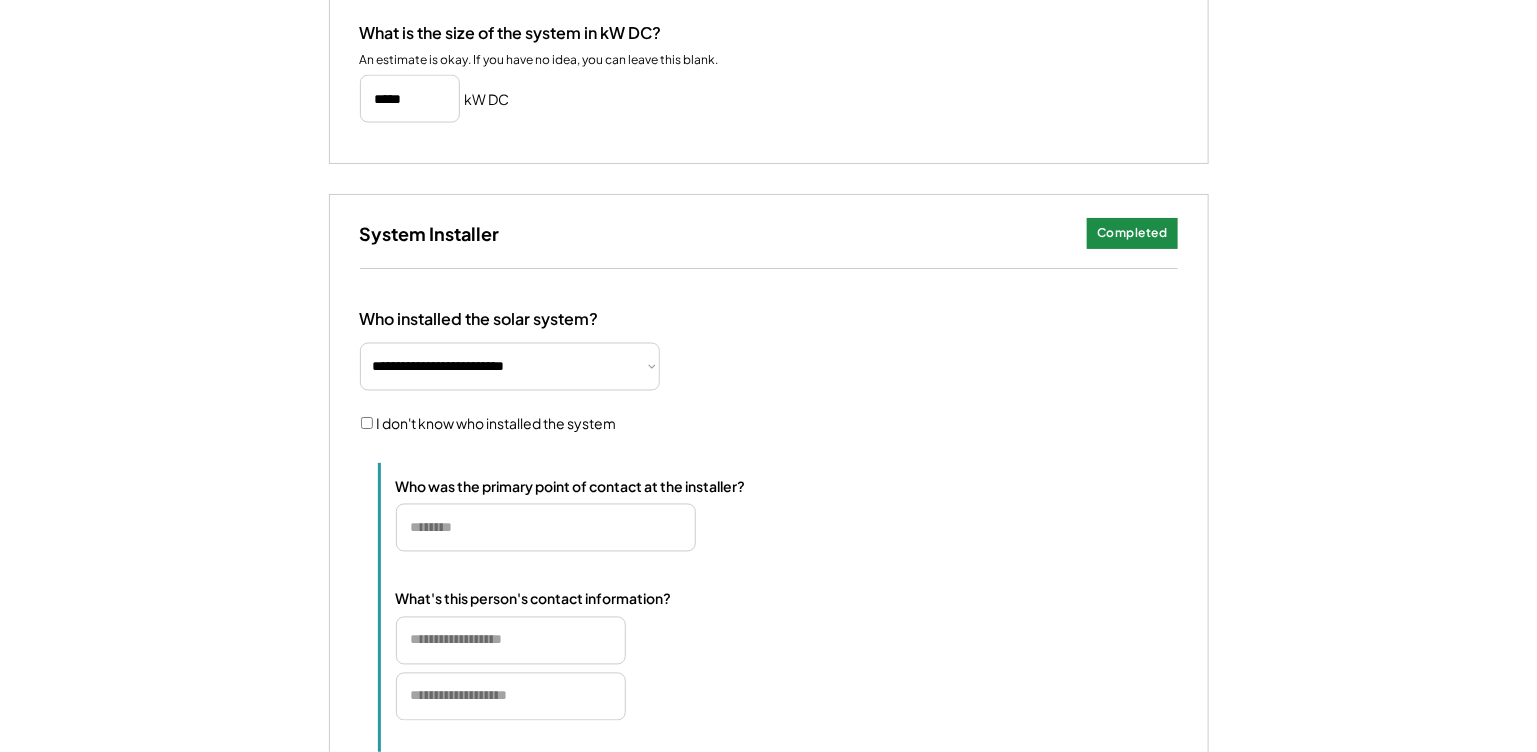drag, startPoint x: 1349, startPoint y: 74, endPoint x: 1312, endPoint y: 84, distance: 38.327538 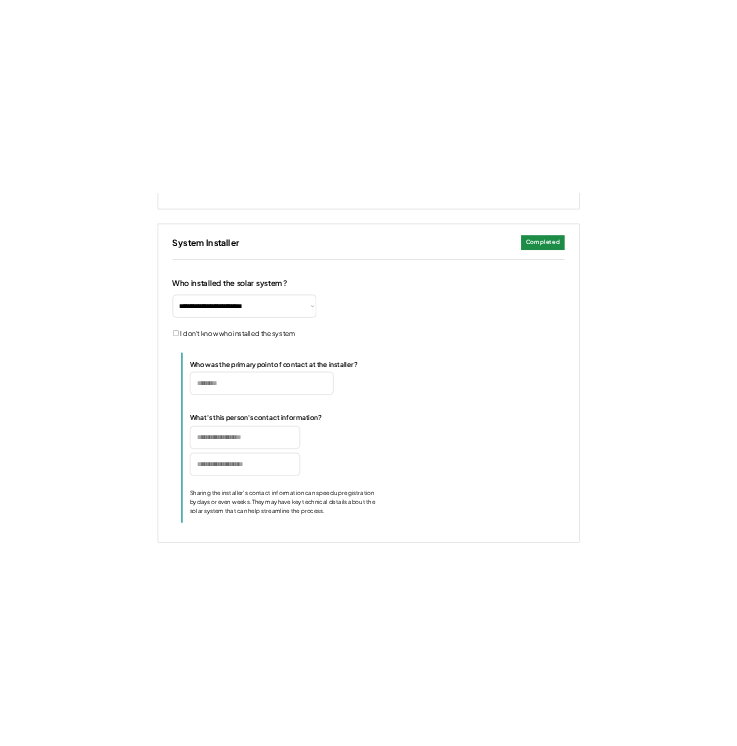 scroll, scrollTop: 1400, scrollLeft: 0, axis: vertical 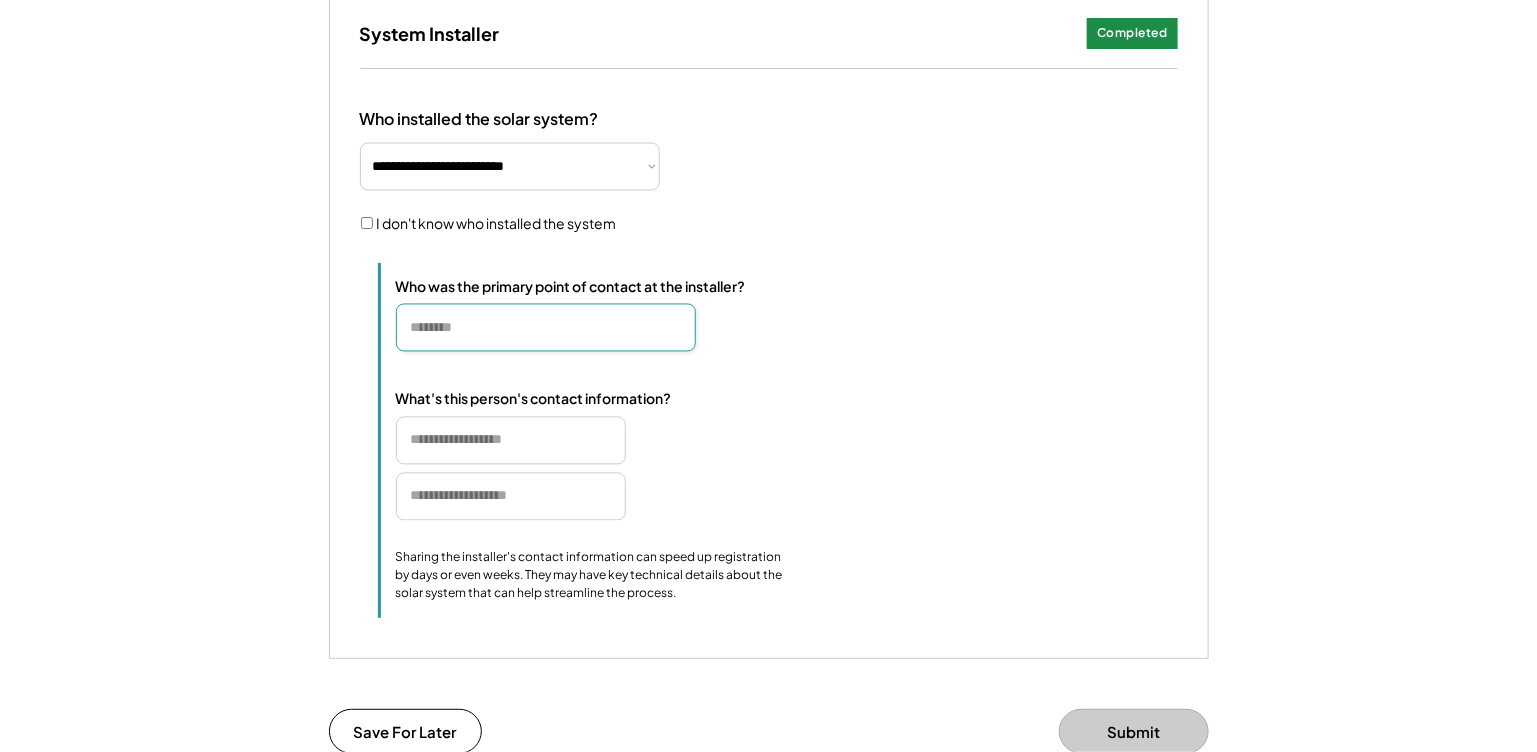 click at bounding box center [546, 328] 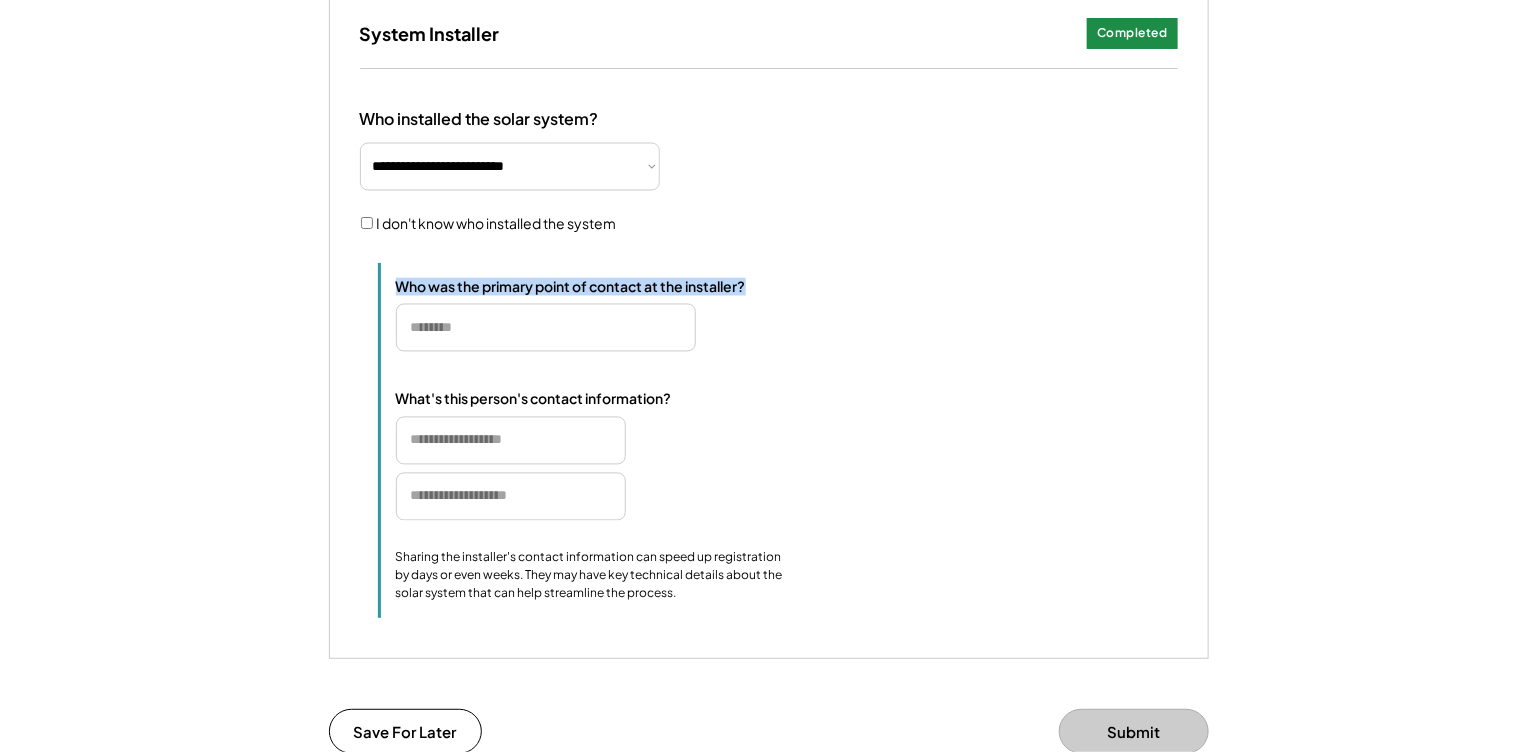 drag, startPoint x: 753, startPoint y: 280, endPoint x: 396, endPoint y: 289, distance: 357.11343 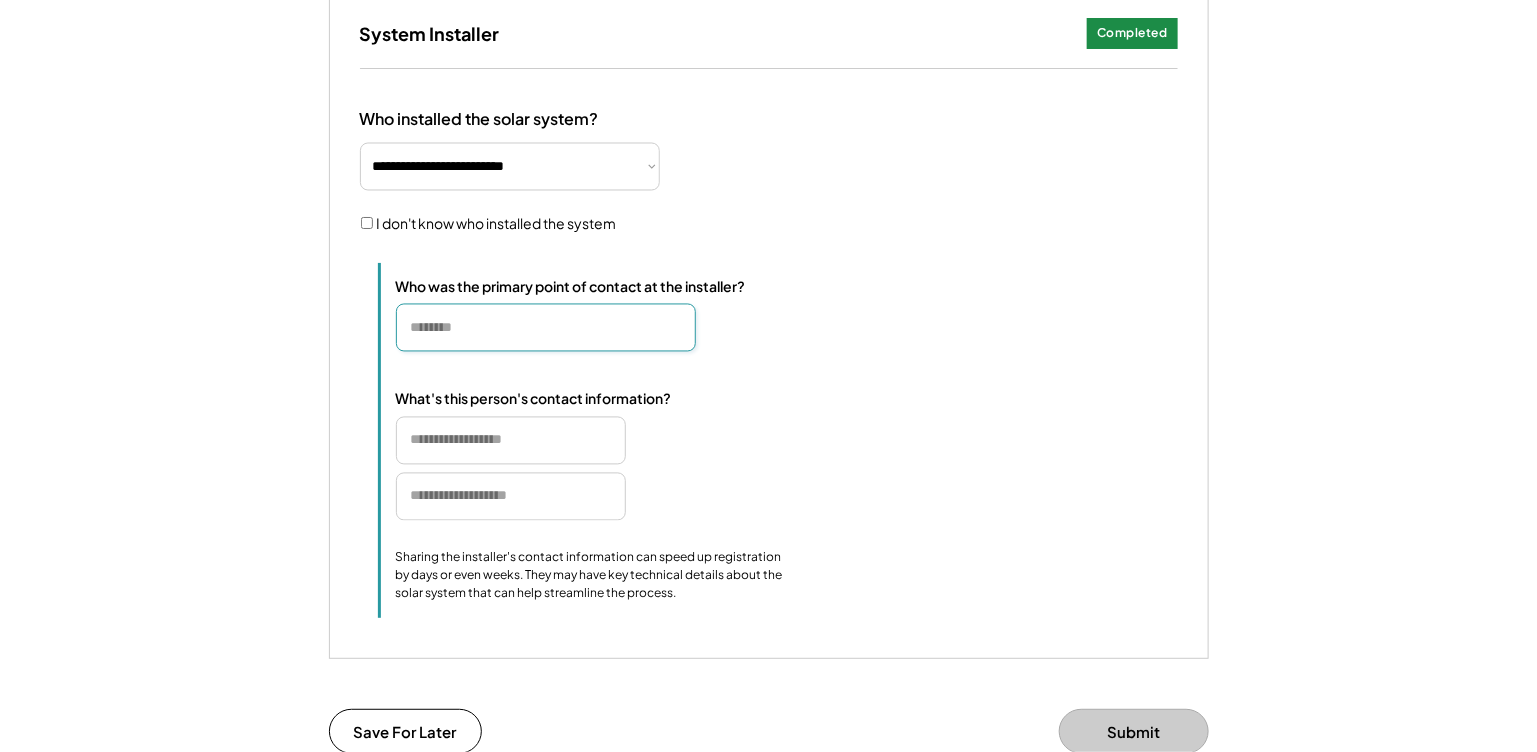 click at bounding box center [546, 328] 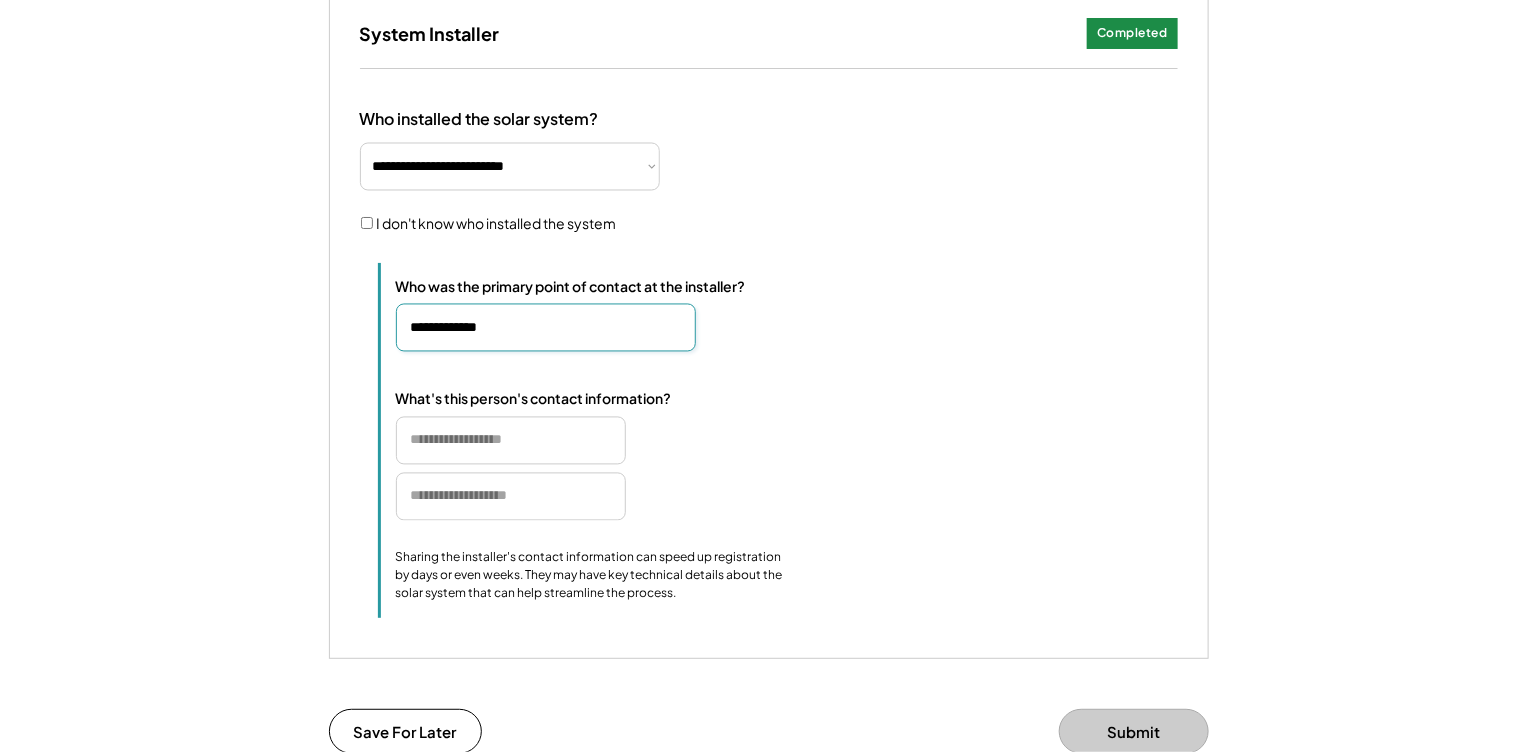 type on "**********" 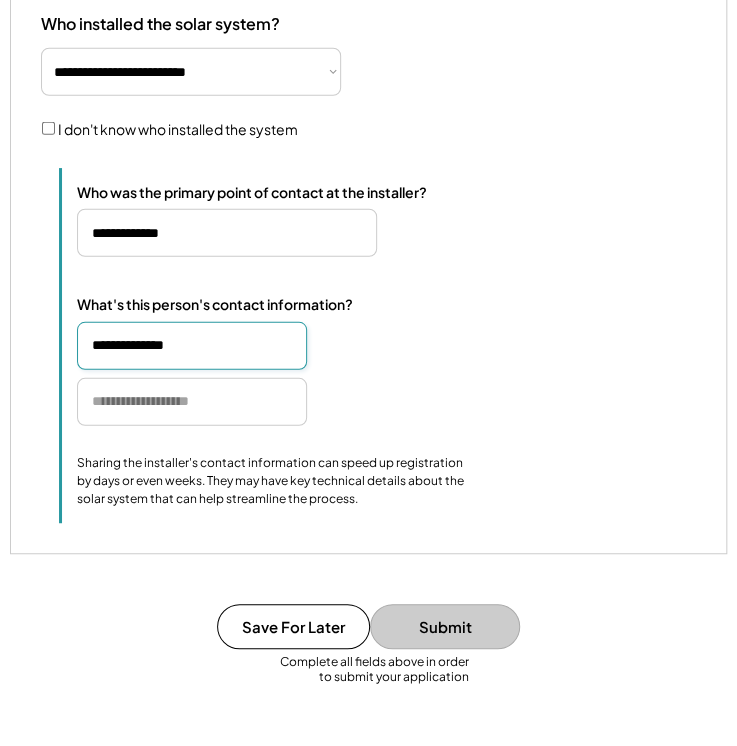 scroll, scrollTop: 1500, scrollLeft: 0, axis: vertical 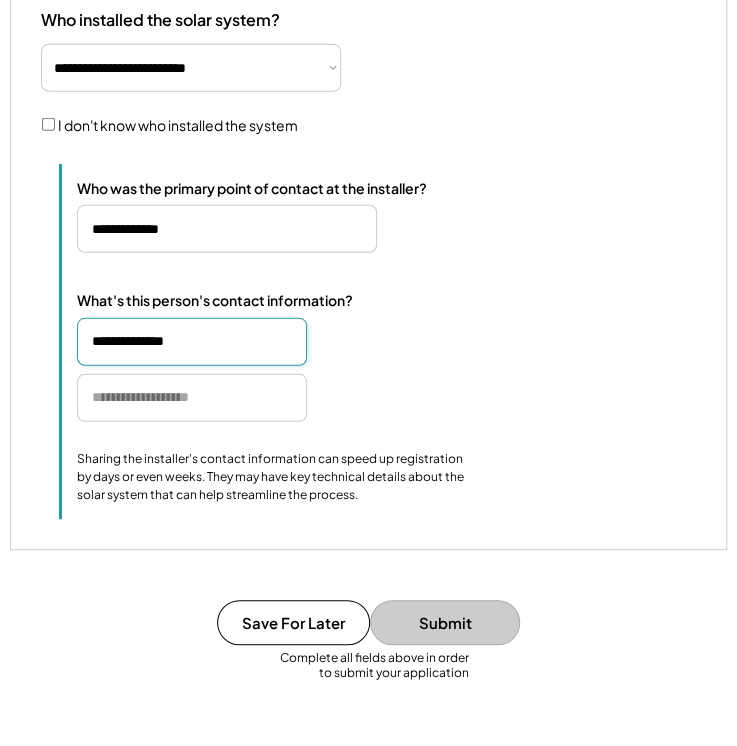type on "**********" 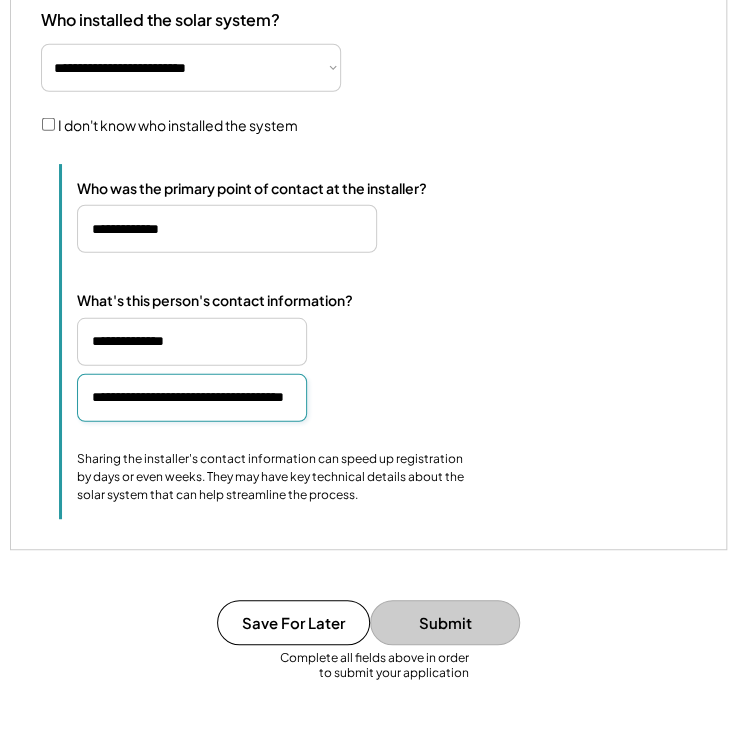type on "**********" 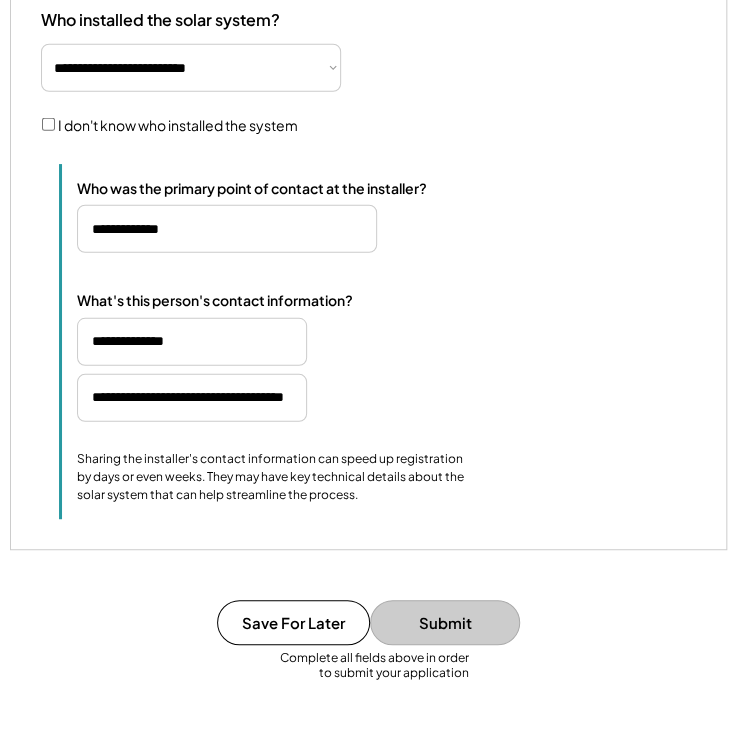 click on "Who was the primary point of contact at the installer? What's this person's contact information? Sharing the installer's contact information can speed up registration by days or even weeks. They may have key technical details about the solar system that can help streamline the process." at bounding box center (386, 341) 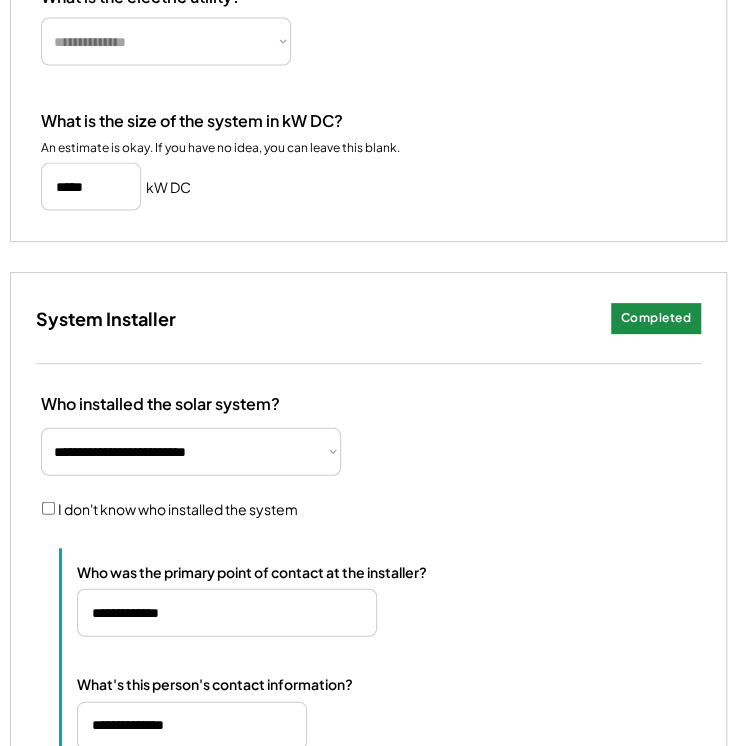 scroll, scrollTop: 1100, scrollLeft: 0, axis: vertical 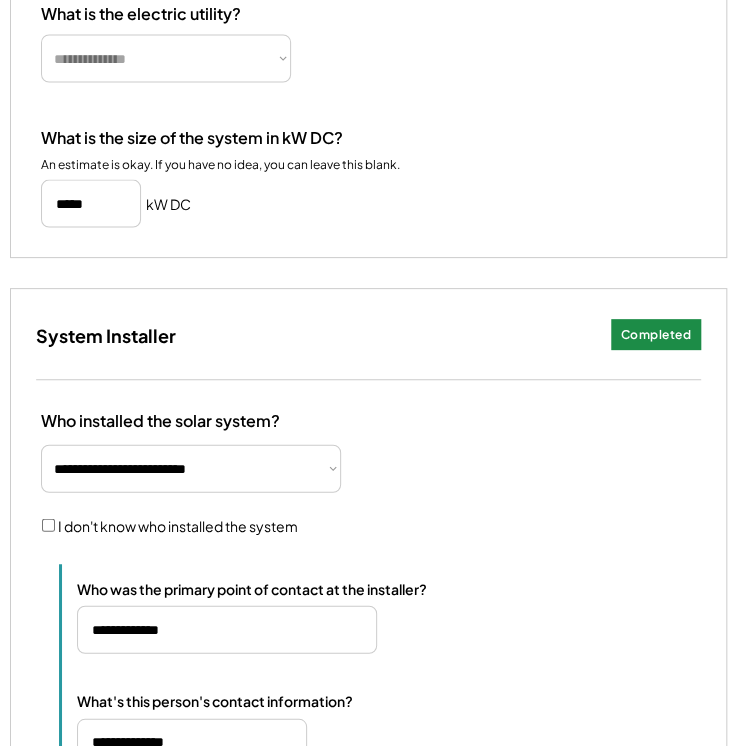 click on "Completed" at bounding box center [656, 334] 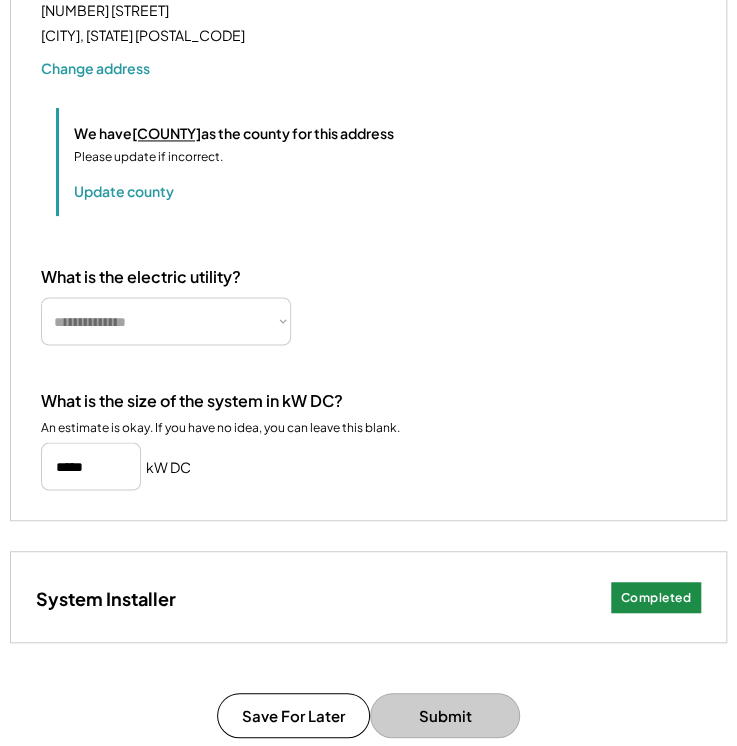 scroll, scrollTop: 799, scrollLeft: 0, axis: vertical 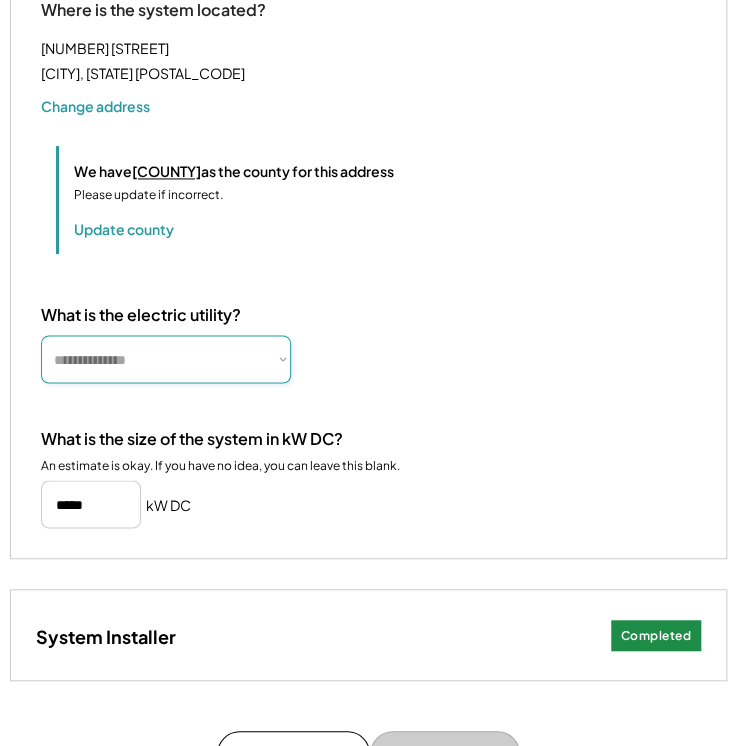 click on "**********" at bounding box center (166, 359) 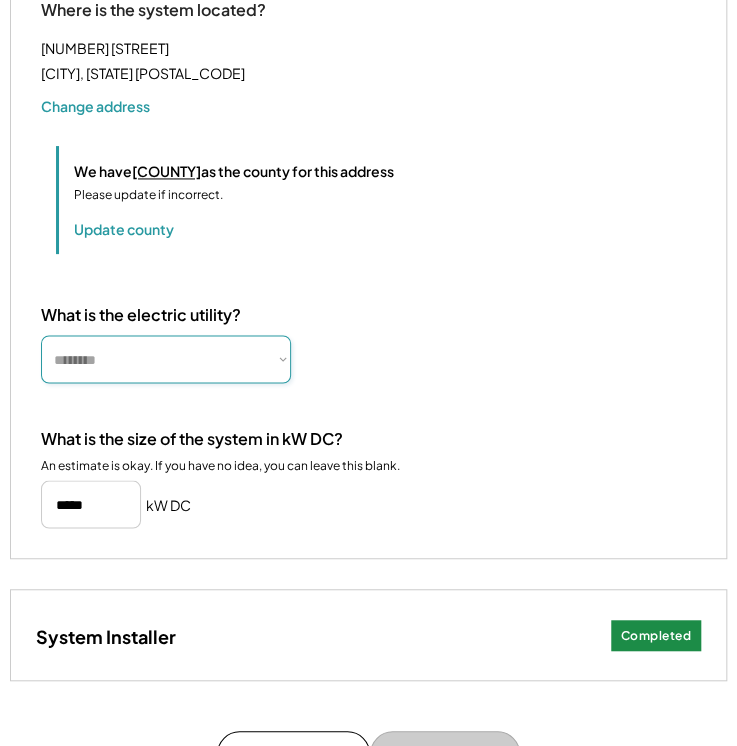 click on "**********" at bounding box center [166, 359] 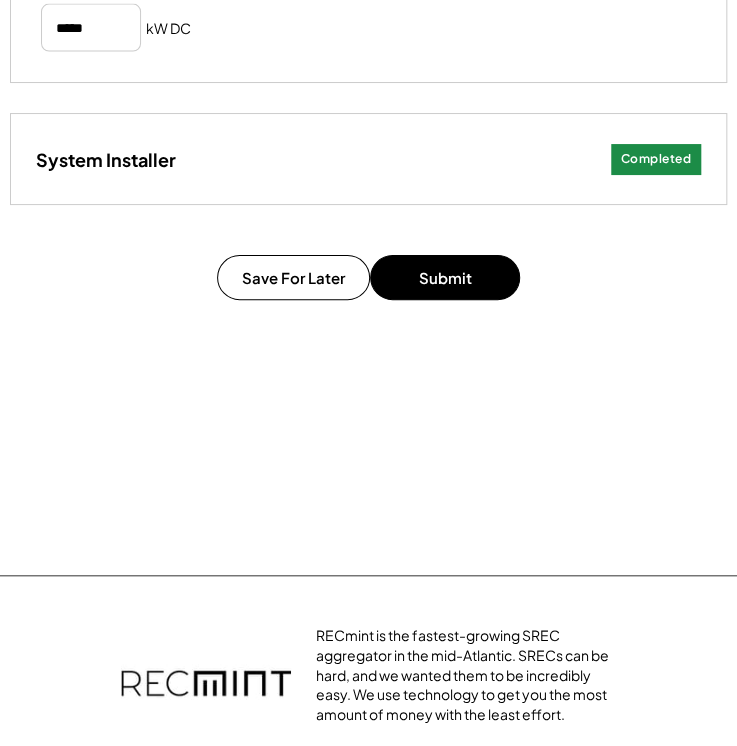 scroll, scrollTop: 1300, scrollLeft: 0, axis: vertical 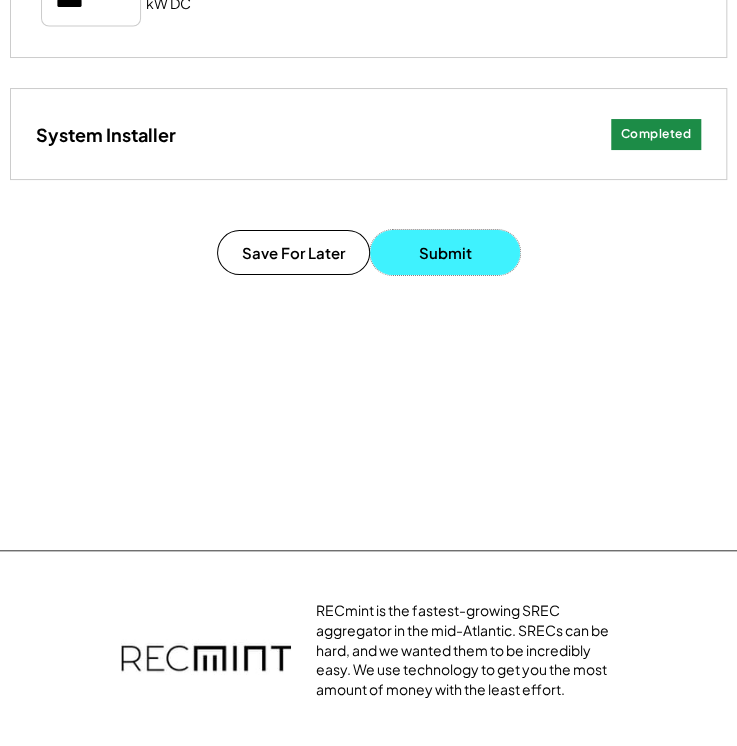 click on "Submit" at bounding box center [445, 252] 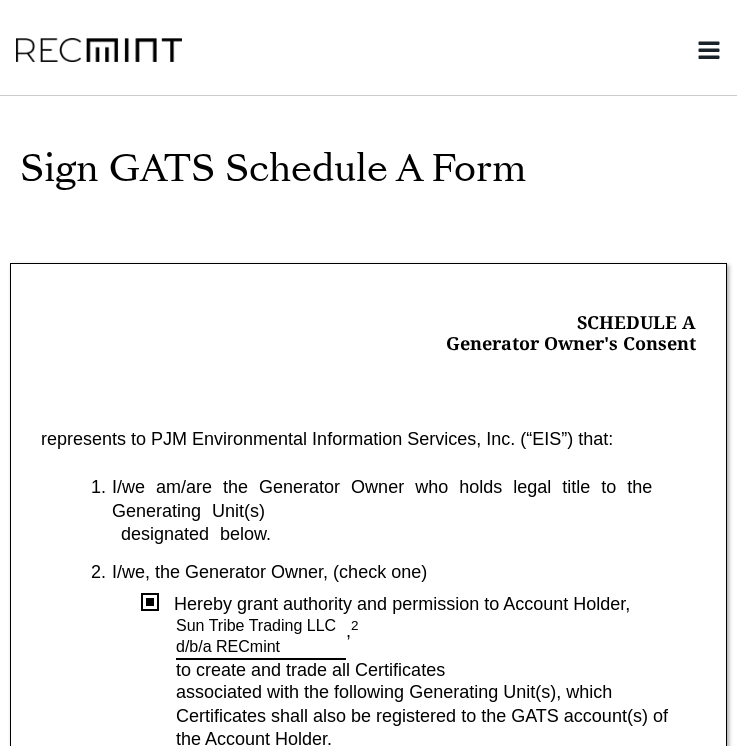 scroll, scrollTop: 0, scrollLeft: 0, axis: both 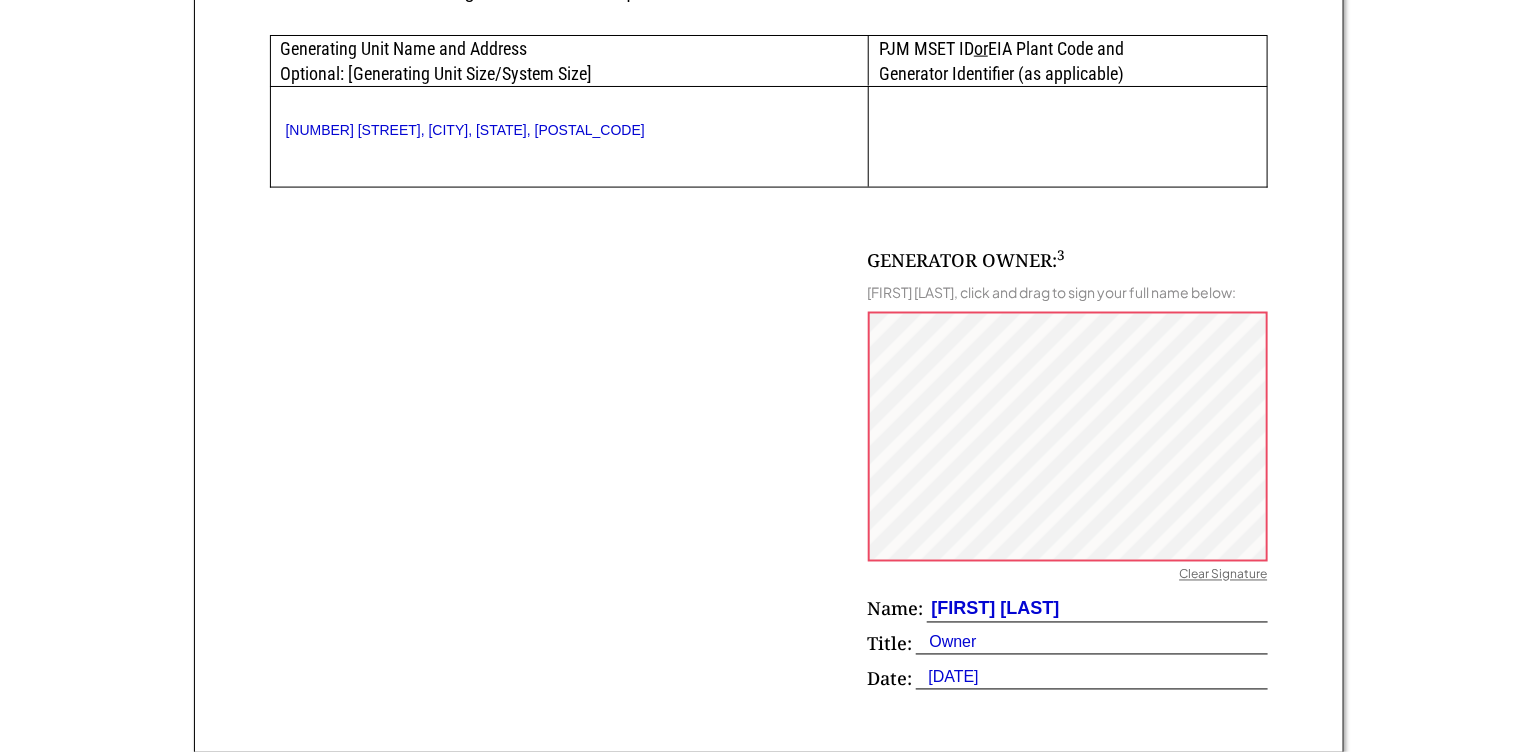 click on "Clear Signature" at bounding box center (1224, 577) 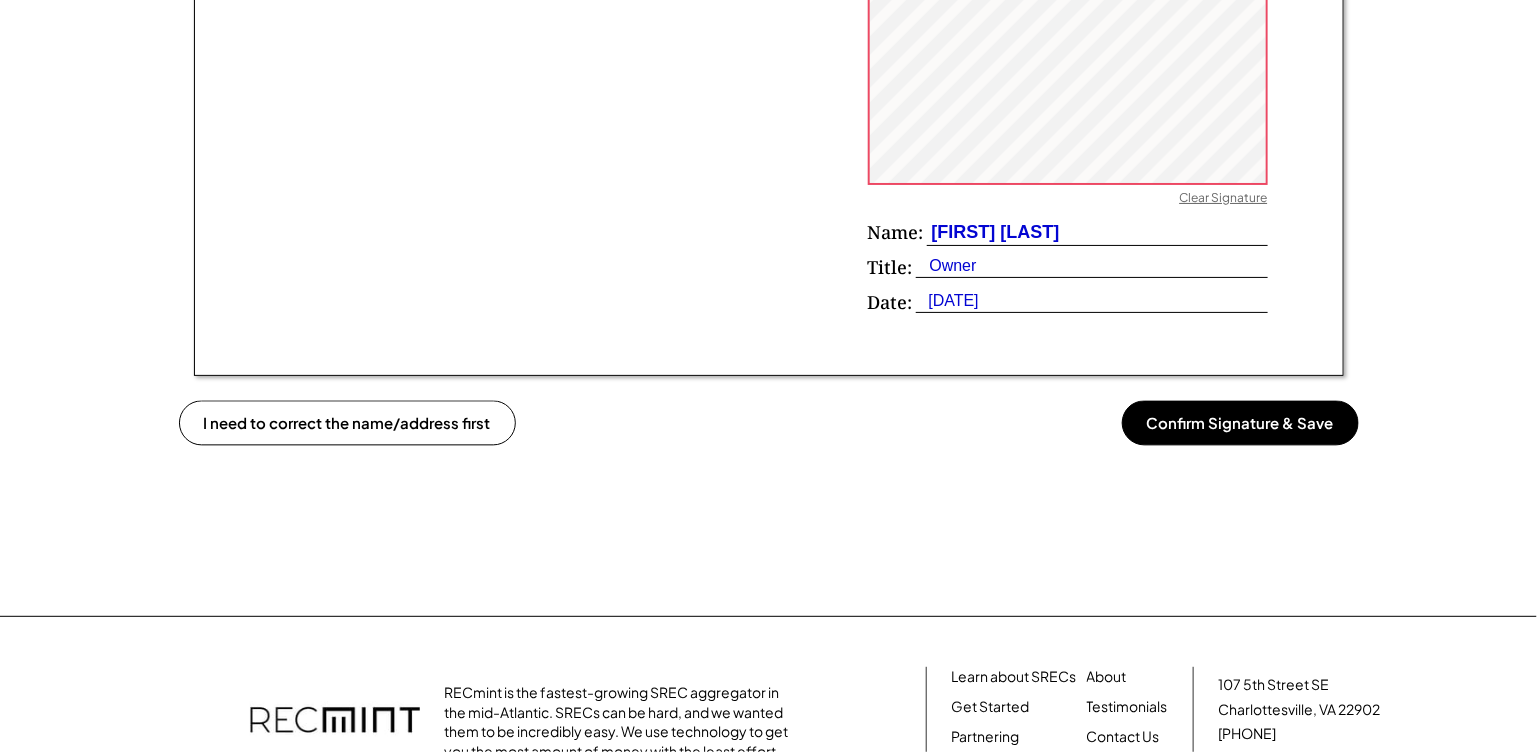 scroll, scrollTop: 1500, scrollLeft: 0, axis: vertical 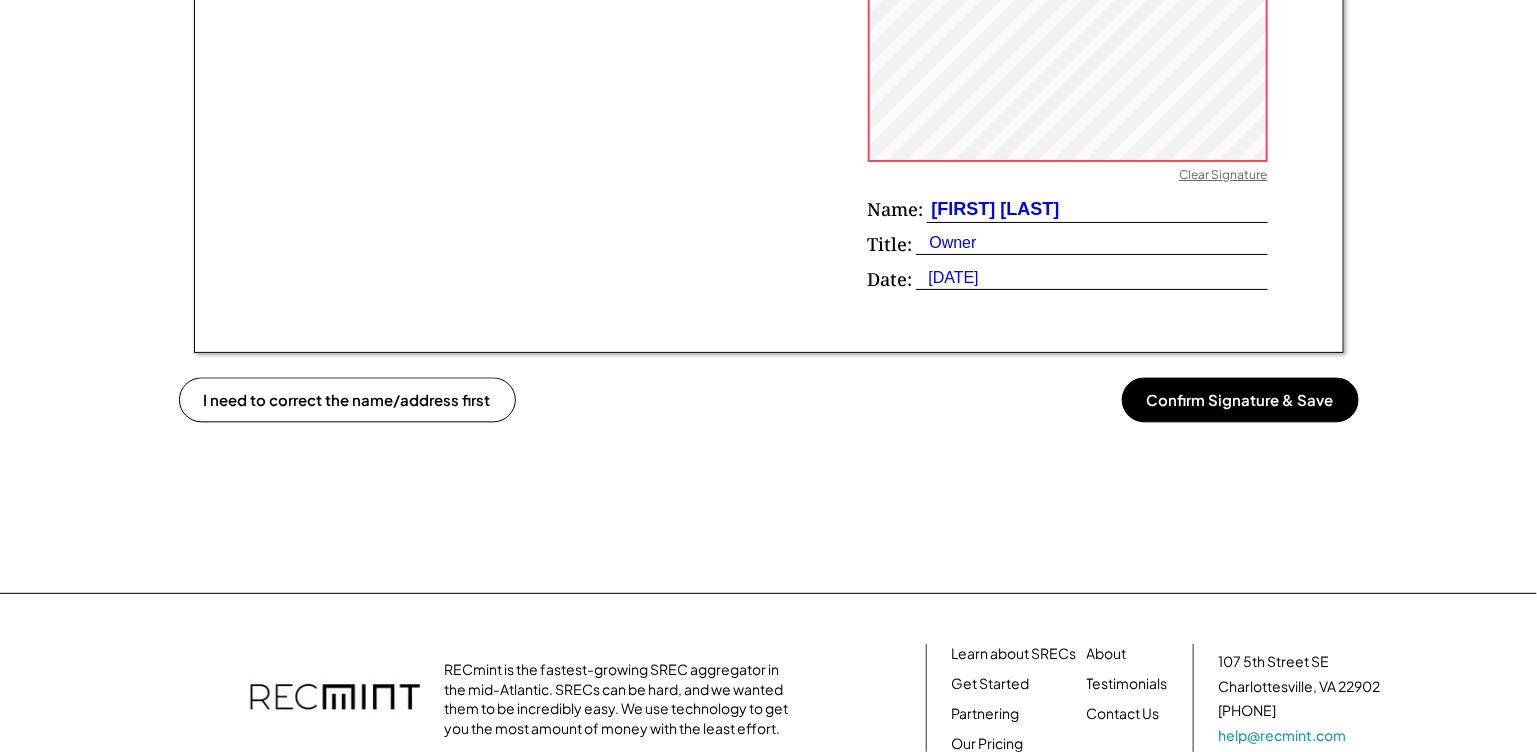 click on "Confirm Signature & Save" at bounding box center [1240, 400] 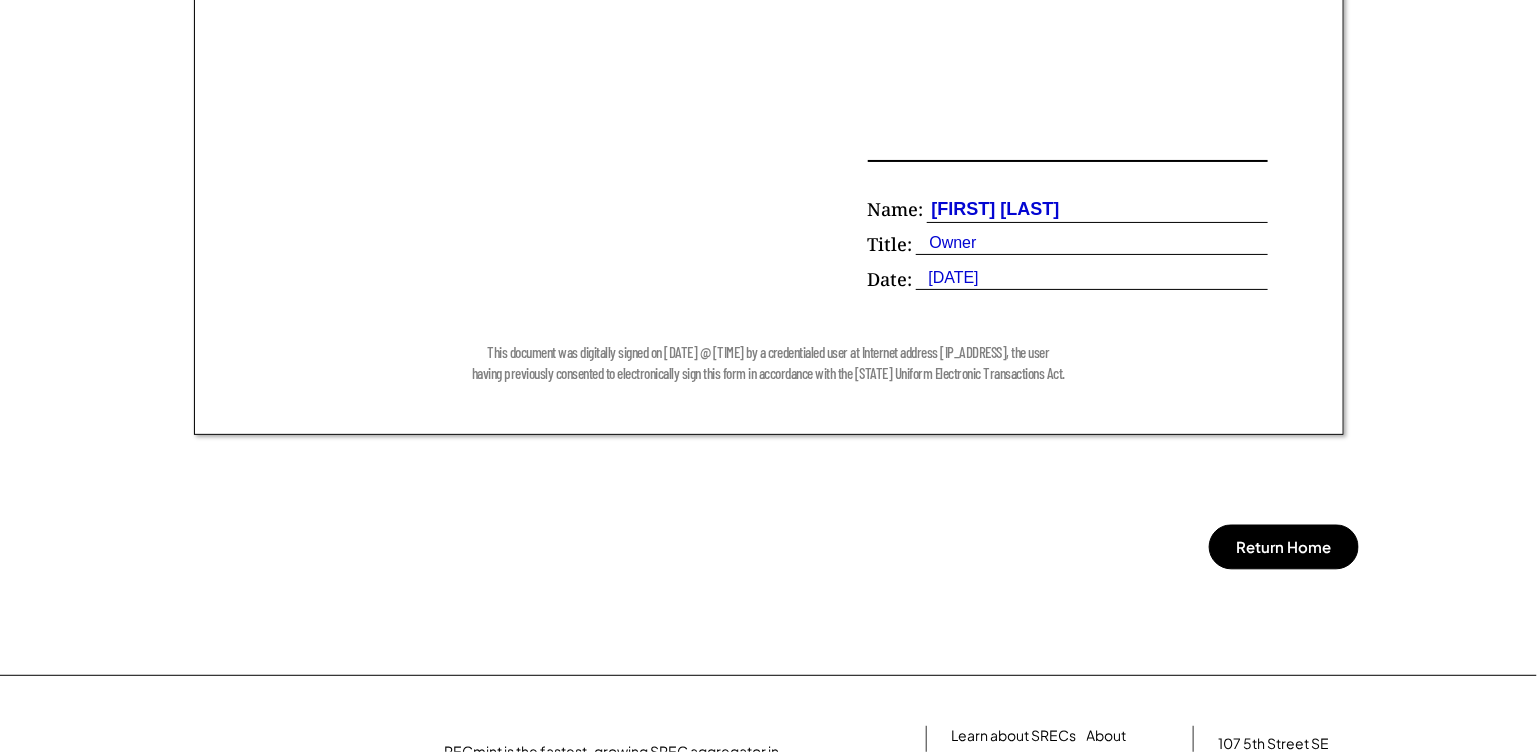 scroll, scrollTop: 1250, scrollLeft: 0, axis: vertical 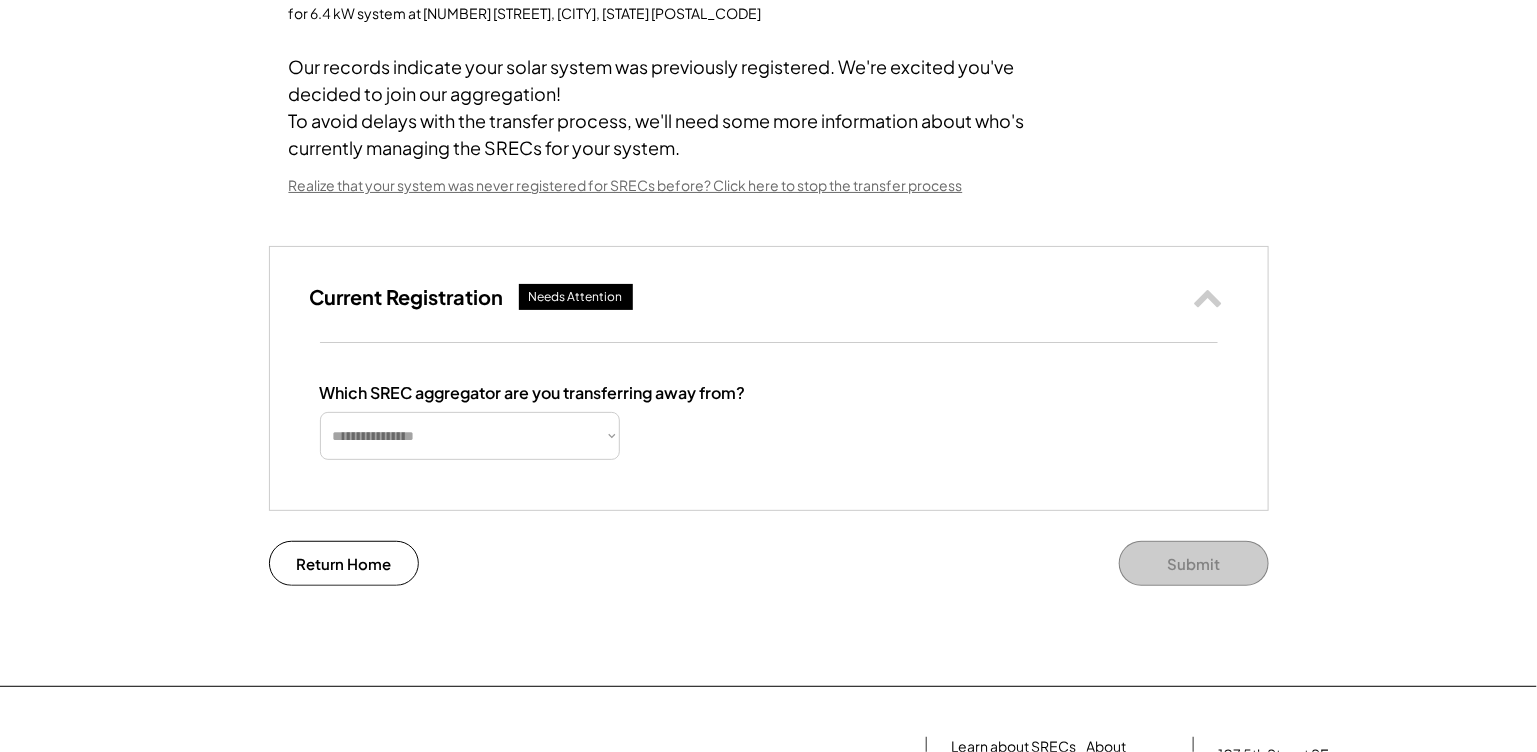 click on "**********" at bounding box center [470, 436] 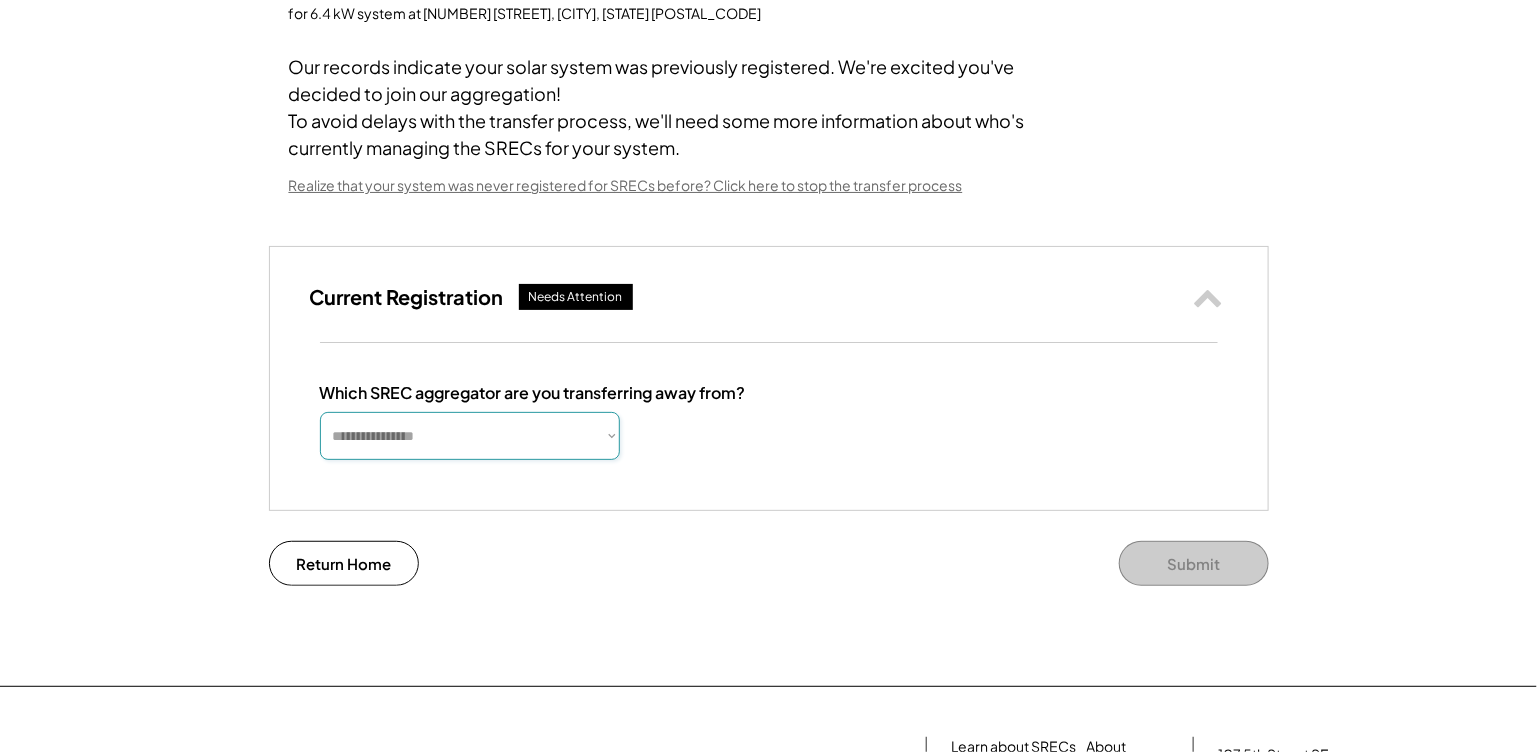 select on "**********" 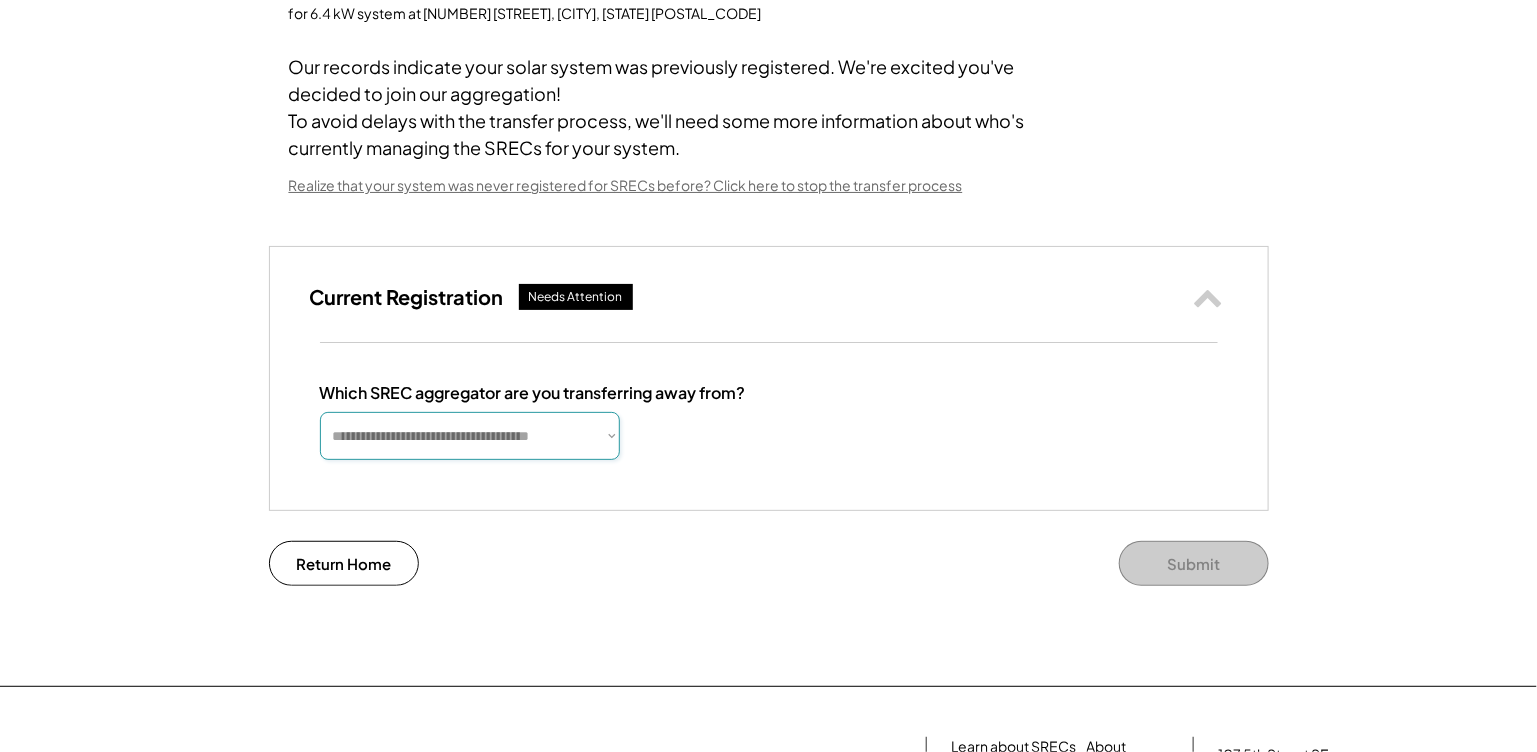 click on "**********" at bounding box center (470, 436) 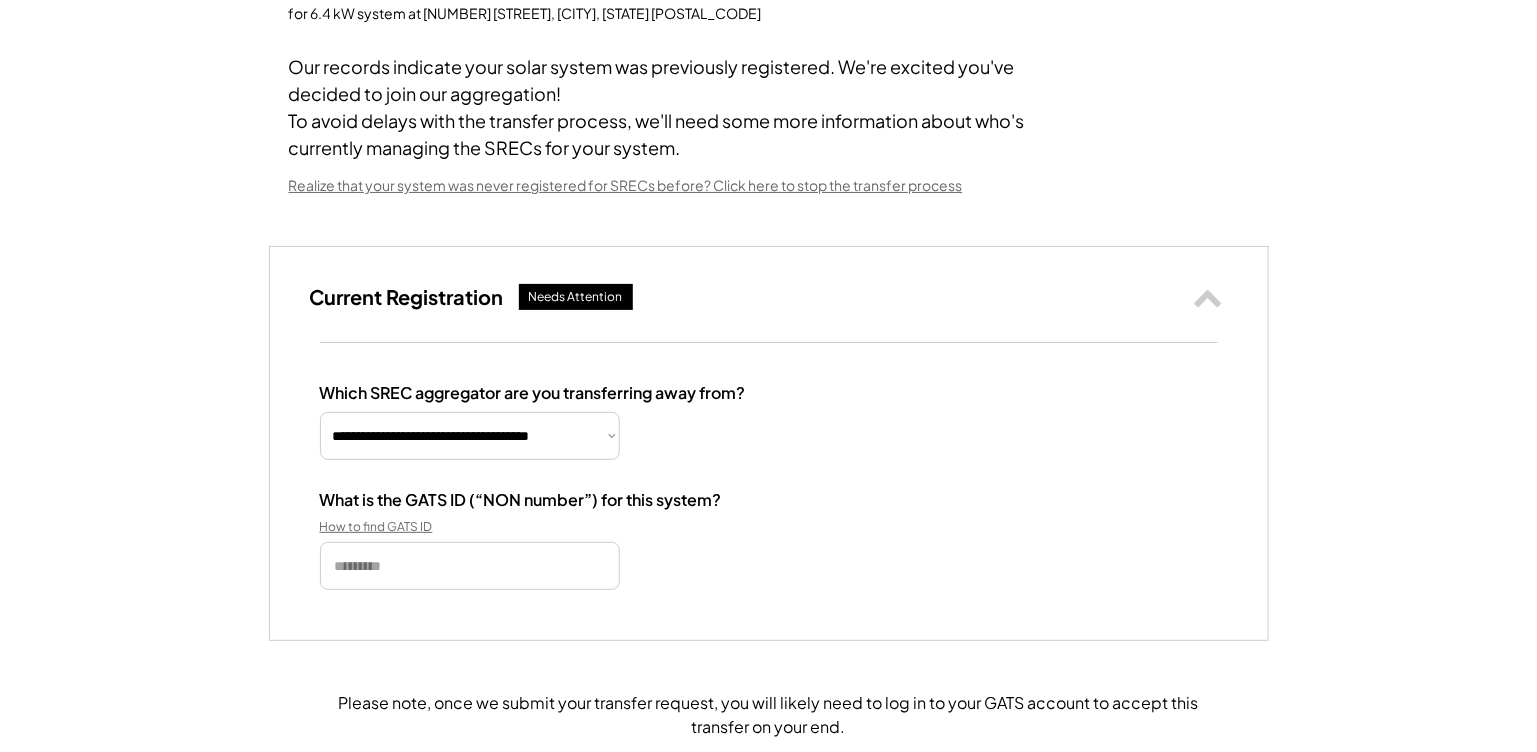 click at bounding box center [470, 566] 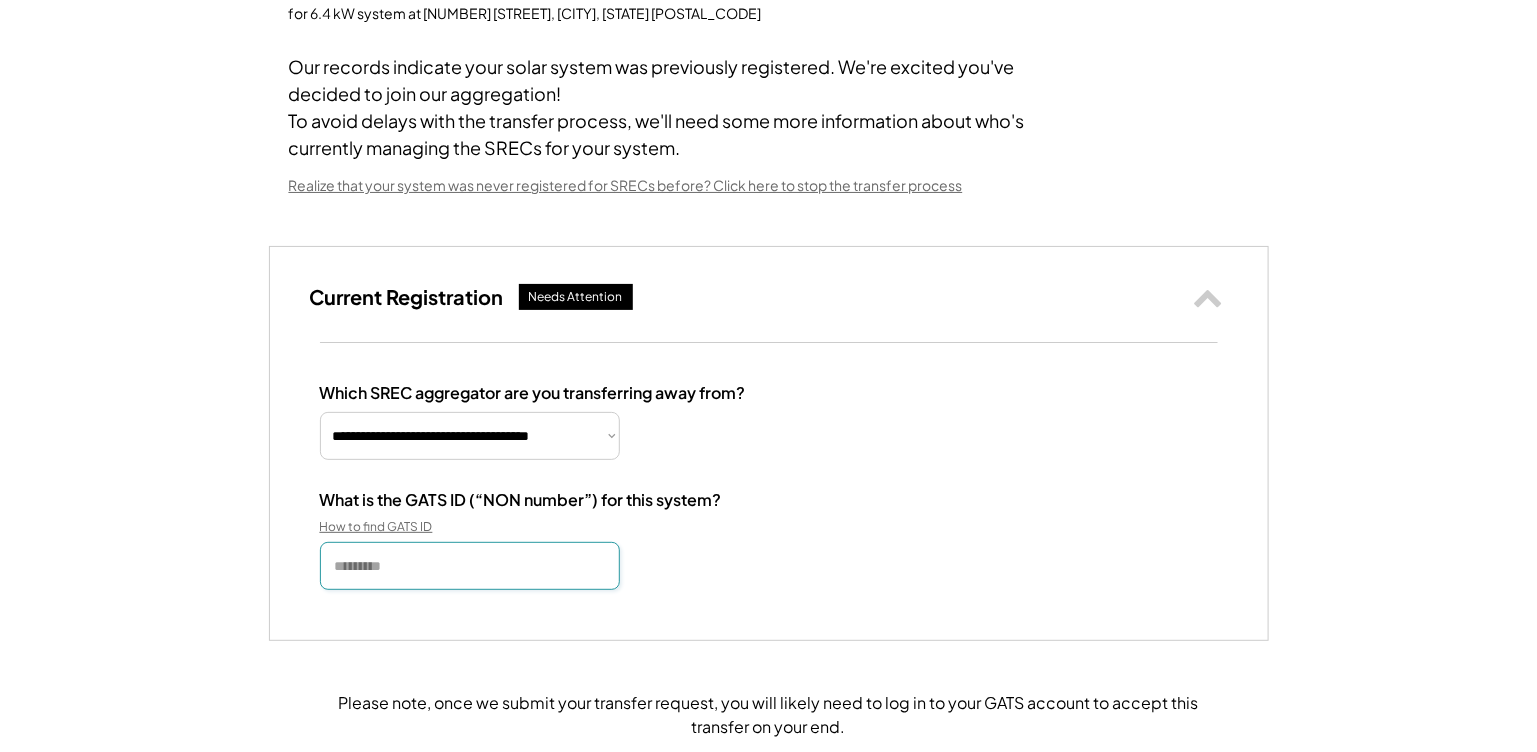 paste on "*********" 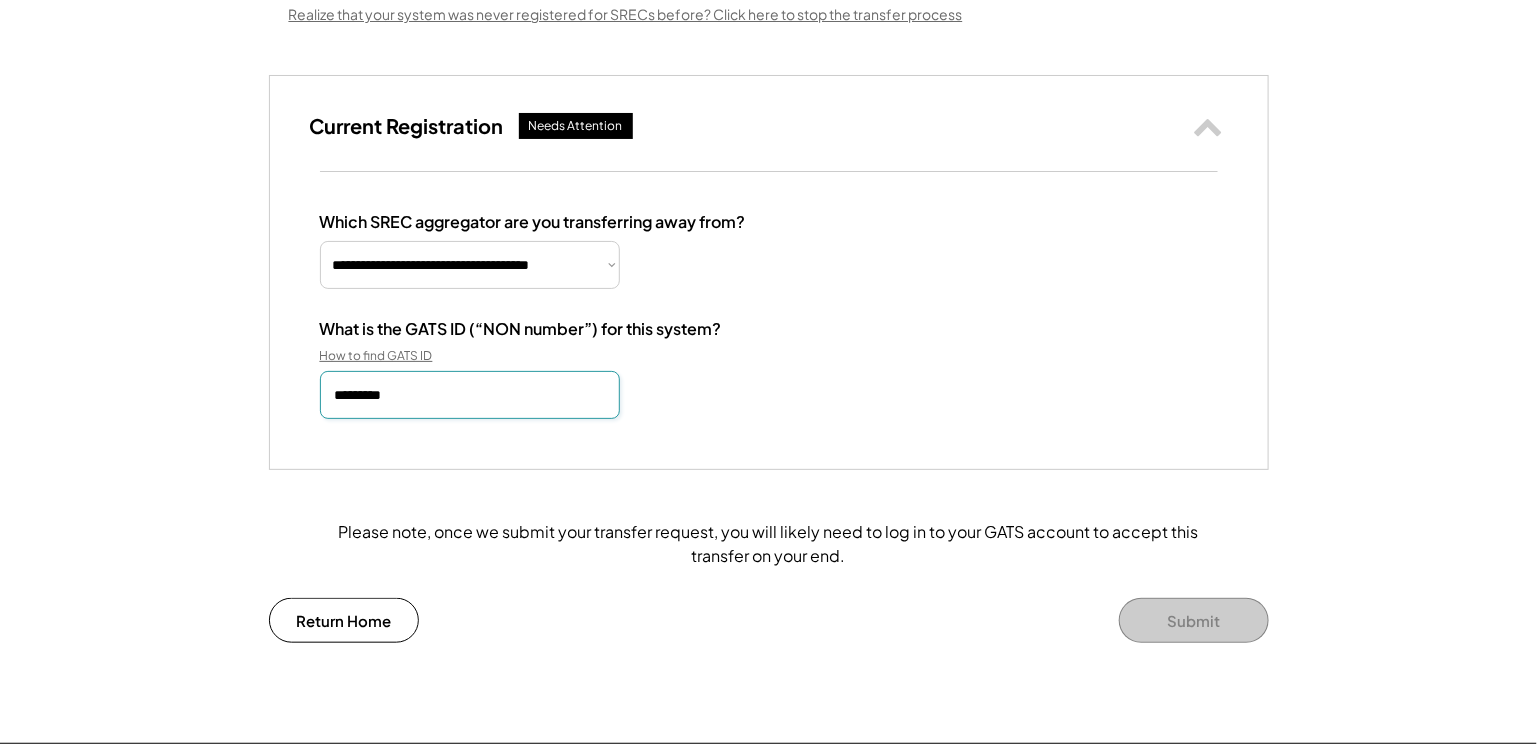 scroll, scrollTop: 499, scrollLeft: 0, axis: vertical 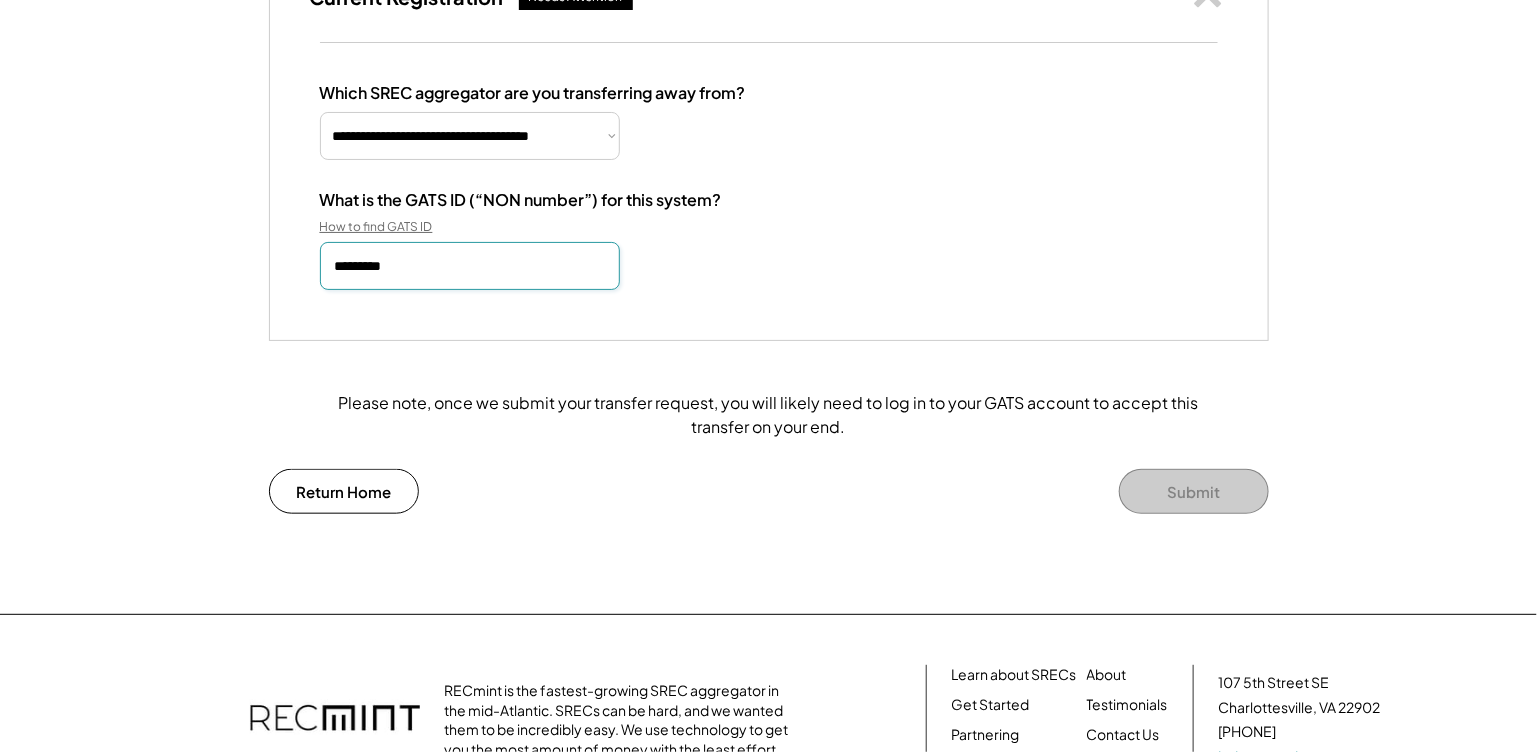 type on "*********" 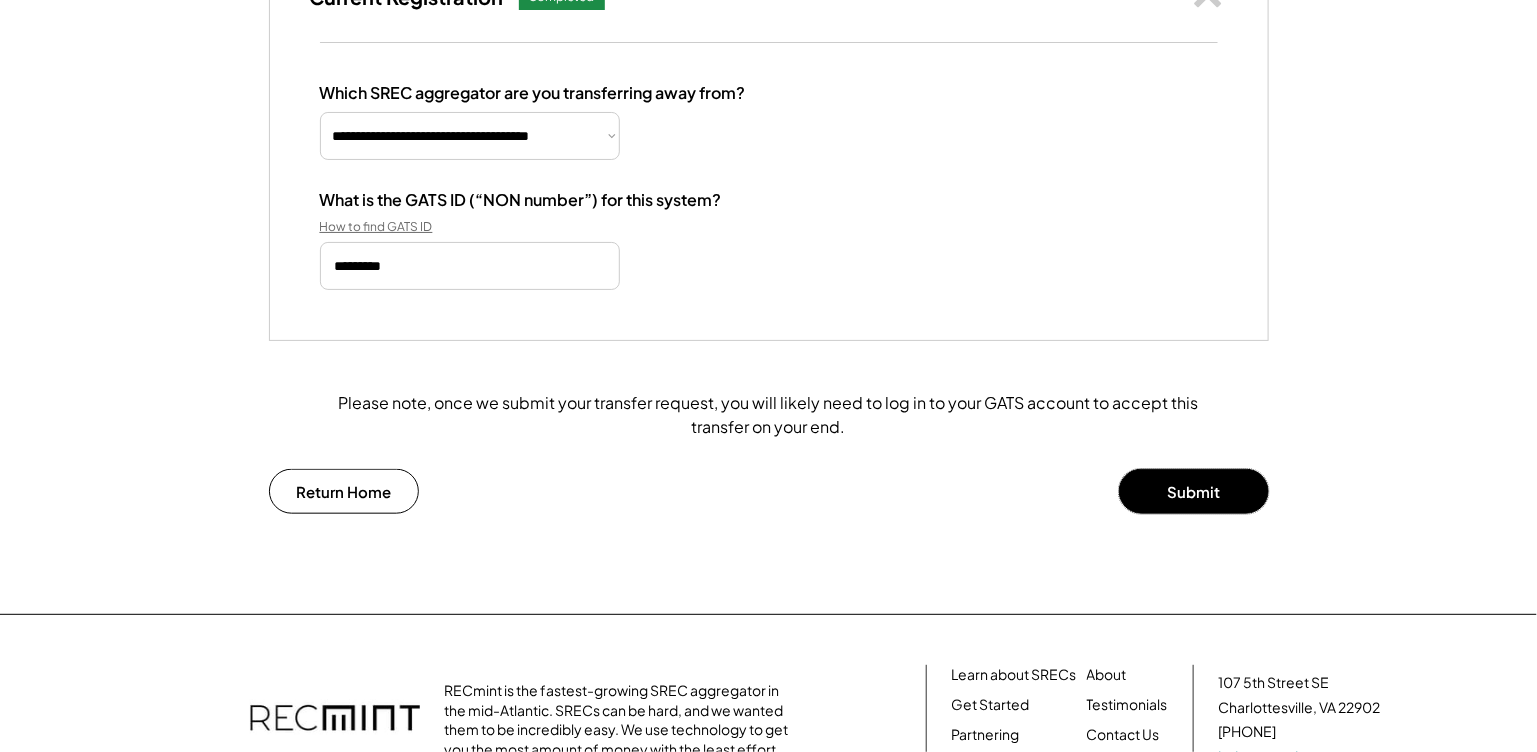 click on "Submit" at bounding box center (1194, 491) 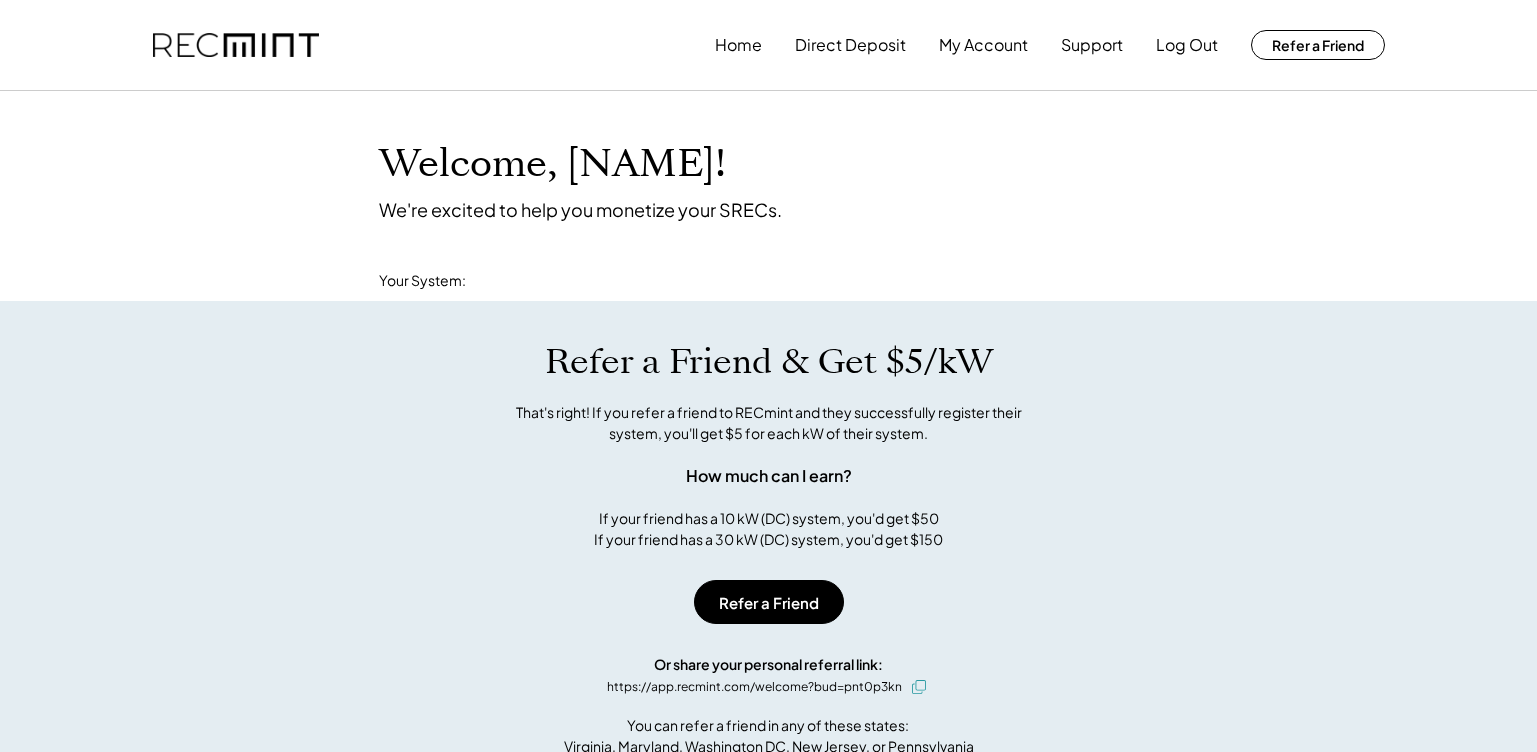 scroll, scrollTop: 0, scrollLeft: 0, axis: both 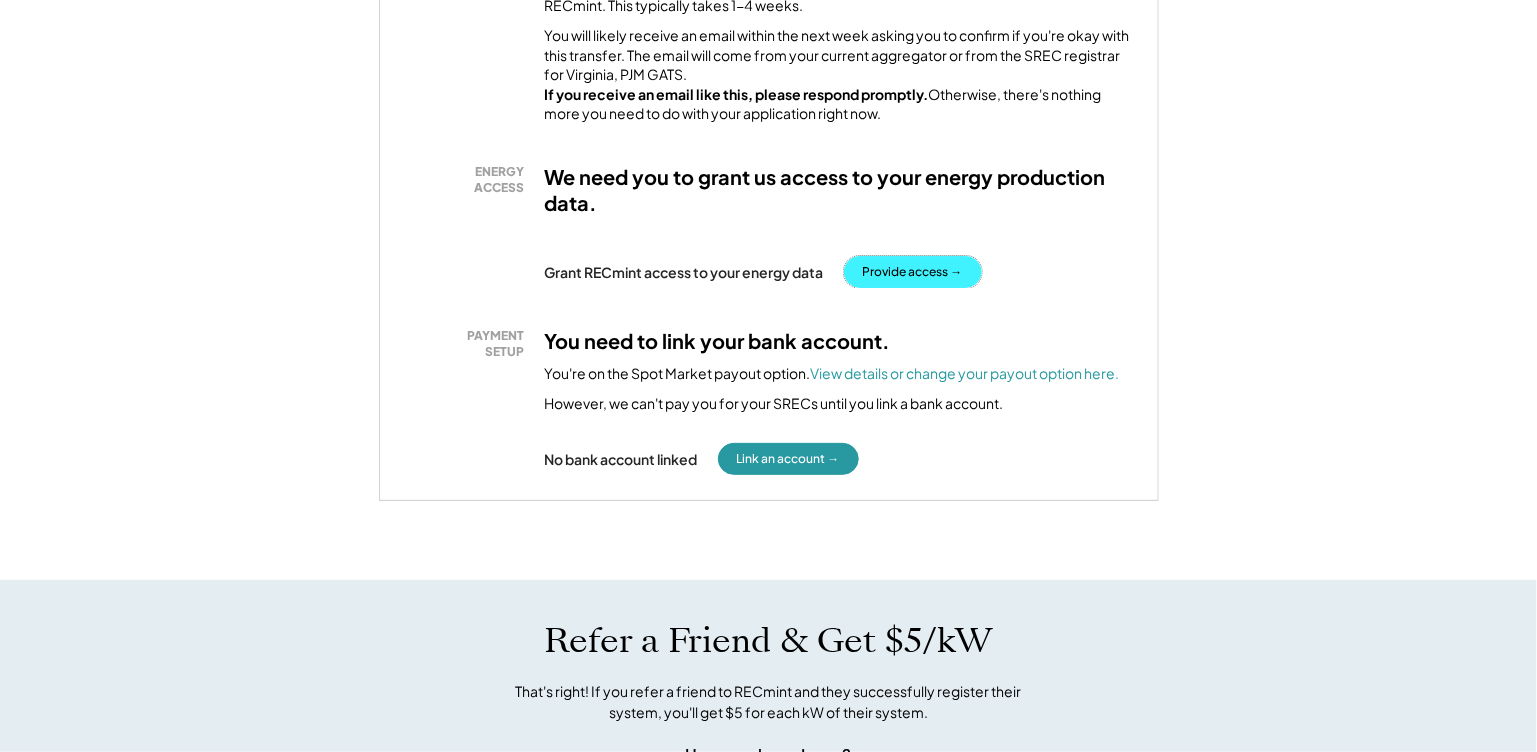 click on "Provide access →" at bounding box center [913, 272] 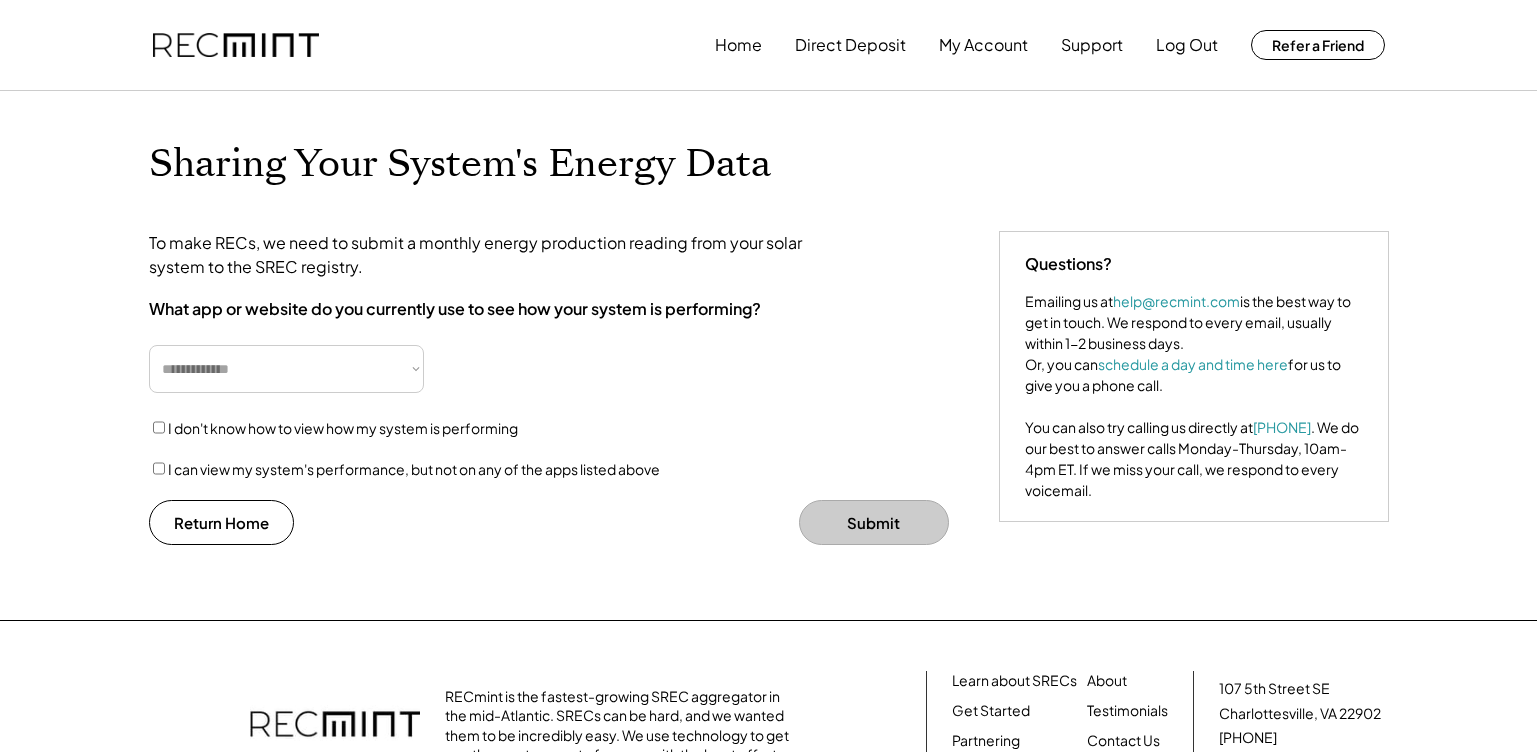 scroll, scrollTop: 0, scrollLeft: 0, axis: both 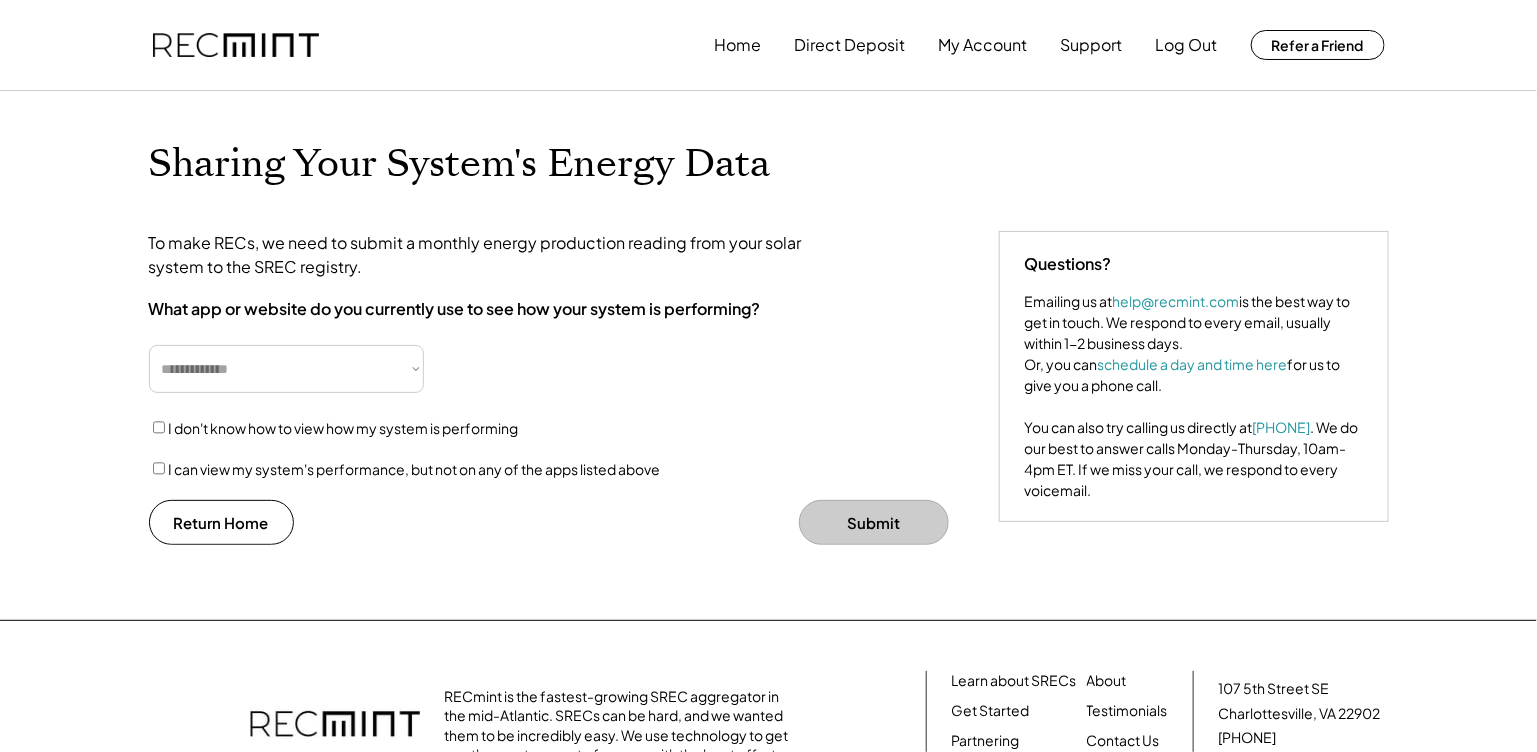 click on "**********" at bounding box center (286, 369) 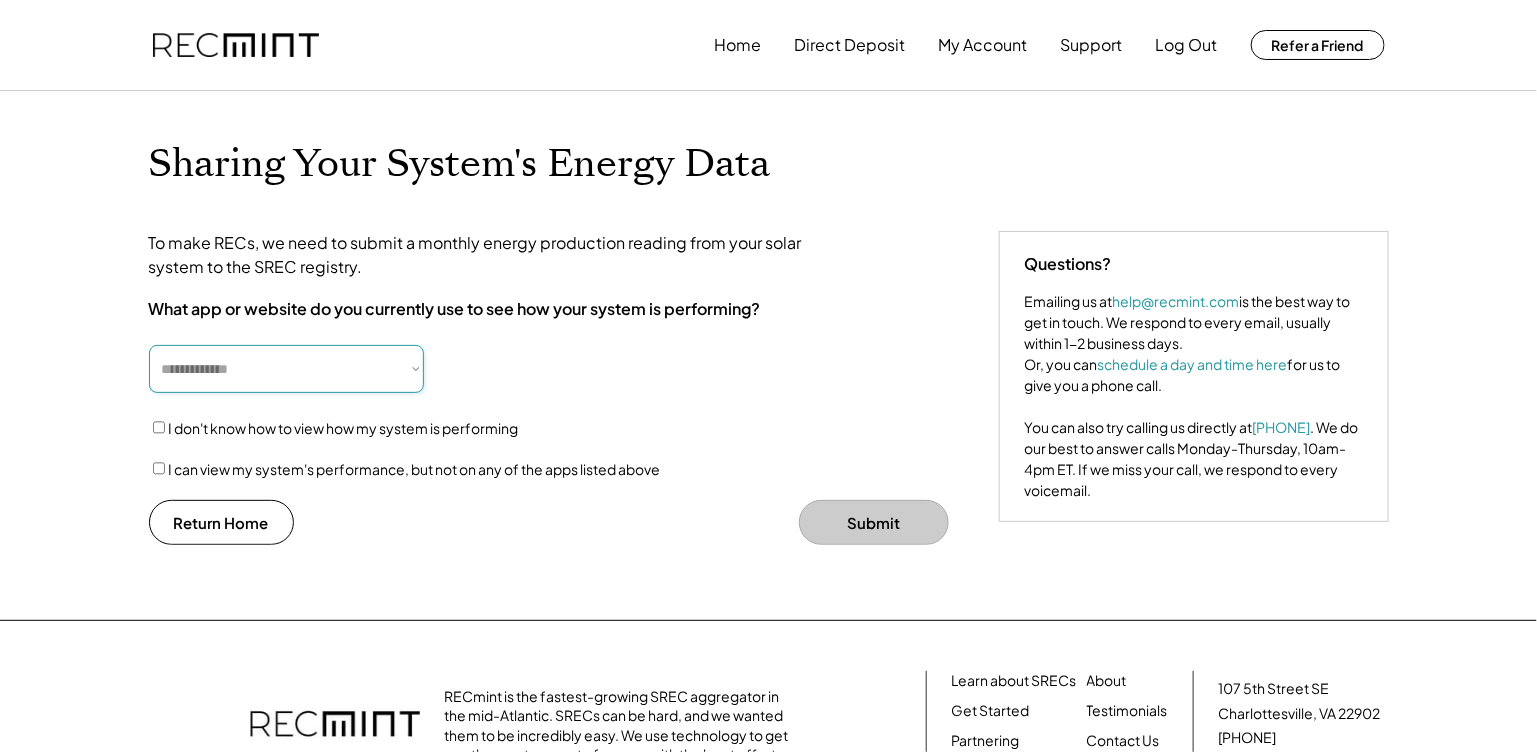 select on "**********" 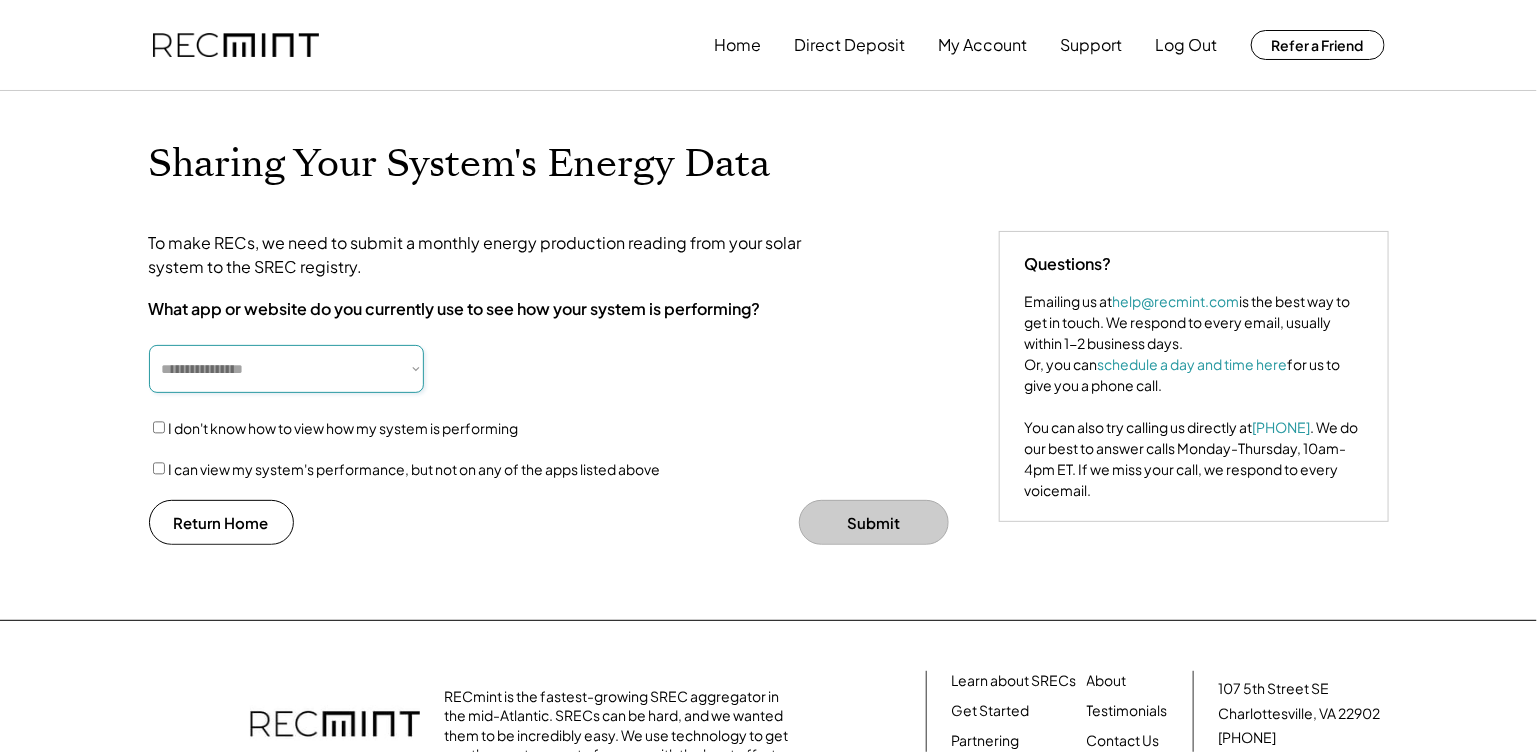 click on "**********" at bounding box center (286, 369) 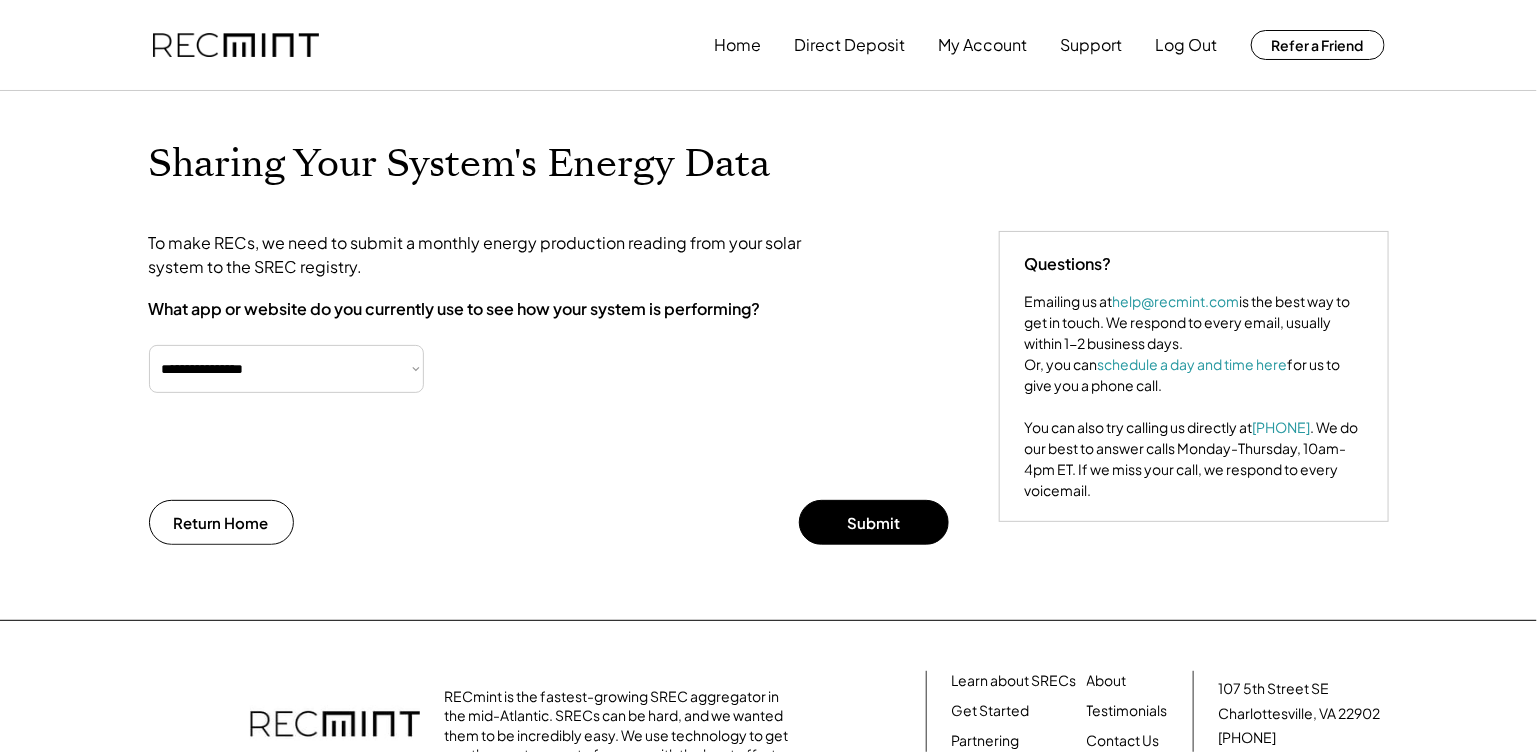 click on "**********" at bounding box center (286, 369) 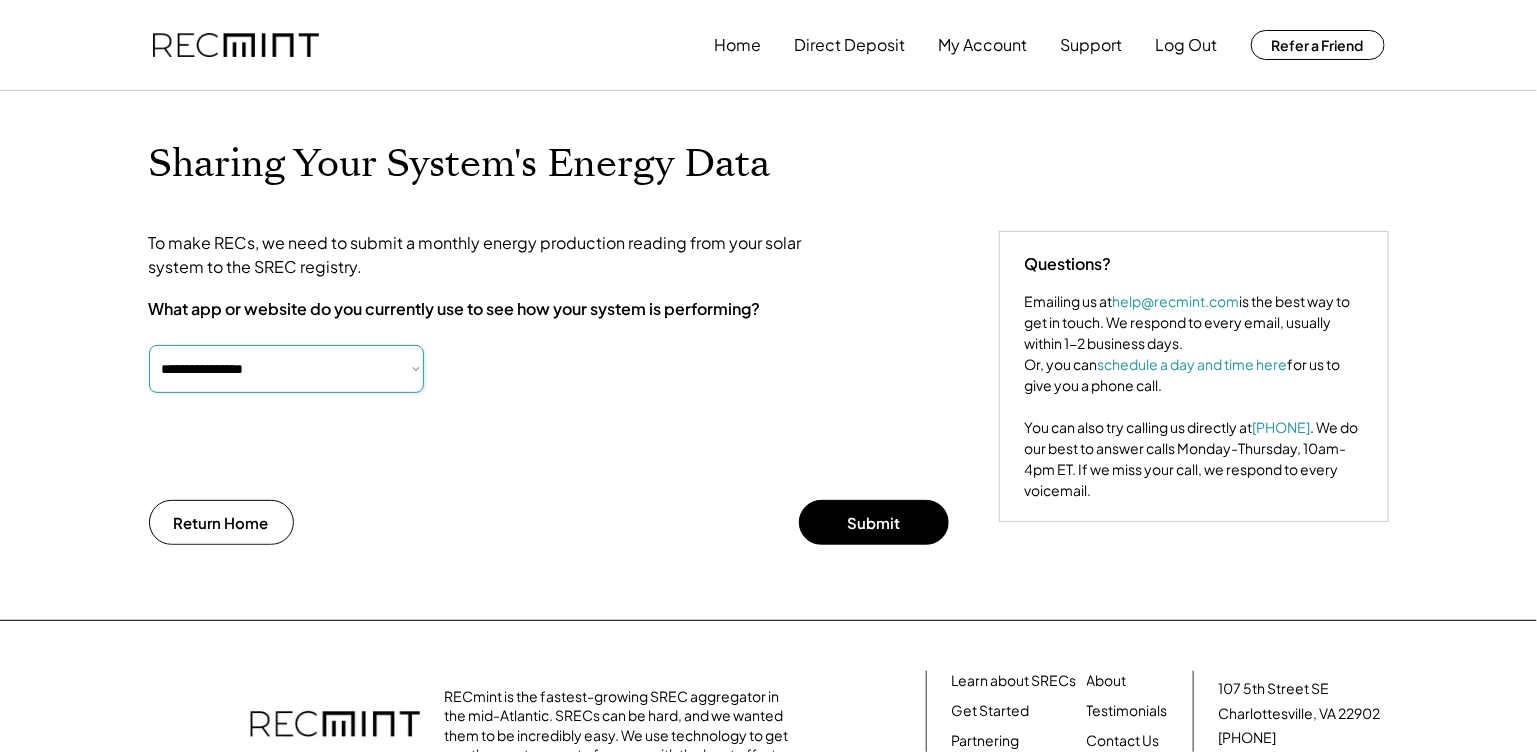 click on "**********" at bounding box center [286, 369] 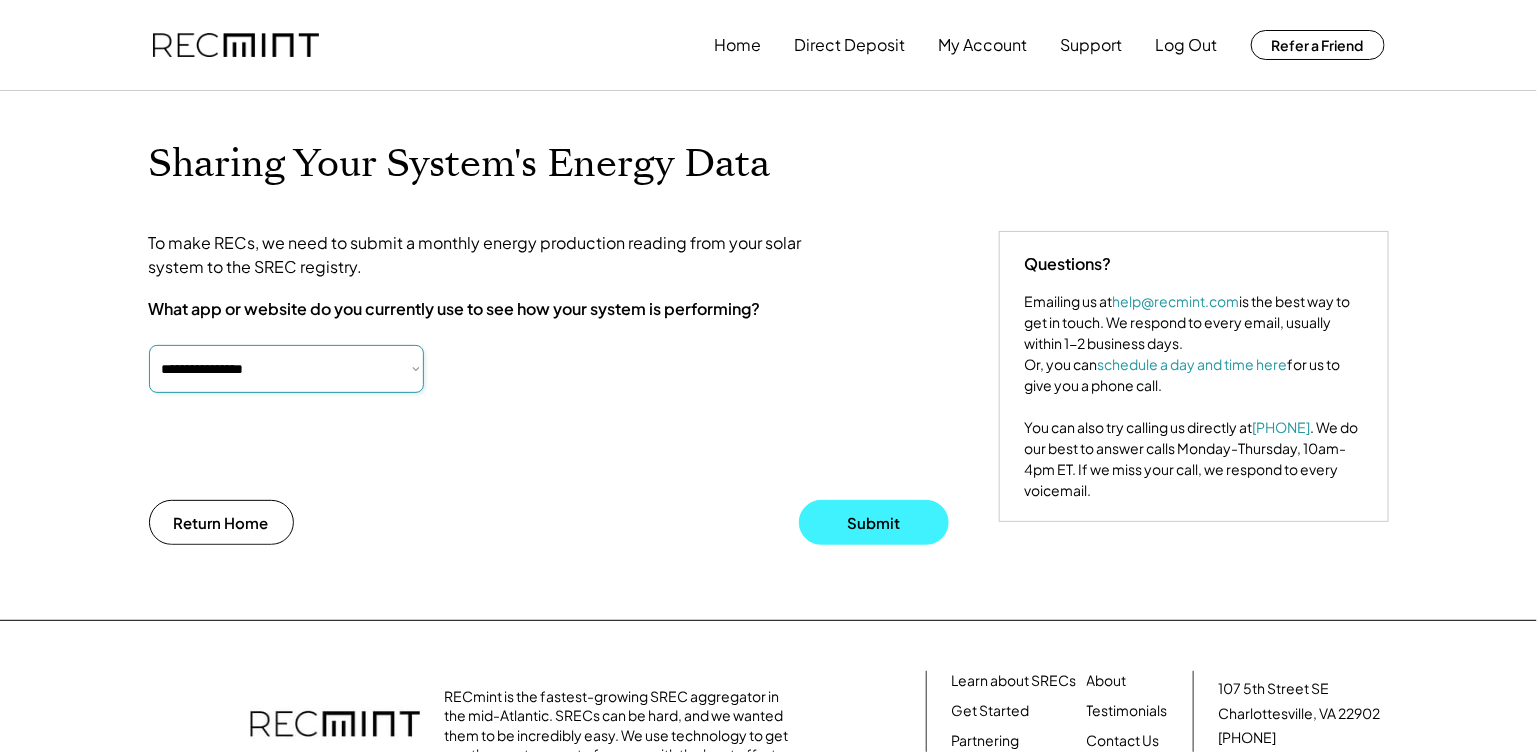 click on "Submit" at bounding box center (874, 522) 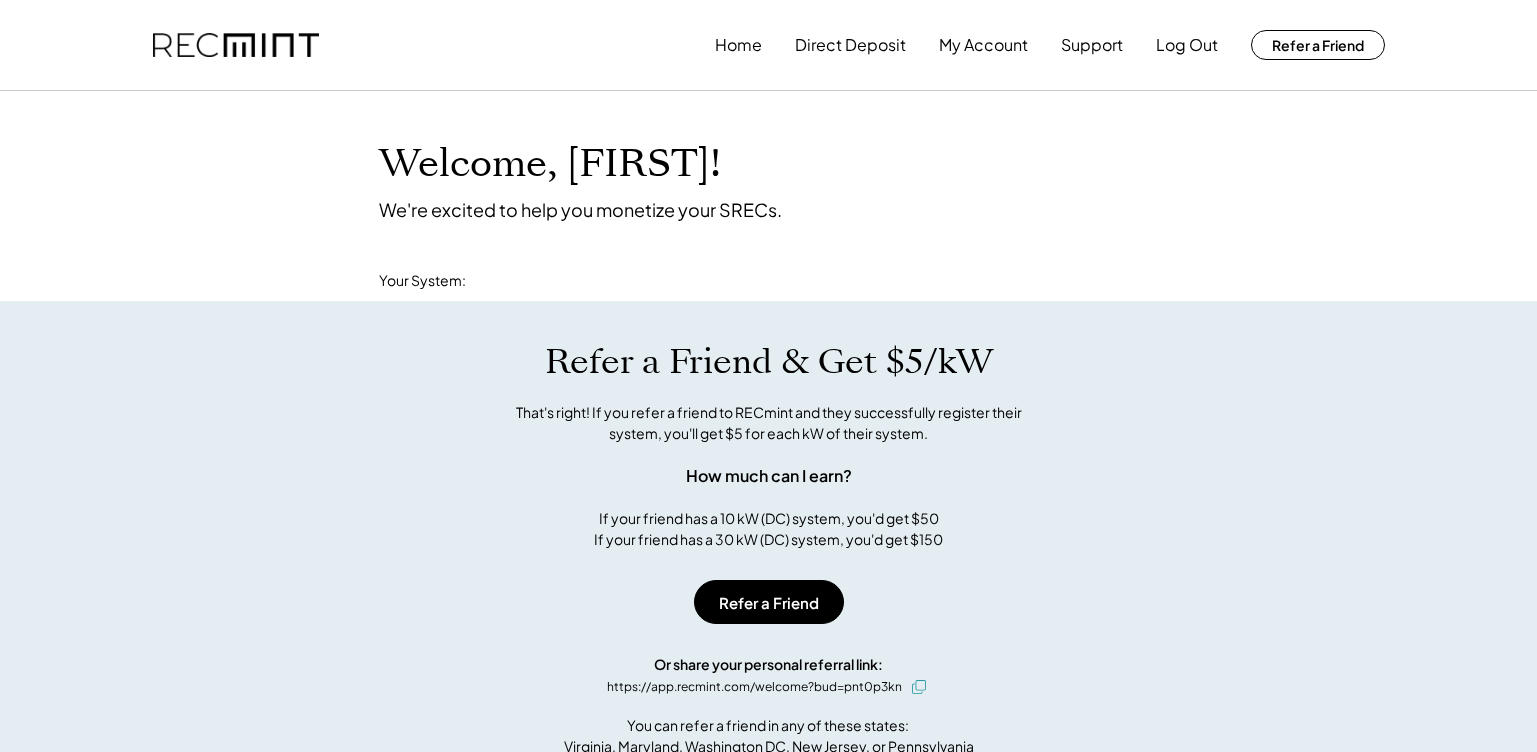 scroll, scrollTop: 0, scrollLeft: 0, axis: both 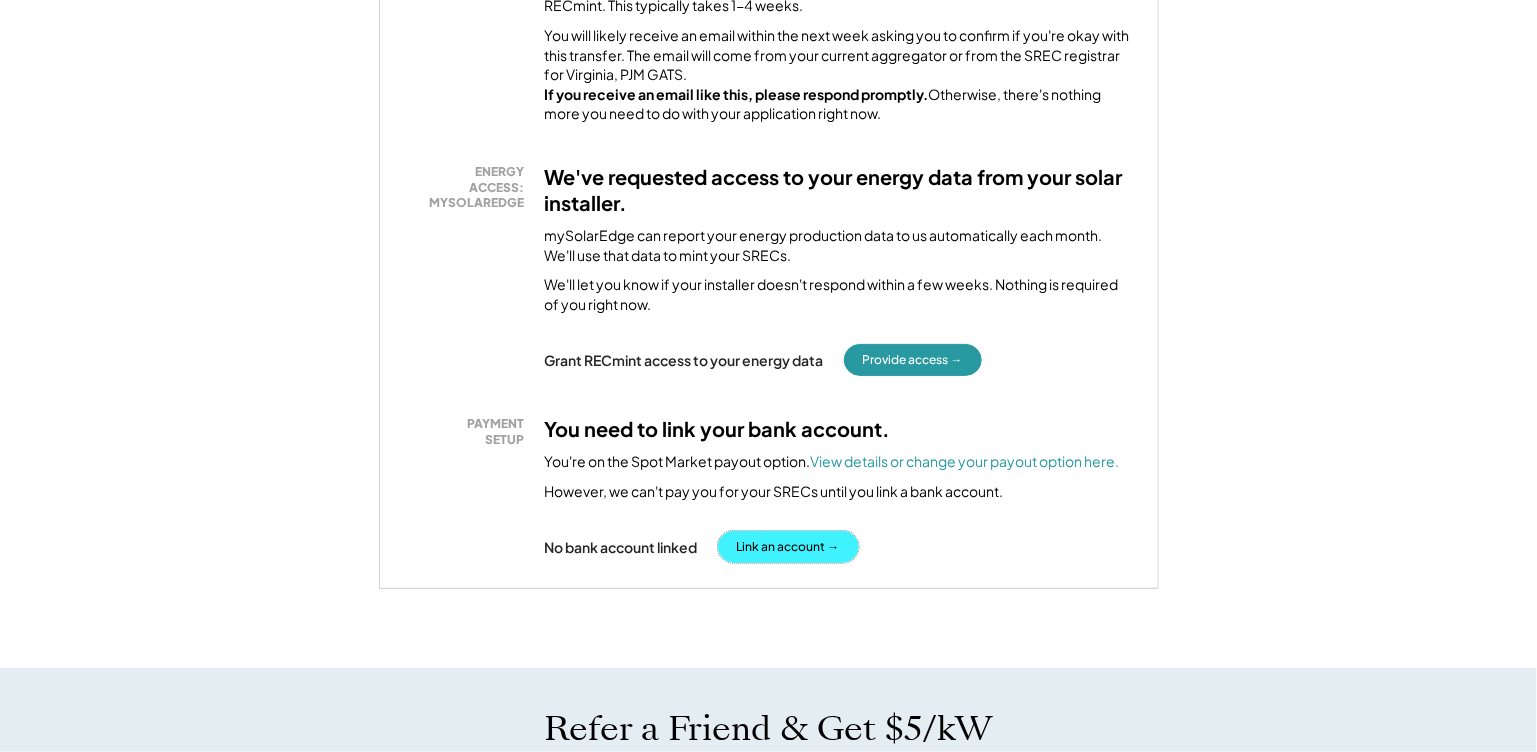 click on "Link an account  →" at bounding box center (788, 547) 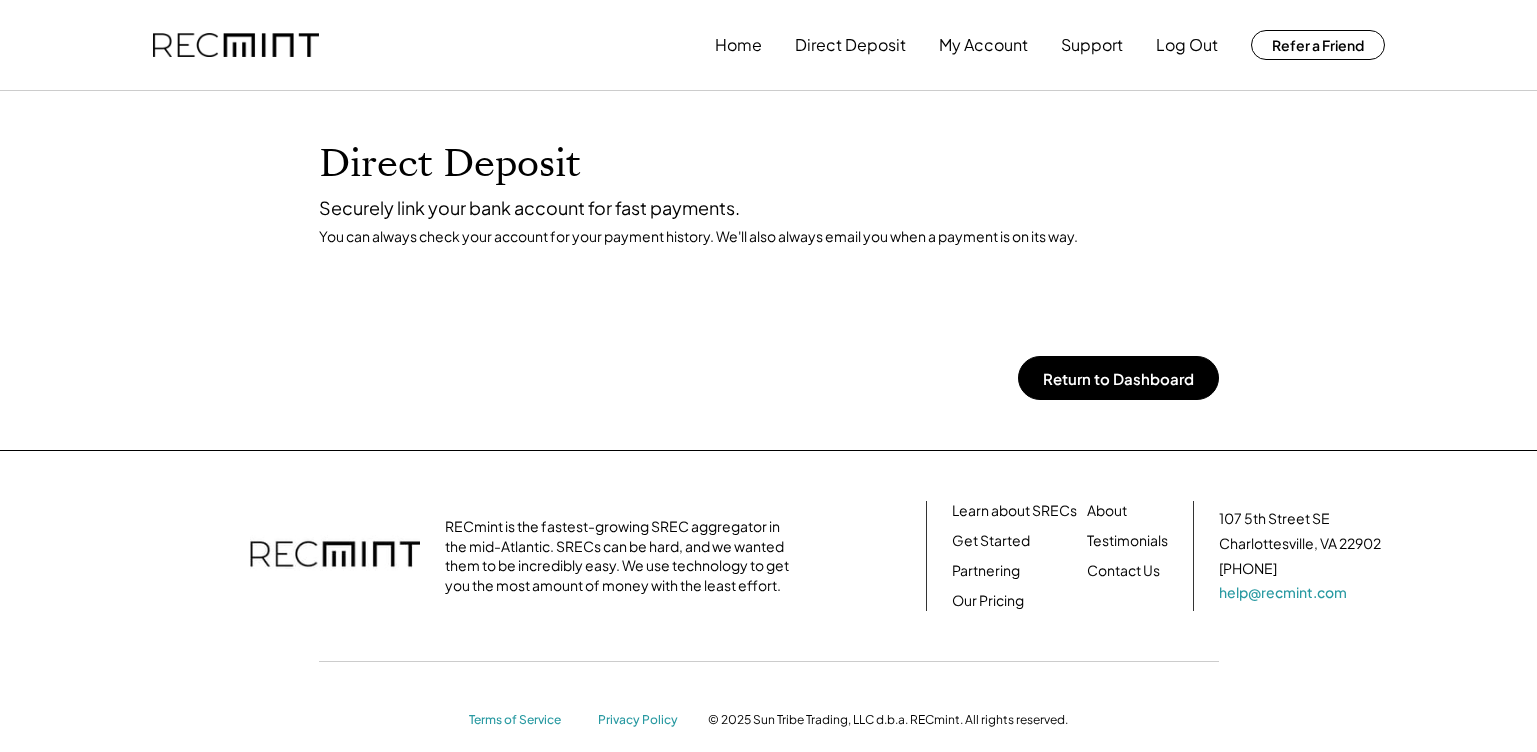 scroll, scrollTop: 0, scrollLeft: 0, axis: both 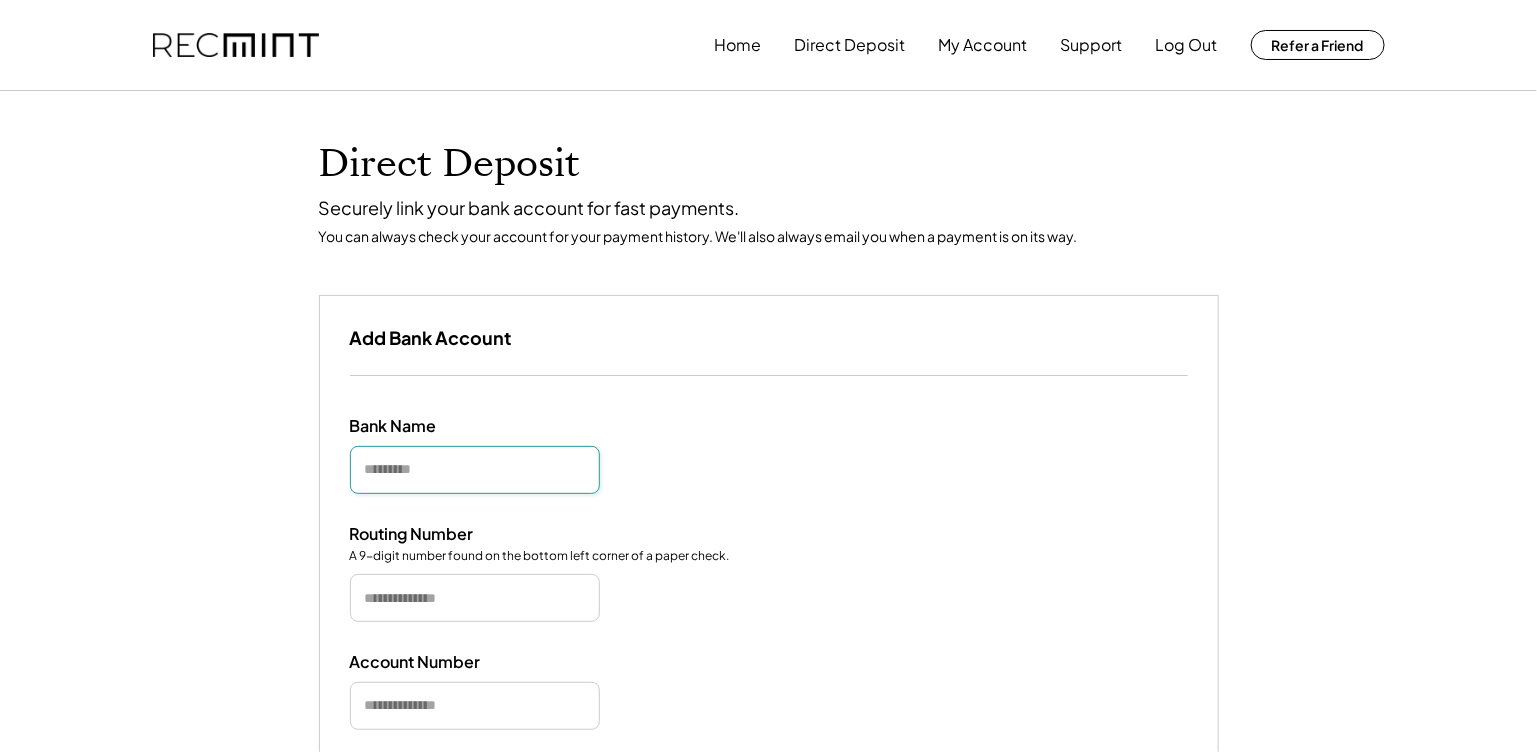 click at bounding box center [475, 470] 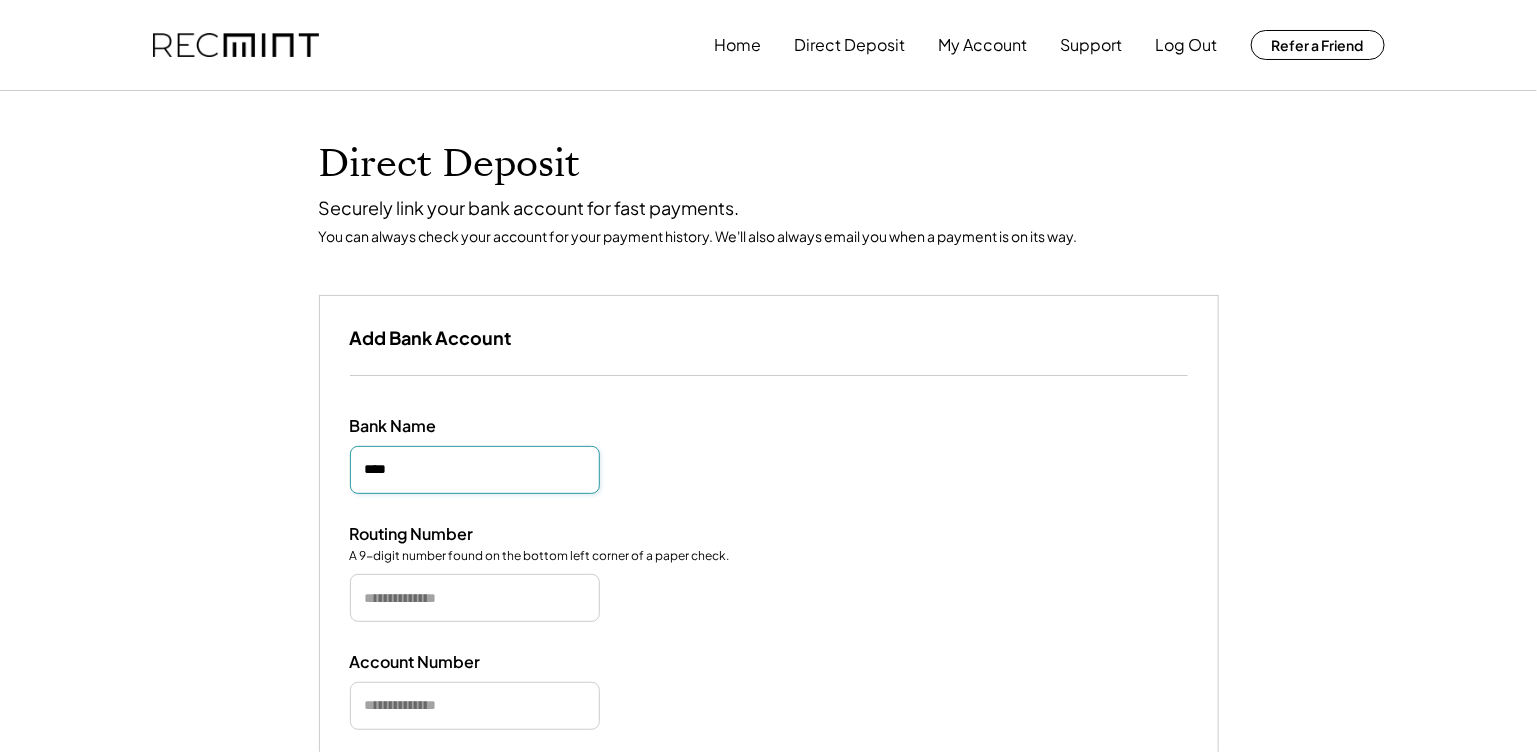type on "****" 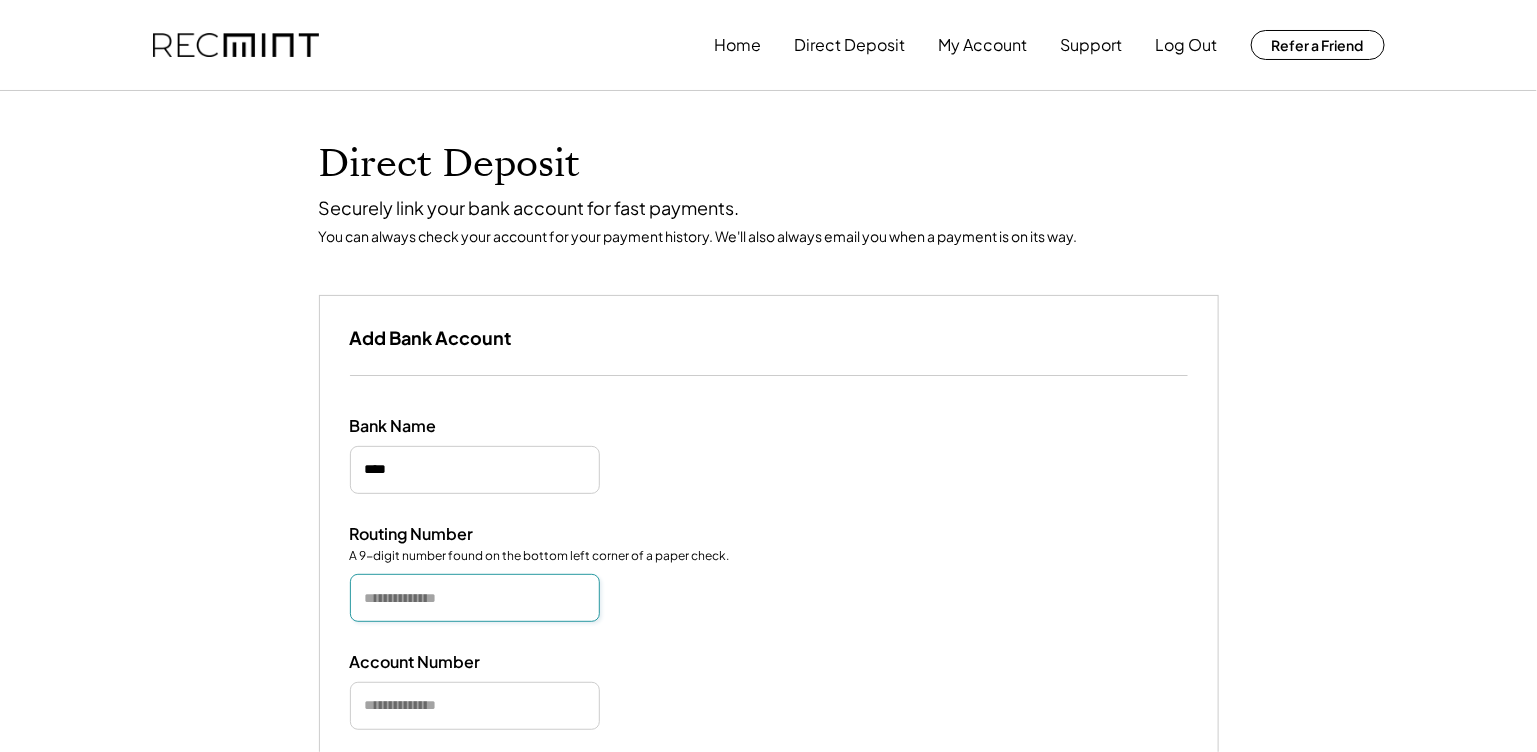 click at bounding box center [475, 598] 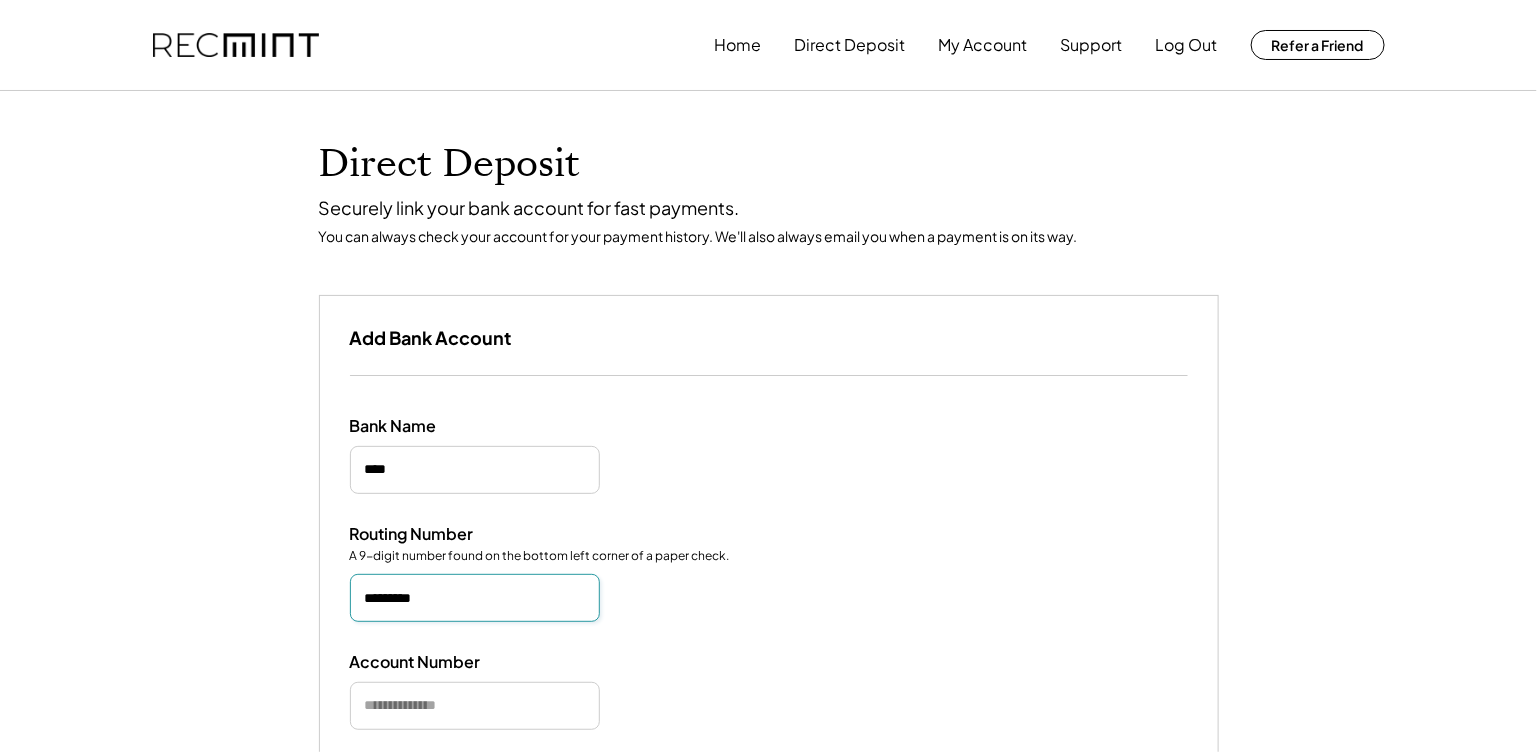 click at bounding box center [475, 706] 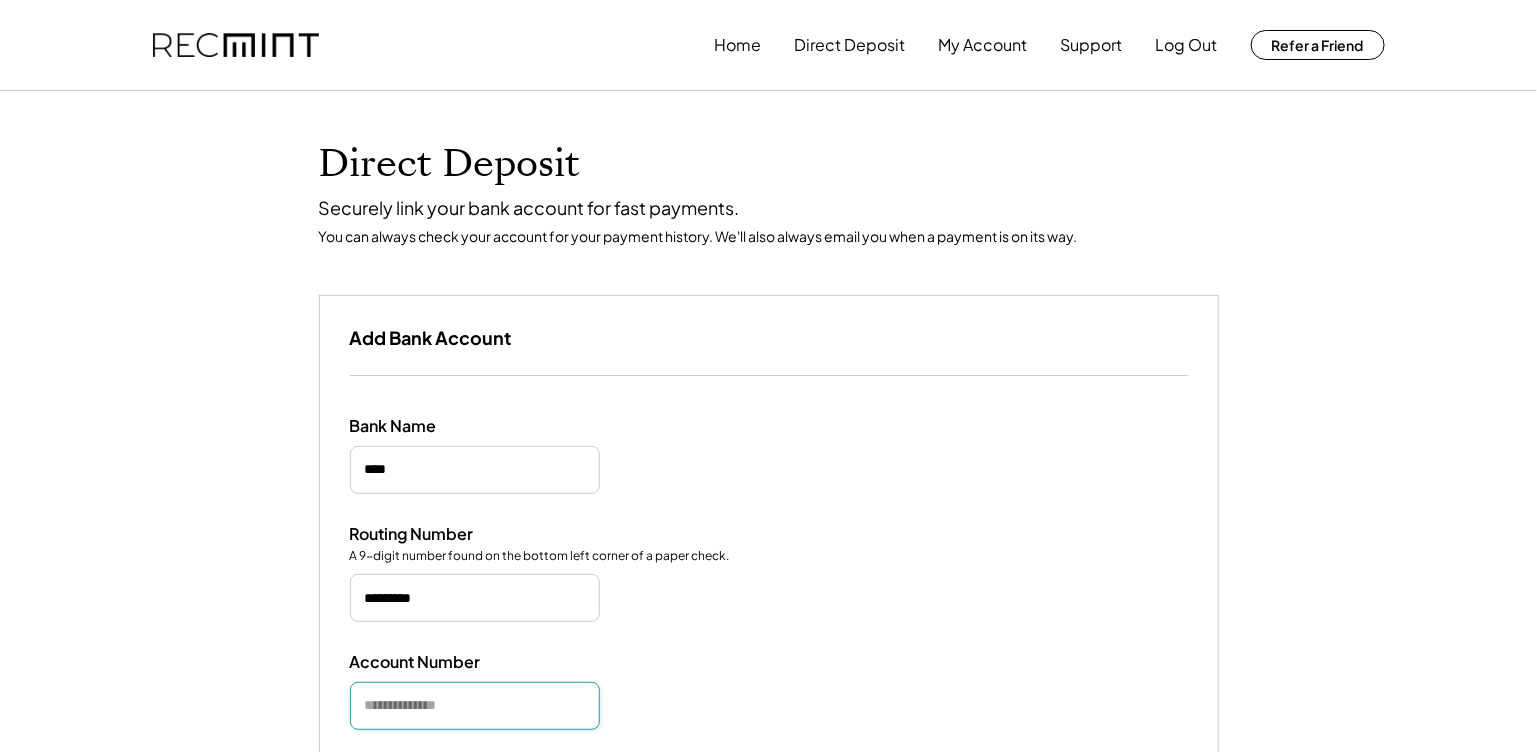 click at bounding box center (475, 706) 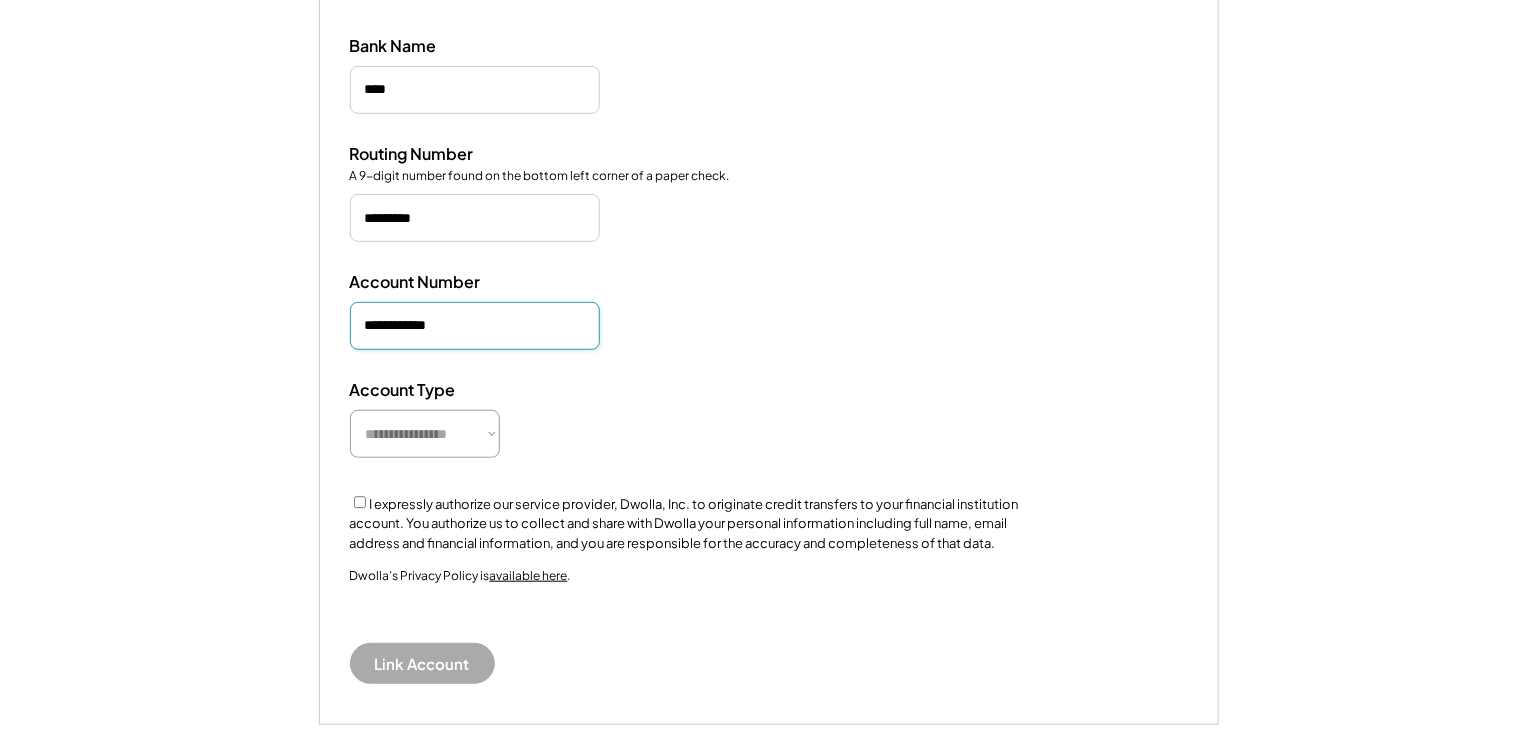 scroll, scrollTop: 399, scrollLeft: 0, axis: vertical 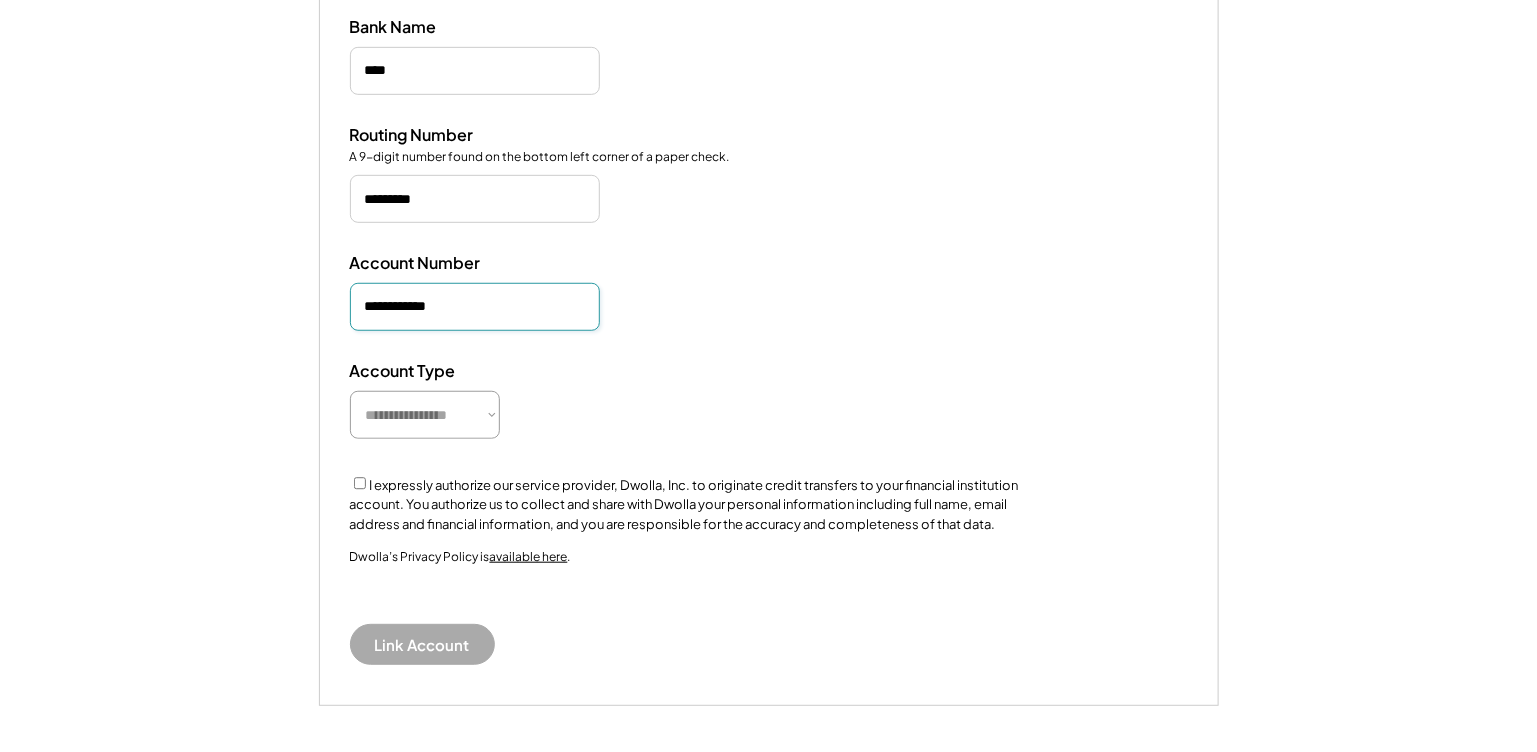 click on "**********" at bounding box center [425, 415] 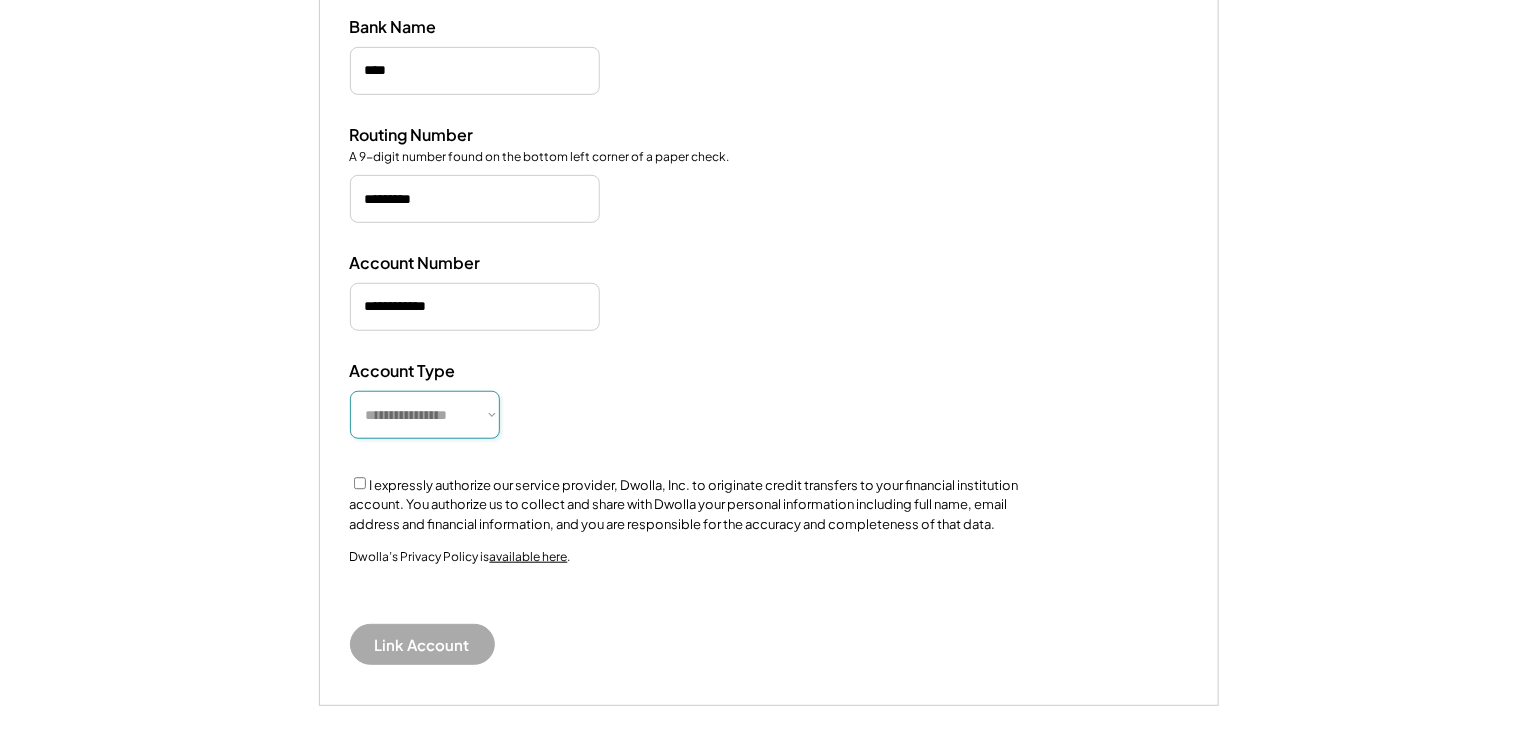 select on "**********" 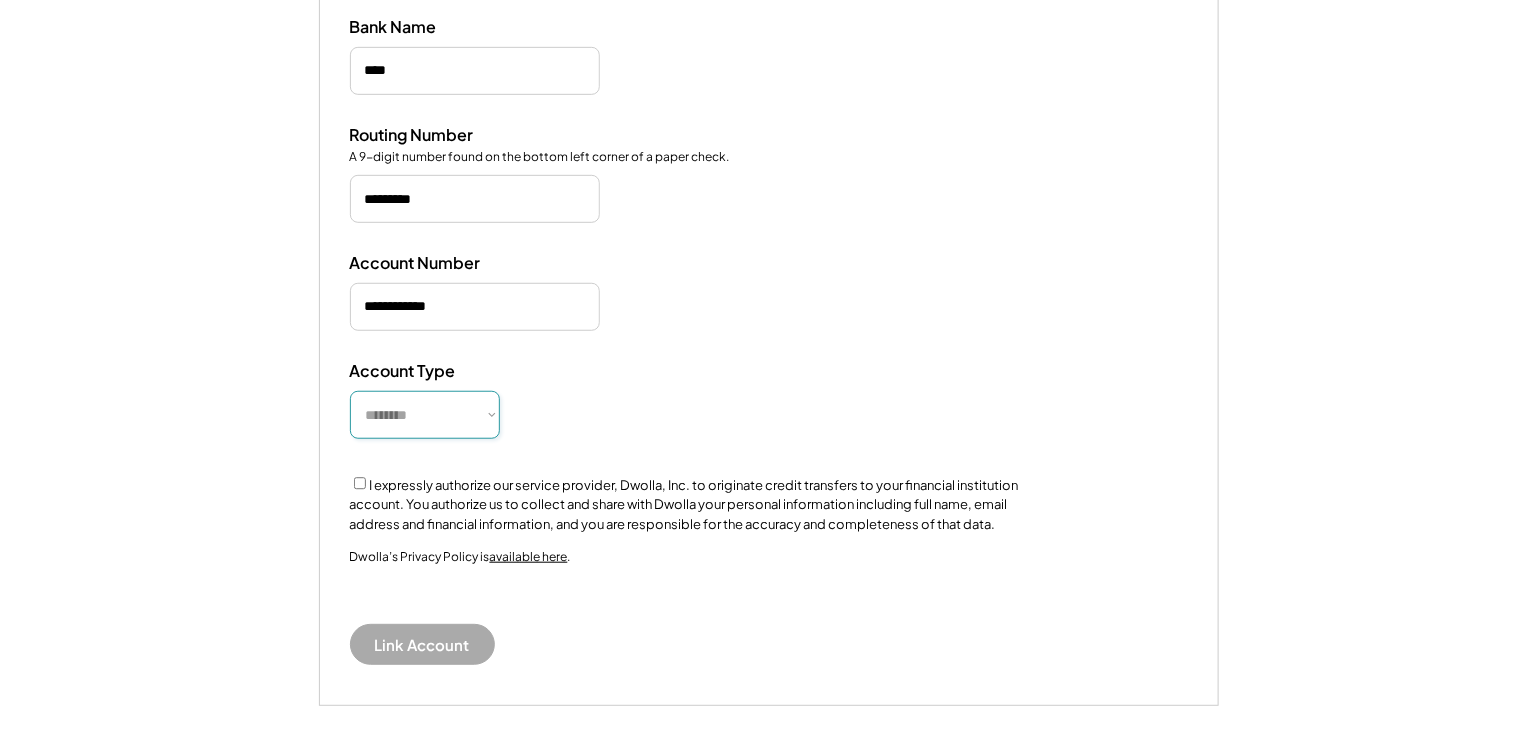 click on "**********" at bounding box center [425, 415] 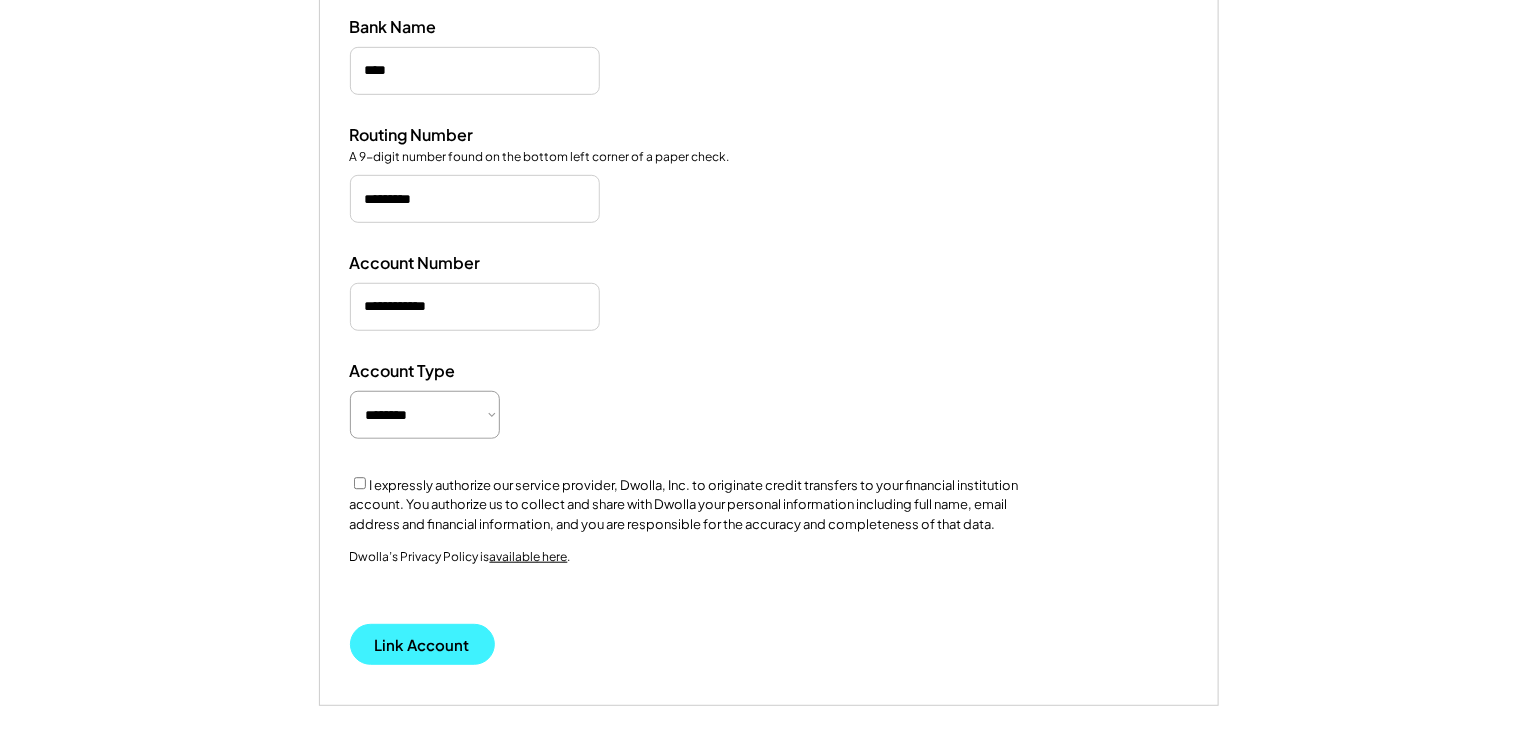 click on "Link Account" at bounding box center [422, 644] 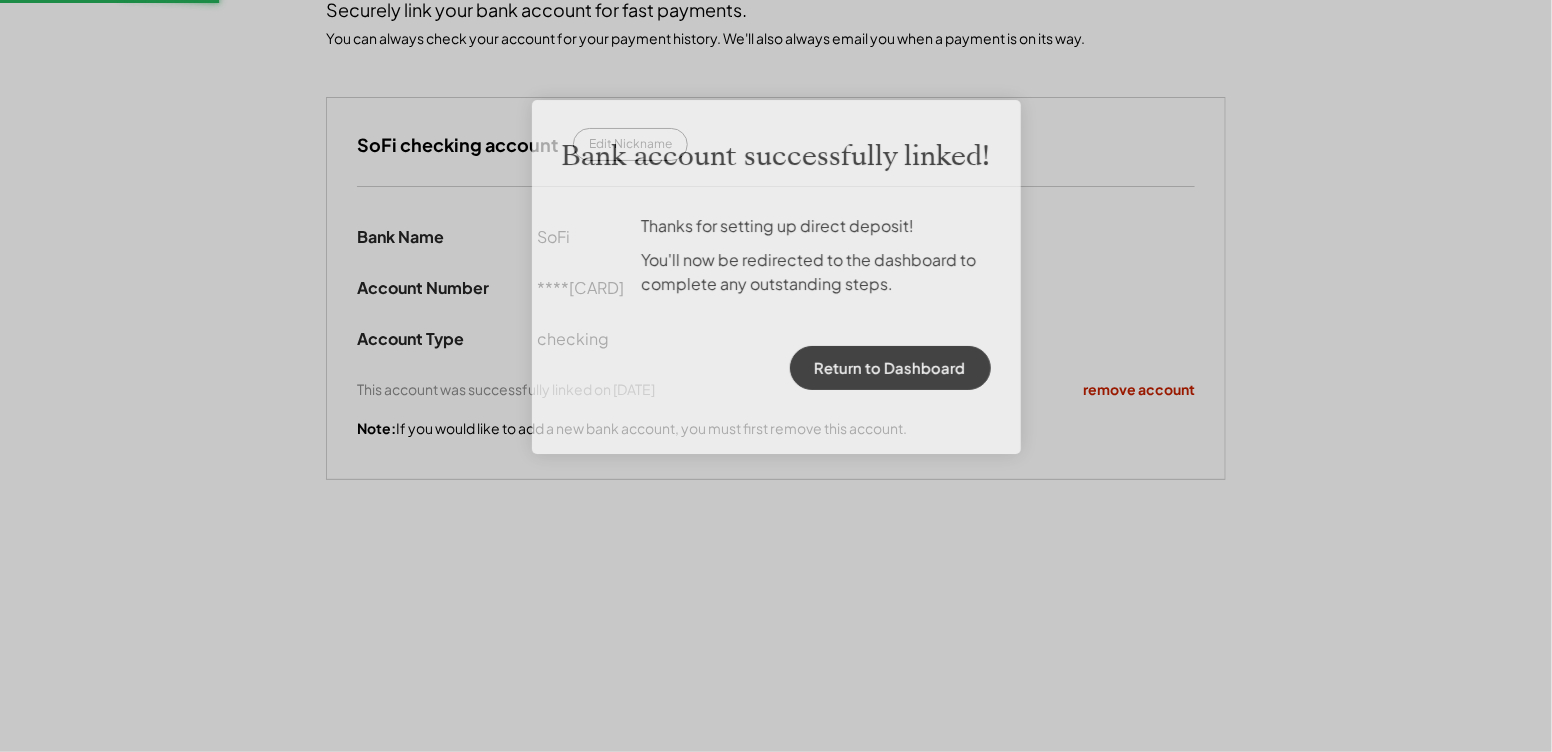 scroll, scrollTop: 240, scrollLeft: 0, axis: vertical 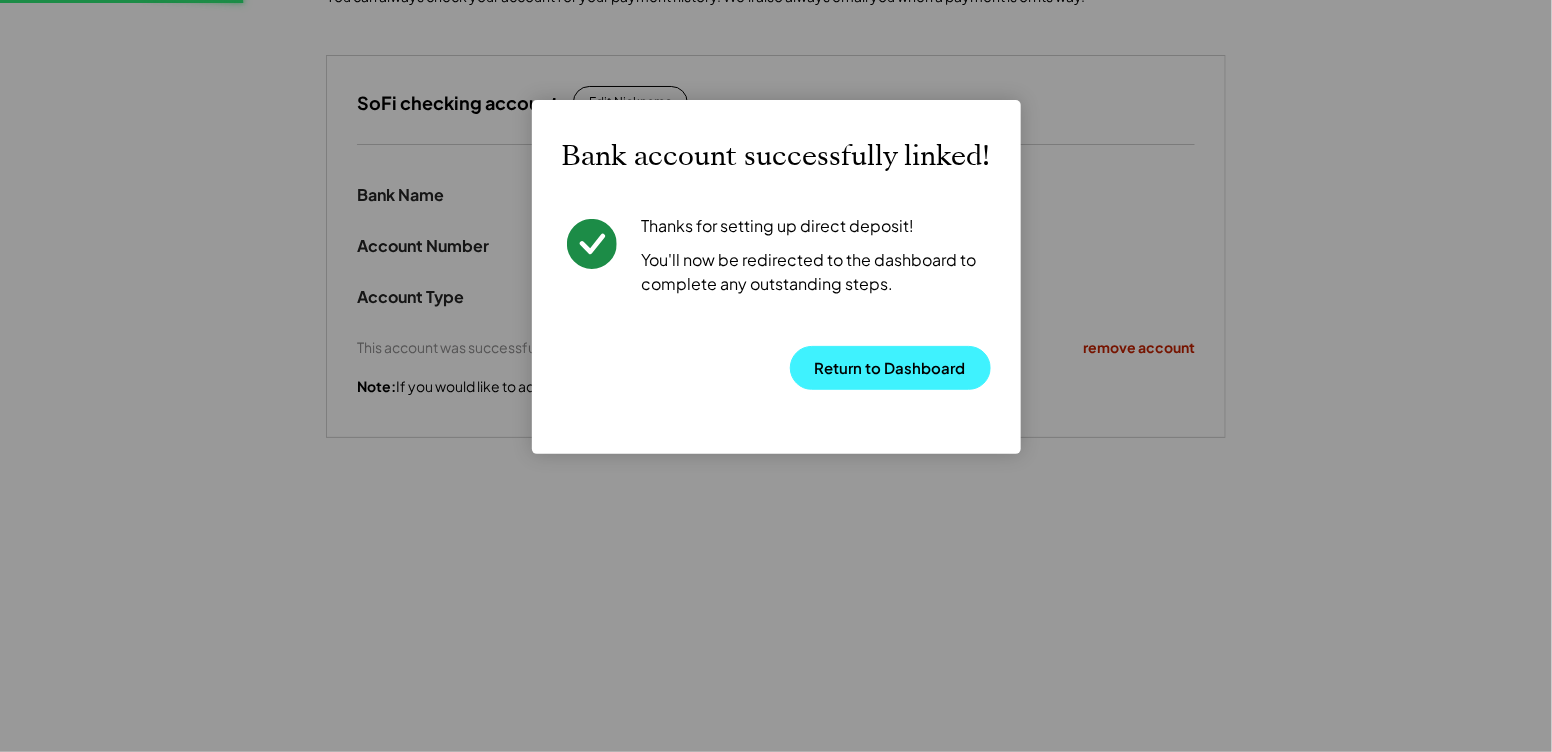 click on "Return to Dashboard" at bounding box center (890, 368) 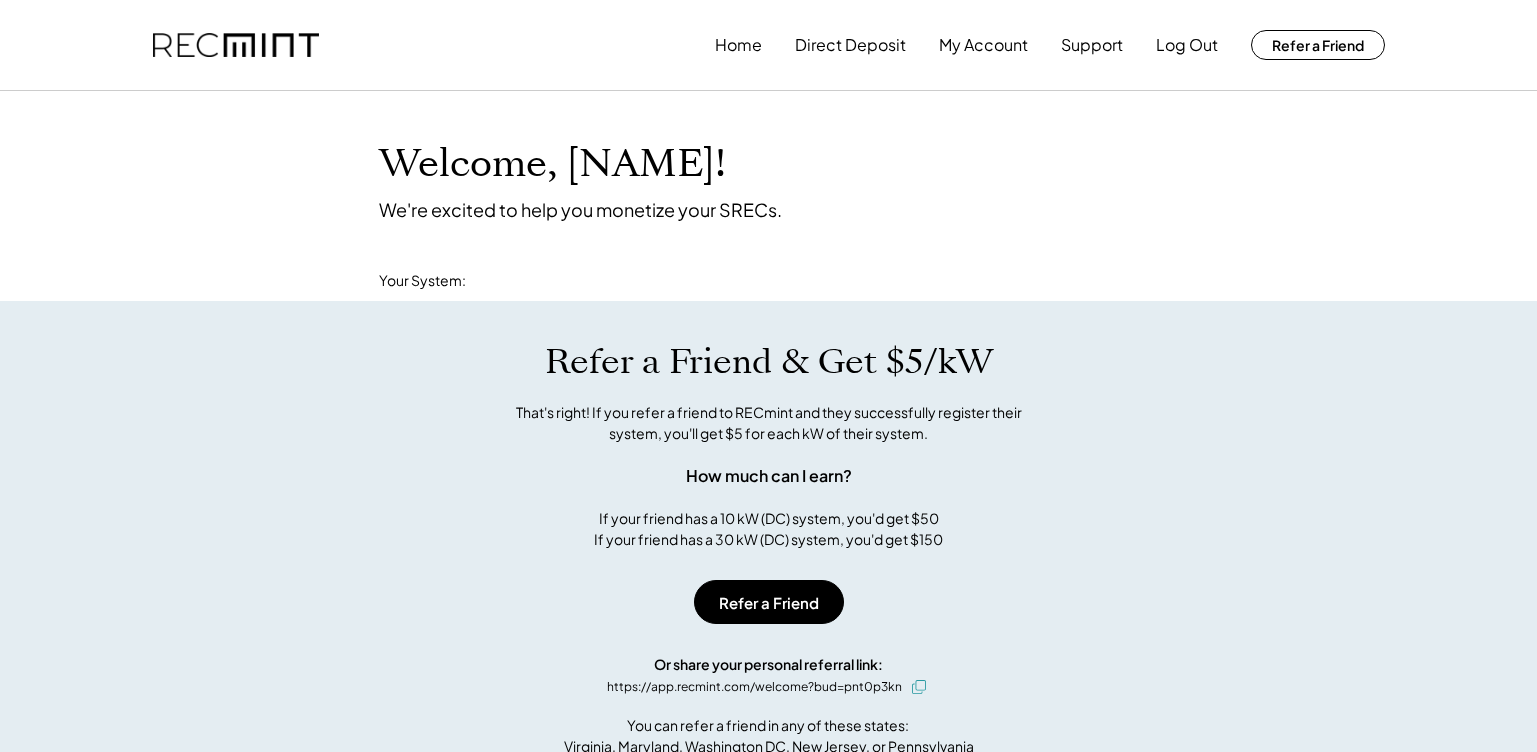 scroll, scrollTop: 0, scrollLeft: 0, axis: both 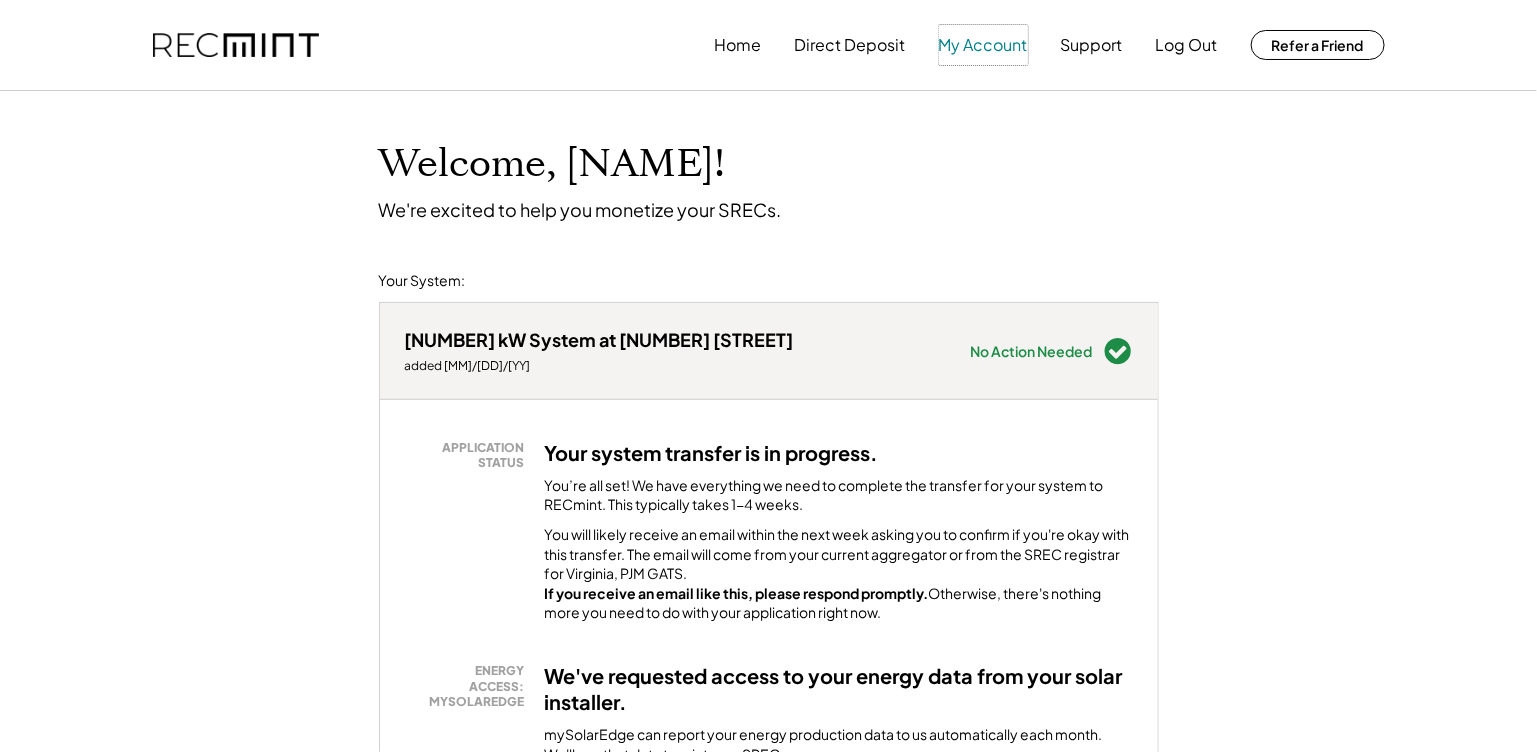 click on "My Account" at bounding box center [983, 45] 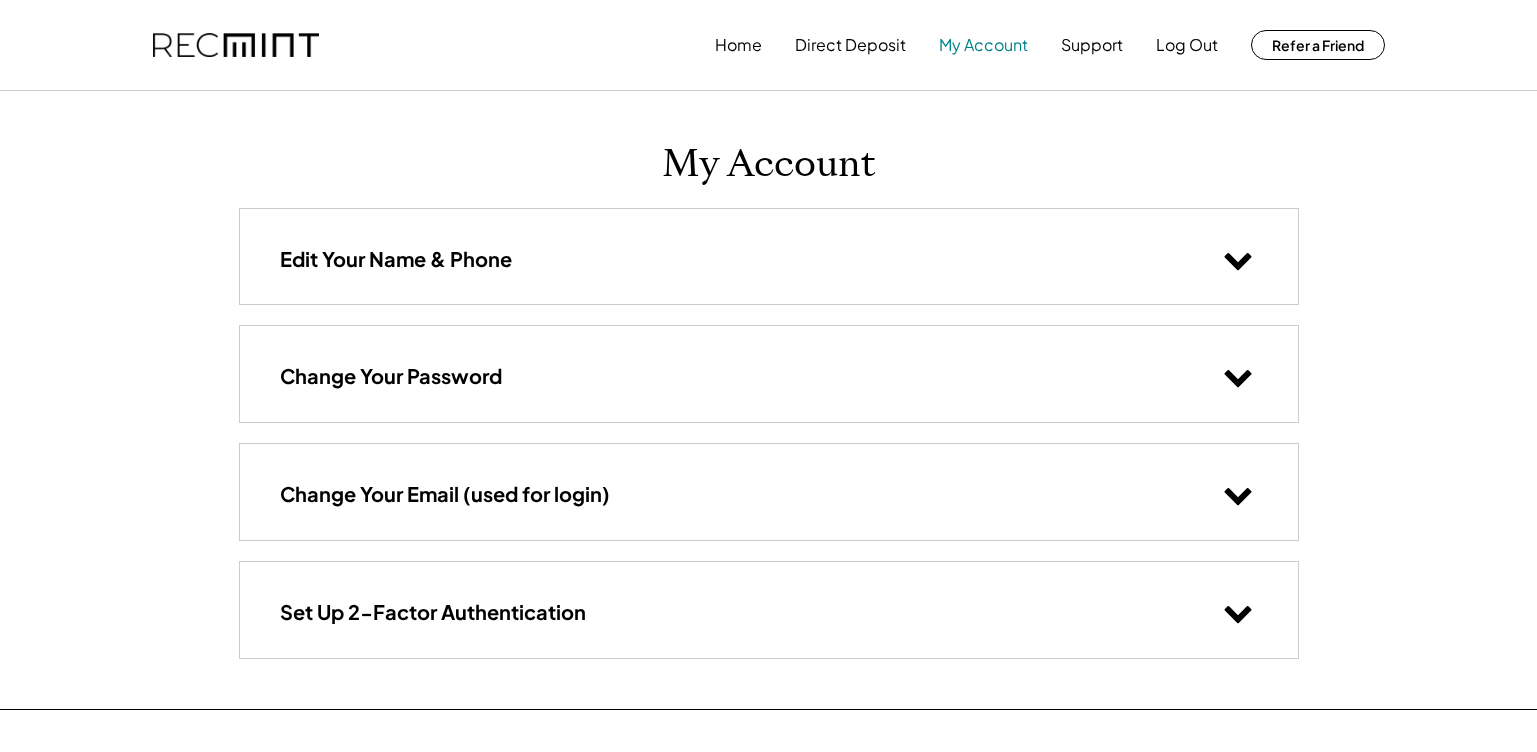 scroll, scrollTop: 0, scrollLeft: 0, axis: both 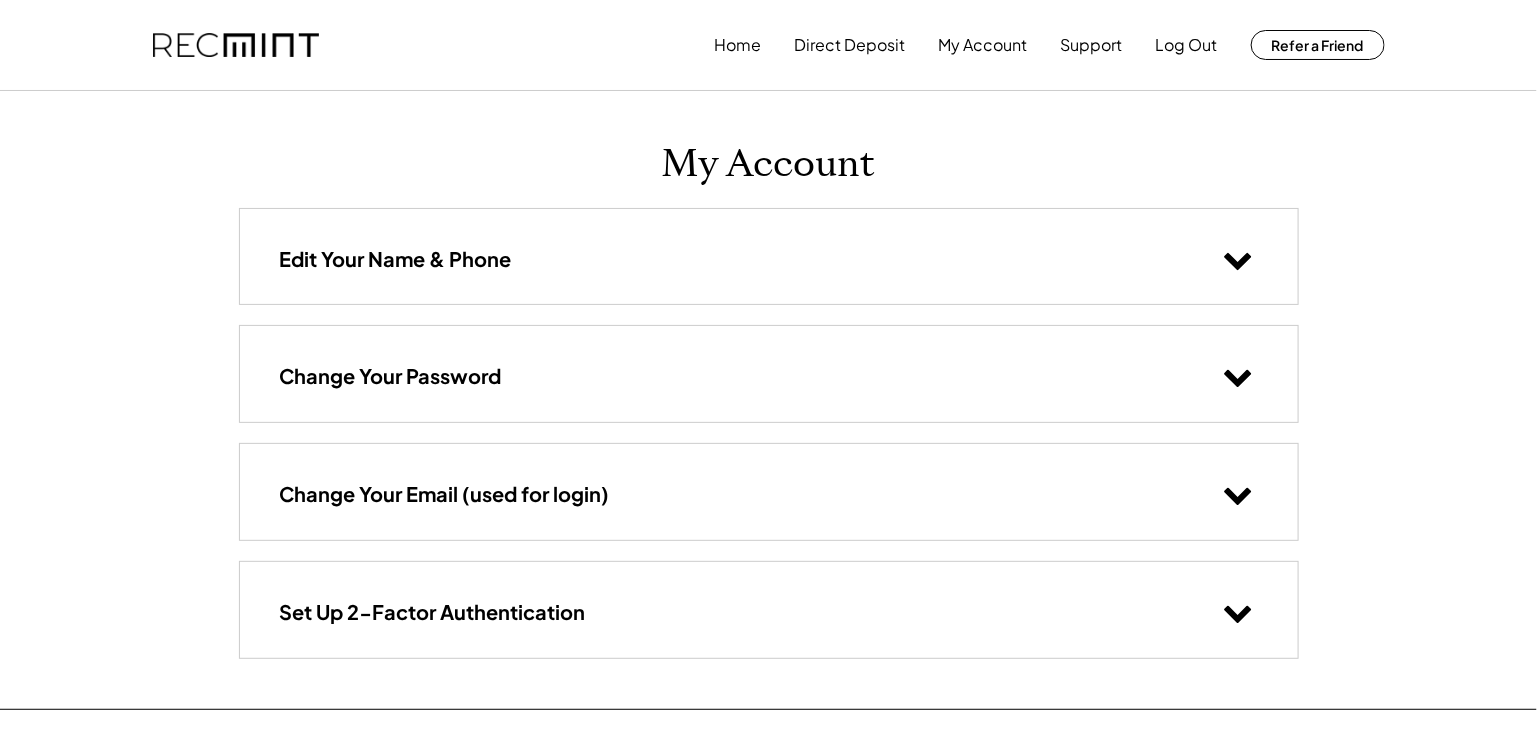 click 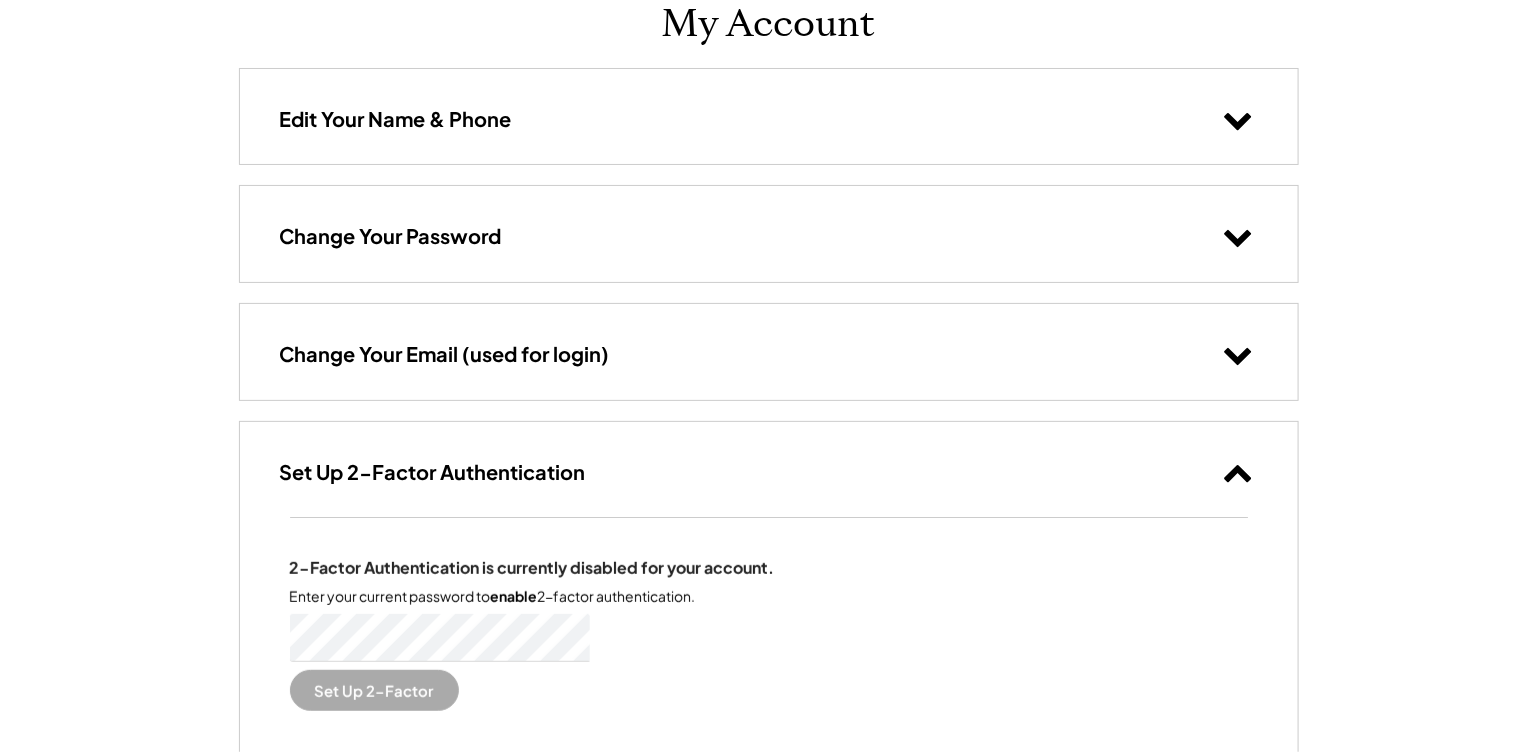 scroll, scrollTop: 300, scrollLeft: 0, axis: vertical 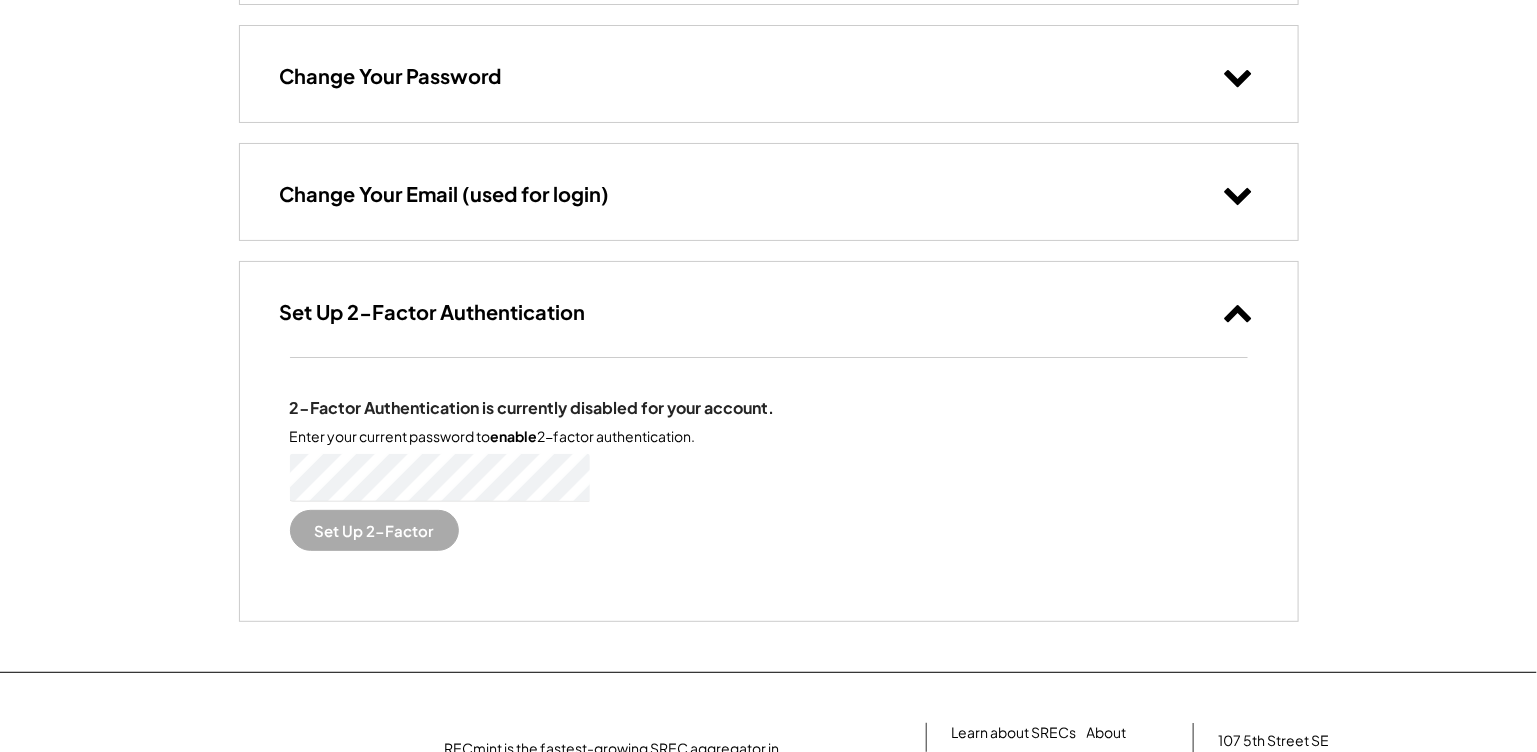 click on "2-Factor Authentication is currently disabled for your account. Enter your current password to  enable  2-factor authentication. Set Up 2-Factor" at bounding box center [769, 474] 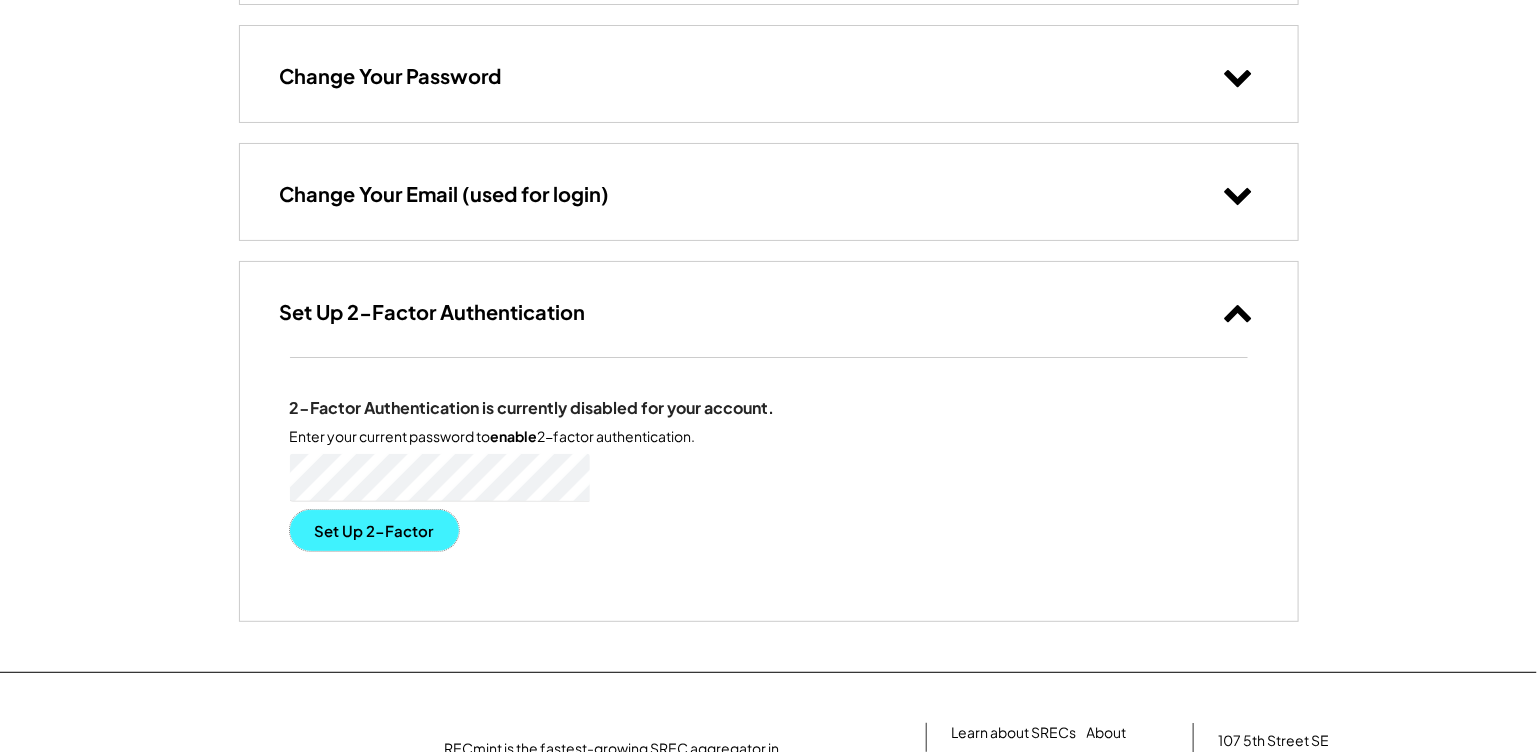 click on "Set Up 2-Factor" at bounding box center [374, 530] 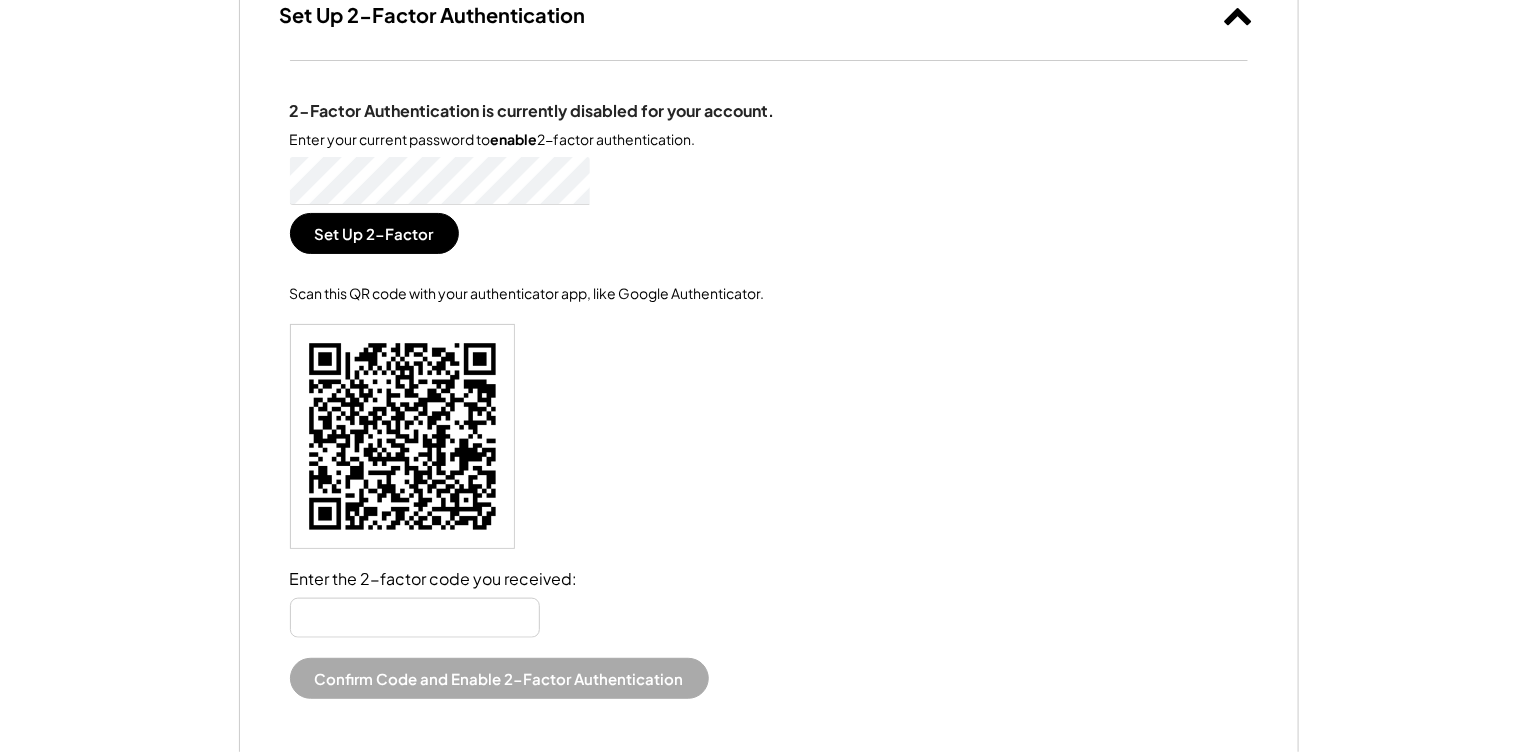 scroll, scrollTop: 600, scrollLeft: 0, axis: vertical 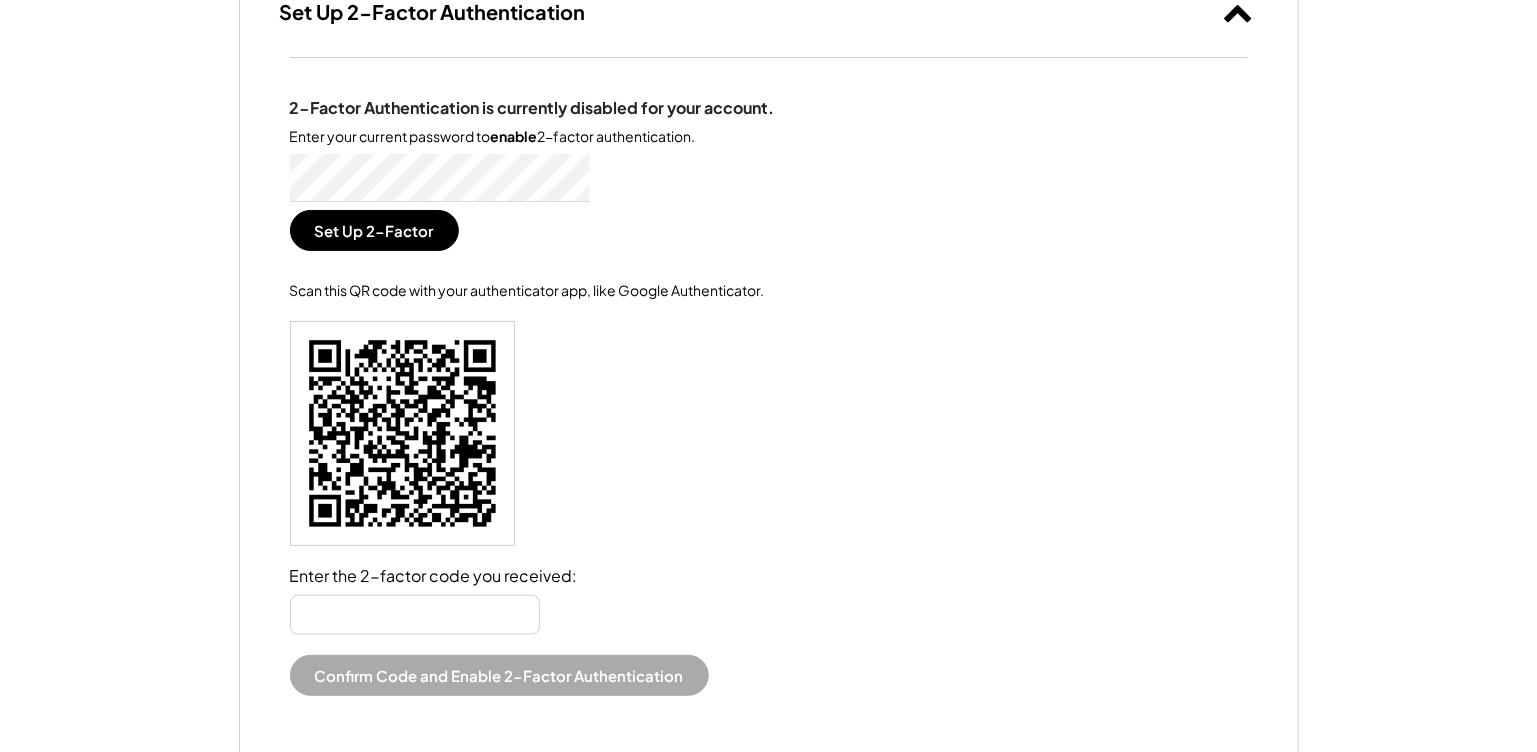 click at bounding box center (415, 615) 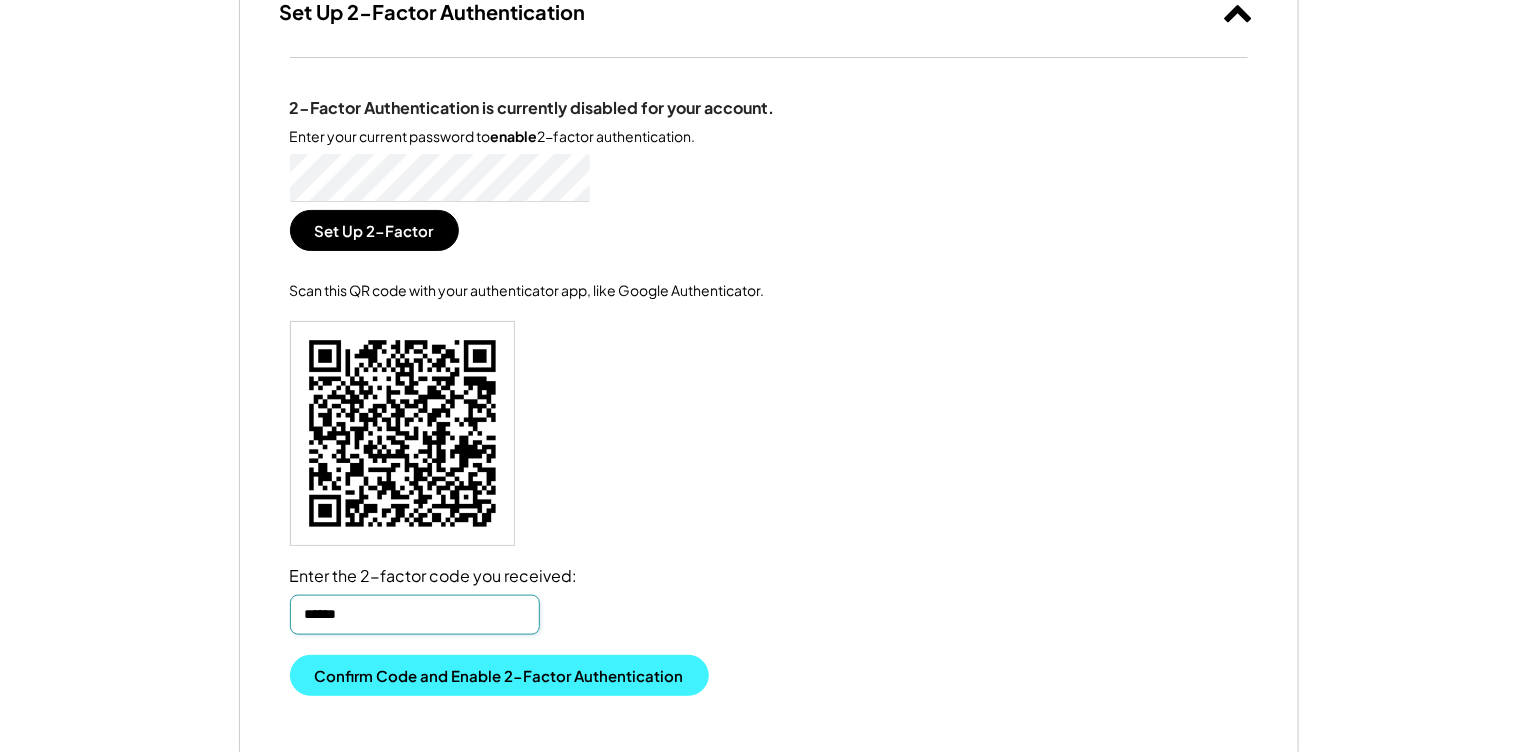 type on "******" 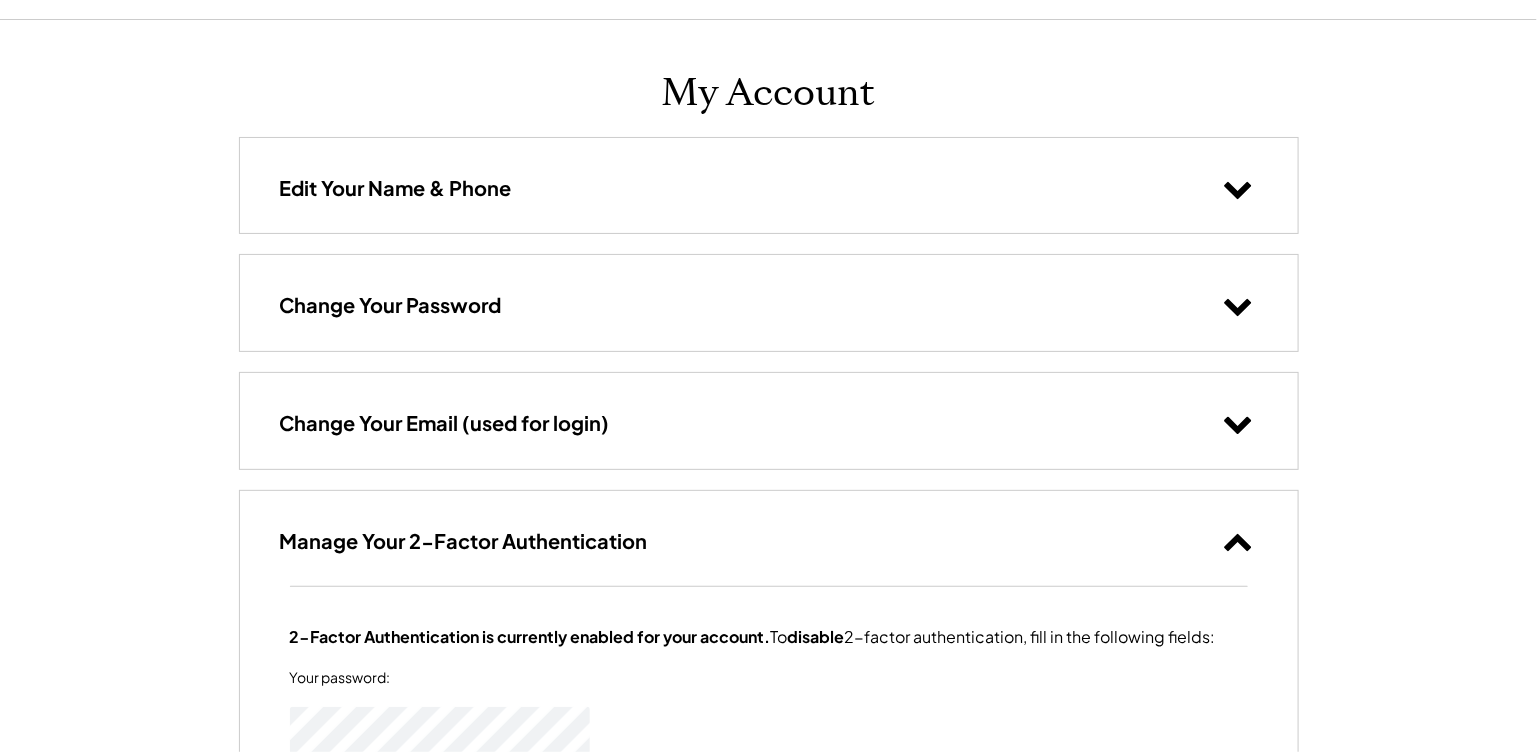 scroll, scrollTop: 0, scrollLeft: 0, axis: both 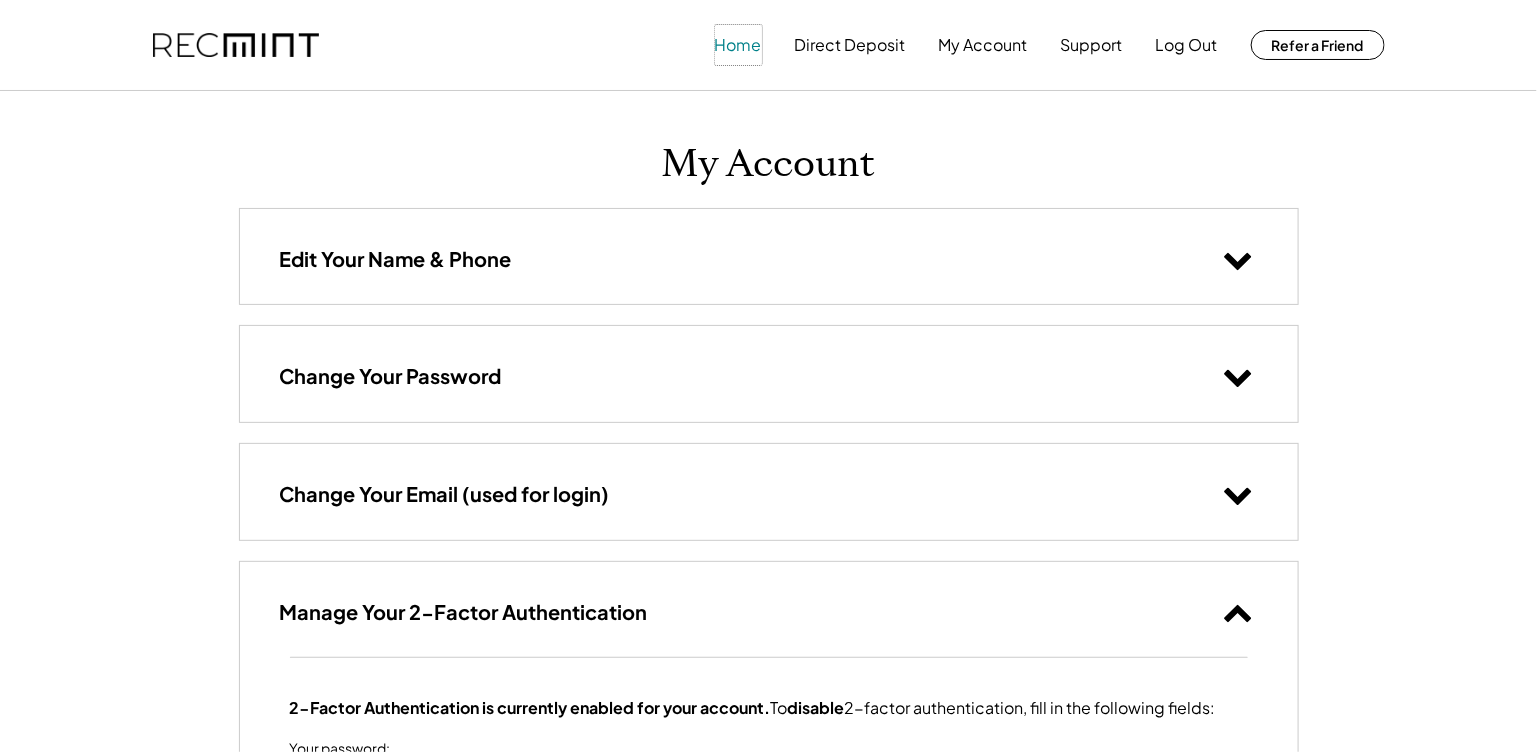 click on "Home" at bounding box center [738, 45] 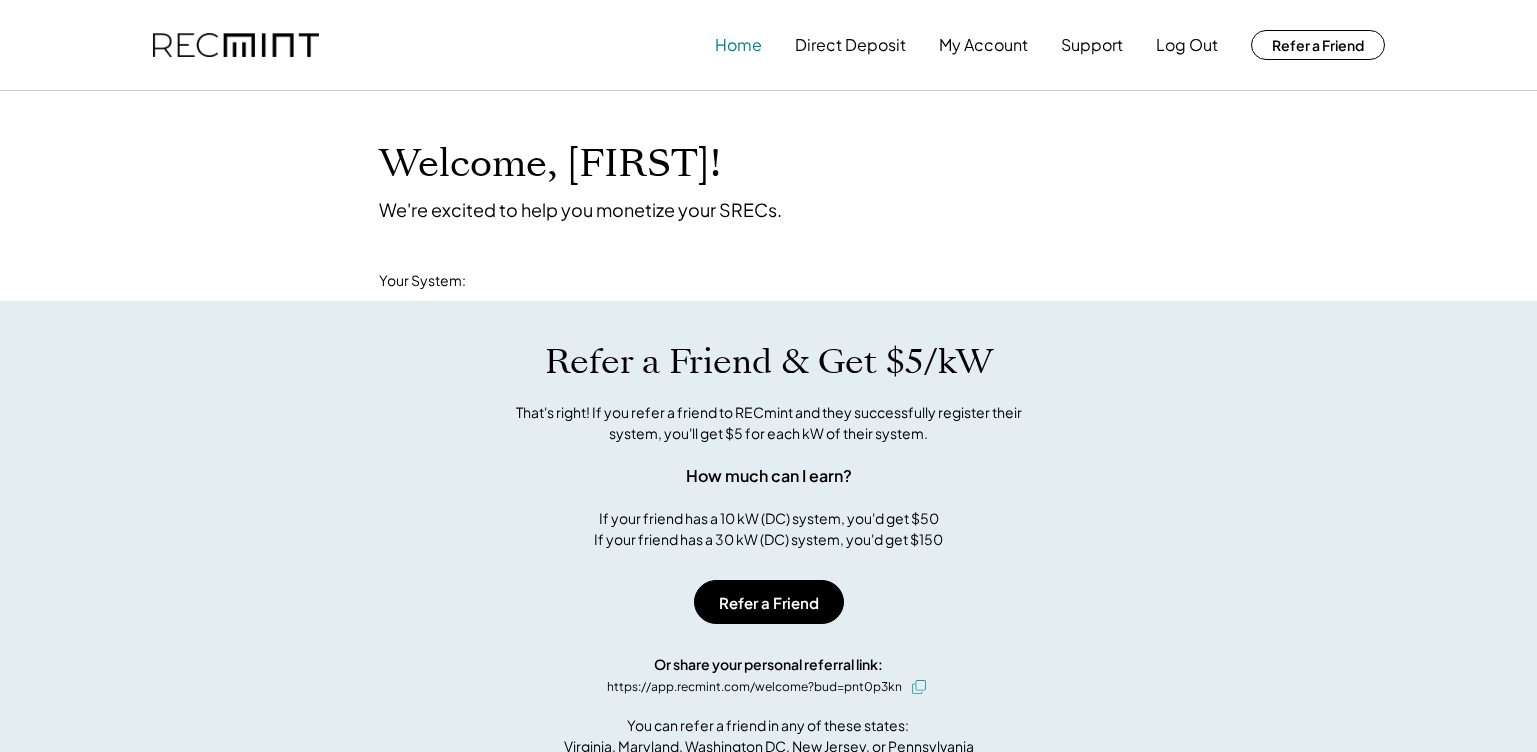 scroll, scrollTop: 0, scrollLeft: 0, axis: both 